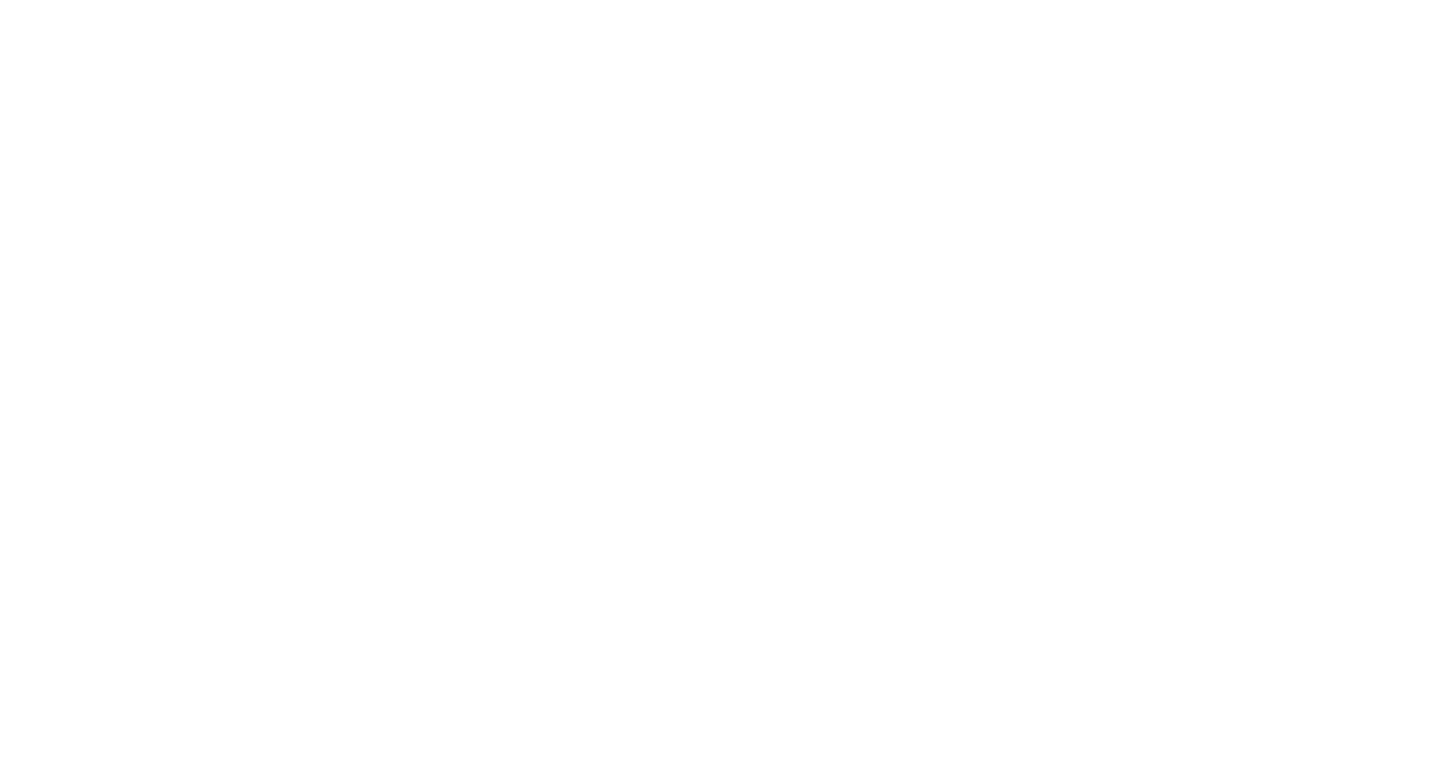 scroll, scrollTop: 0, scrollLeft: 0, axis: both 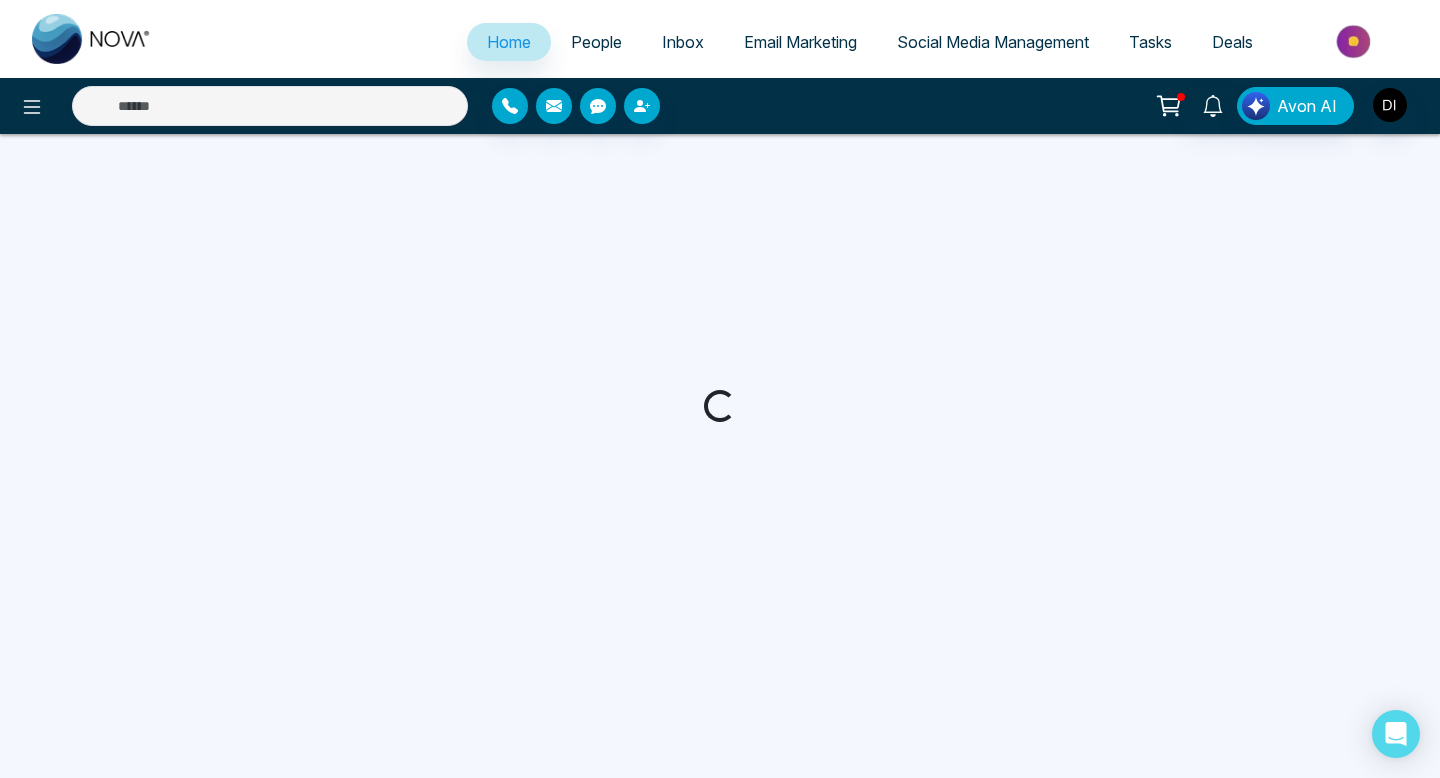 select on "*" 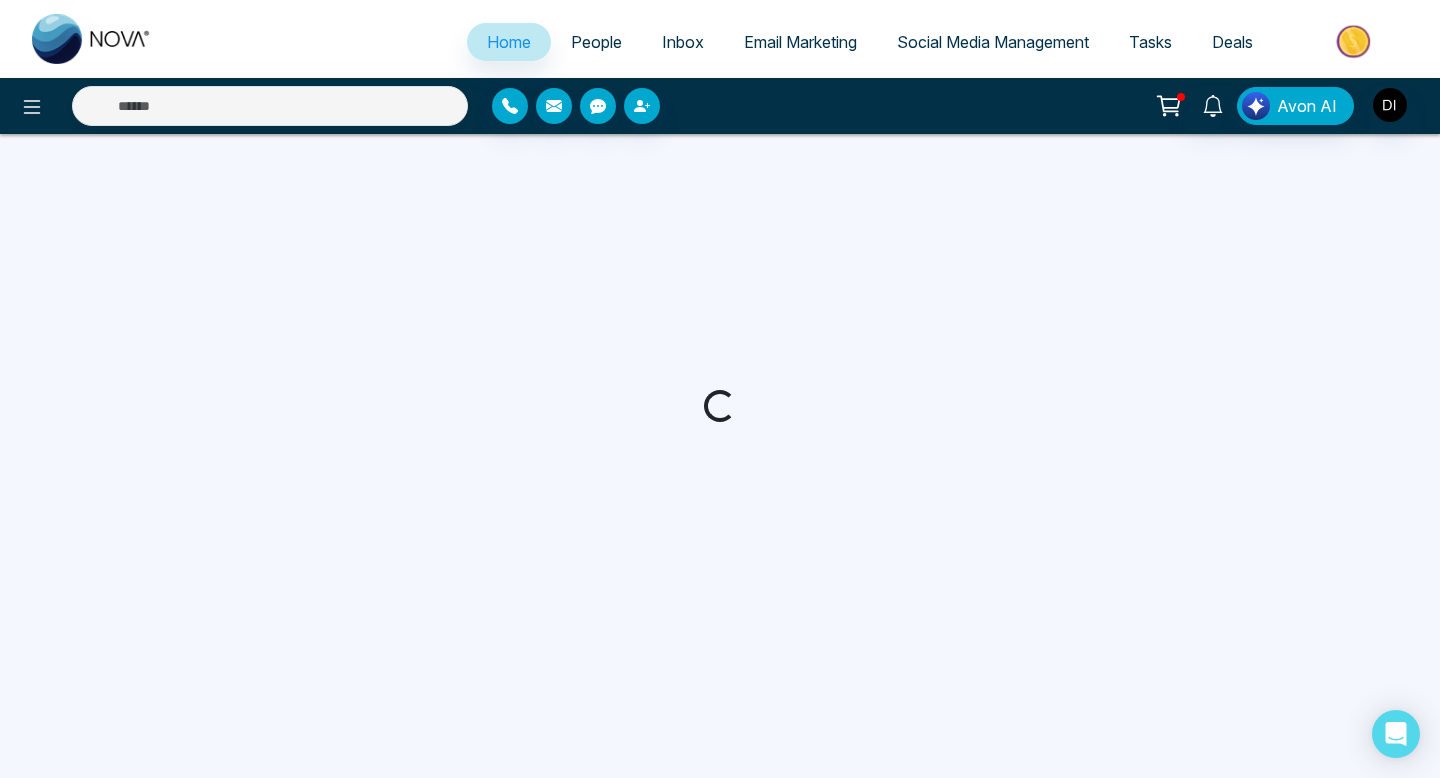 select on "*" 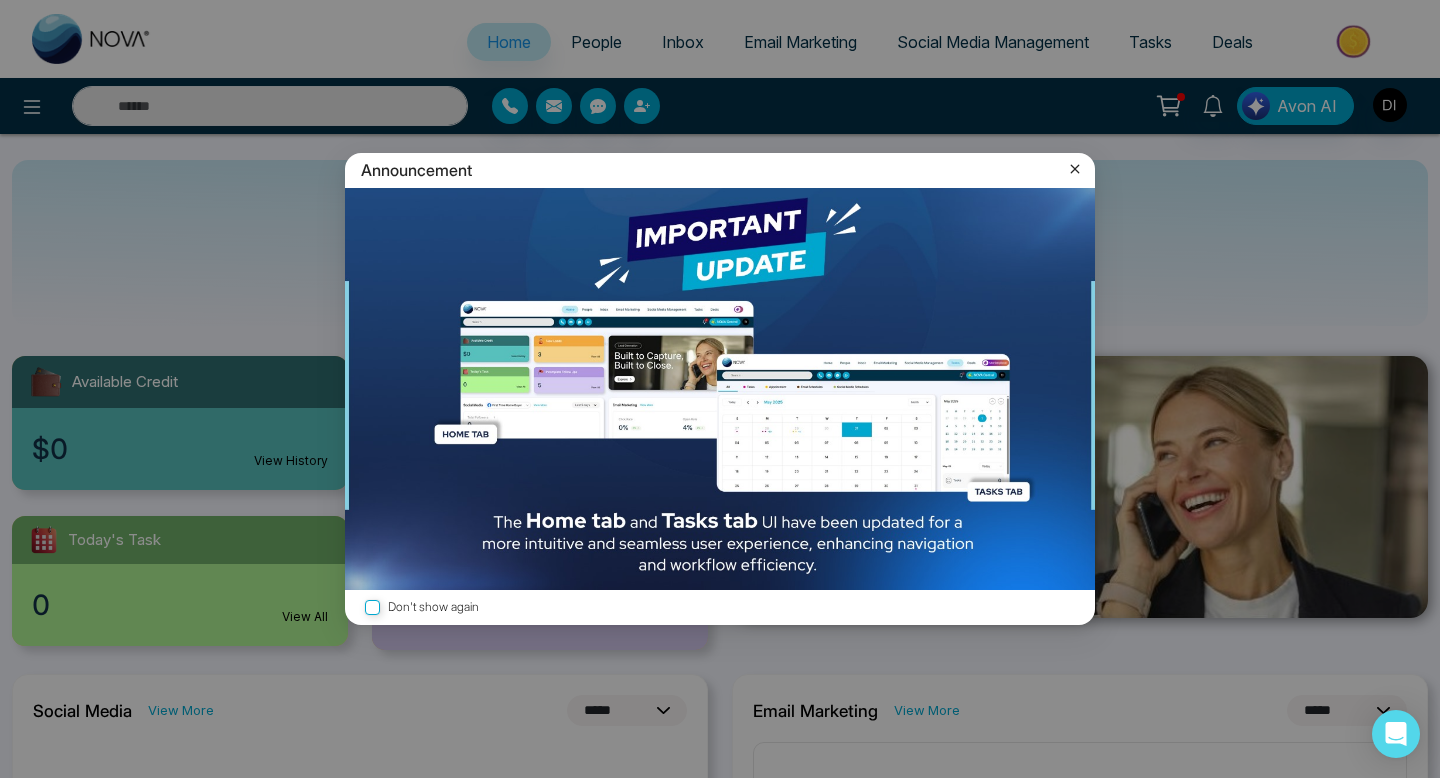 click 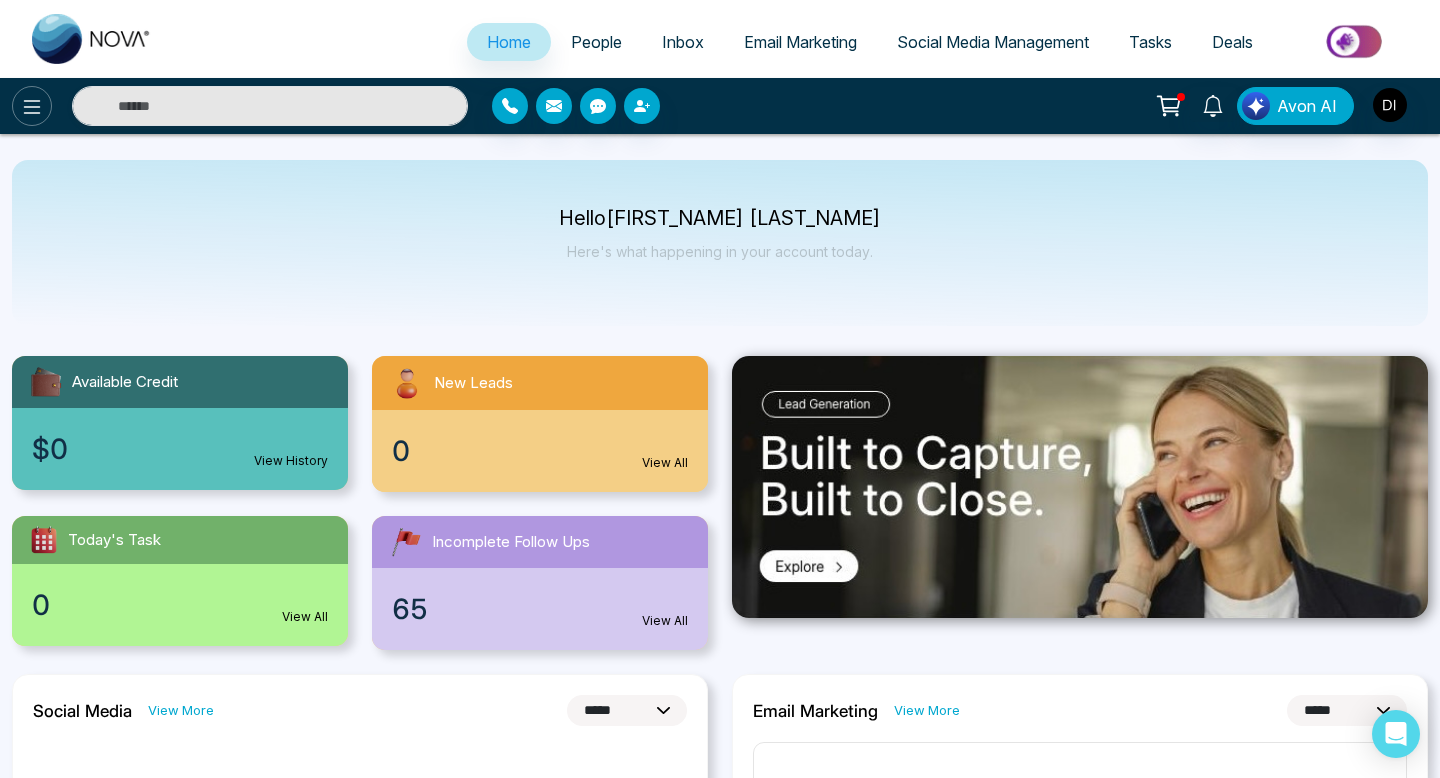 click 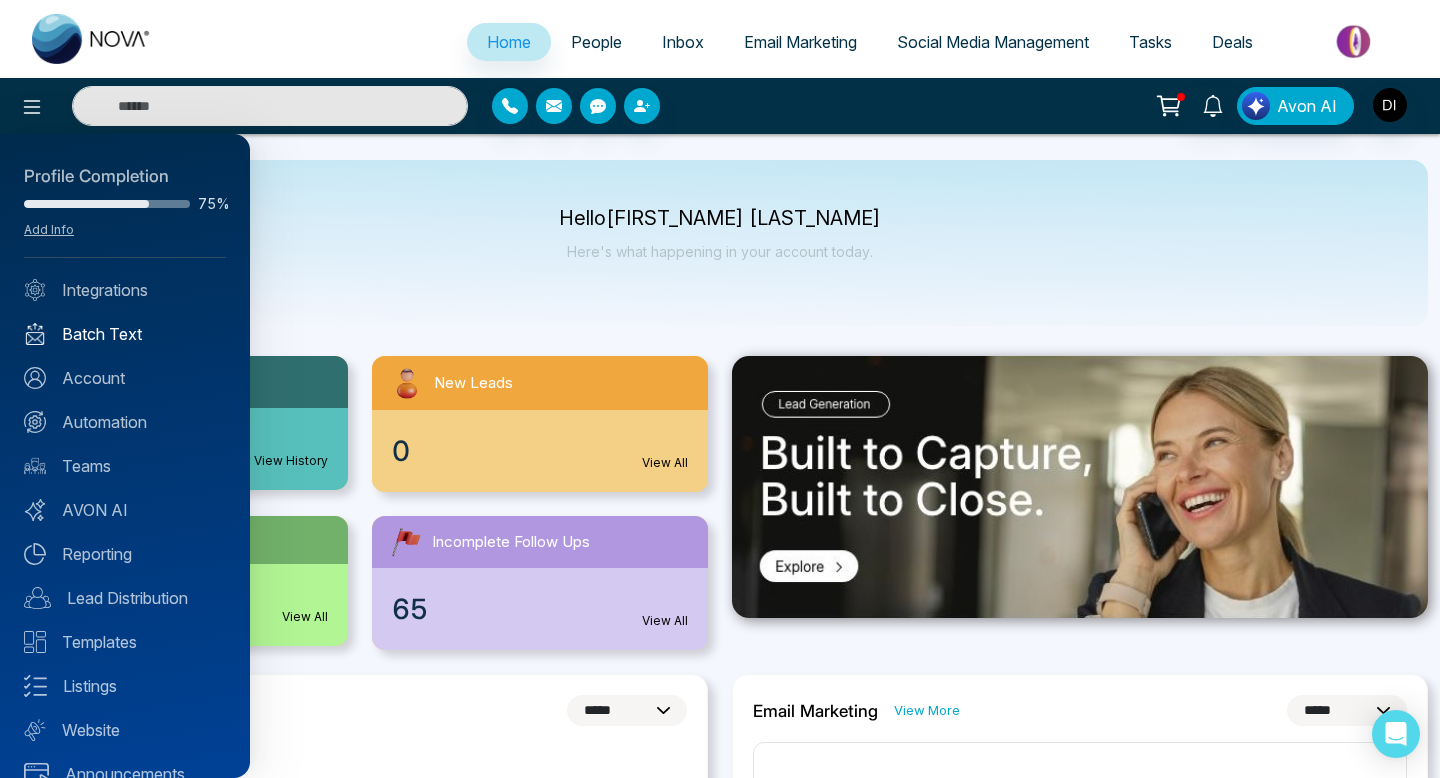 click on "Batch Text" at bounding box center [125, 334] 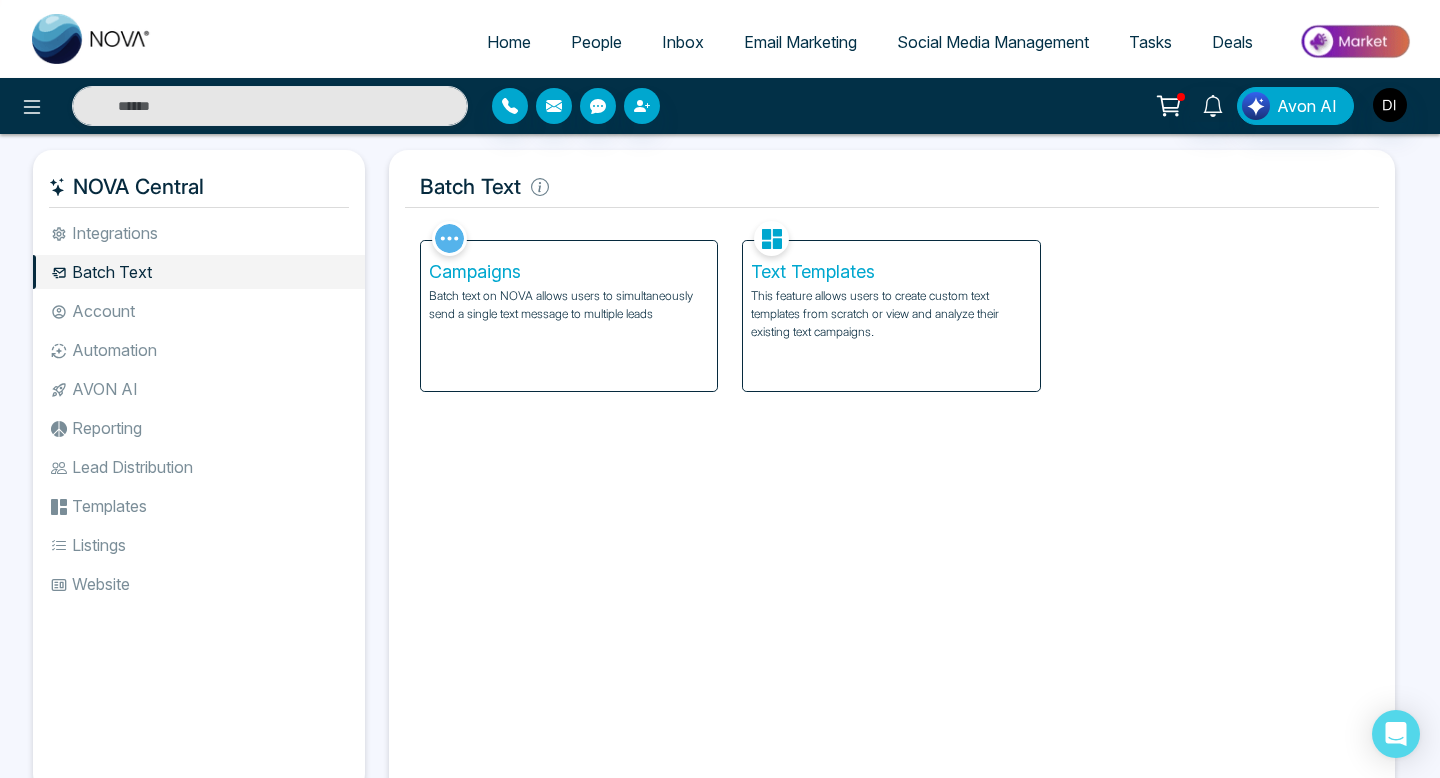 click on "This feature allows users to create custom text templates from scratch or view and analyze their existing text campaigns." at bounding box center [891, 314] 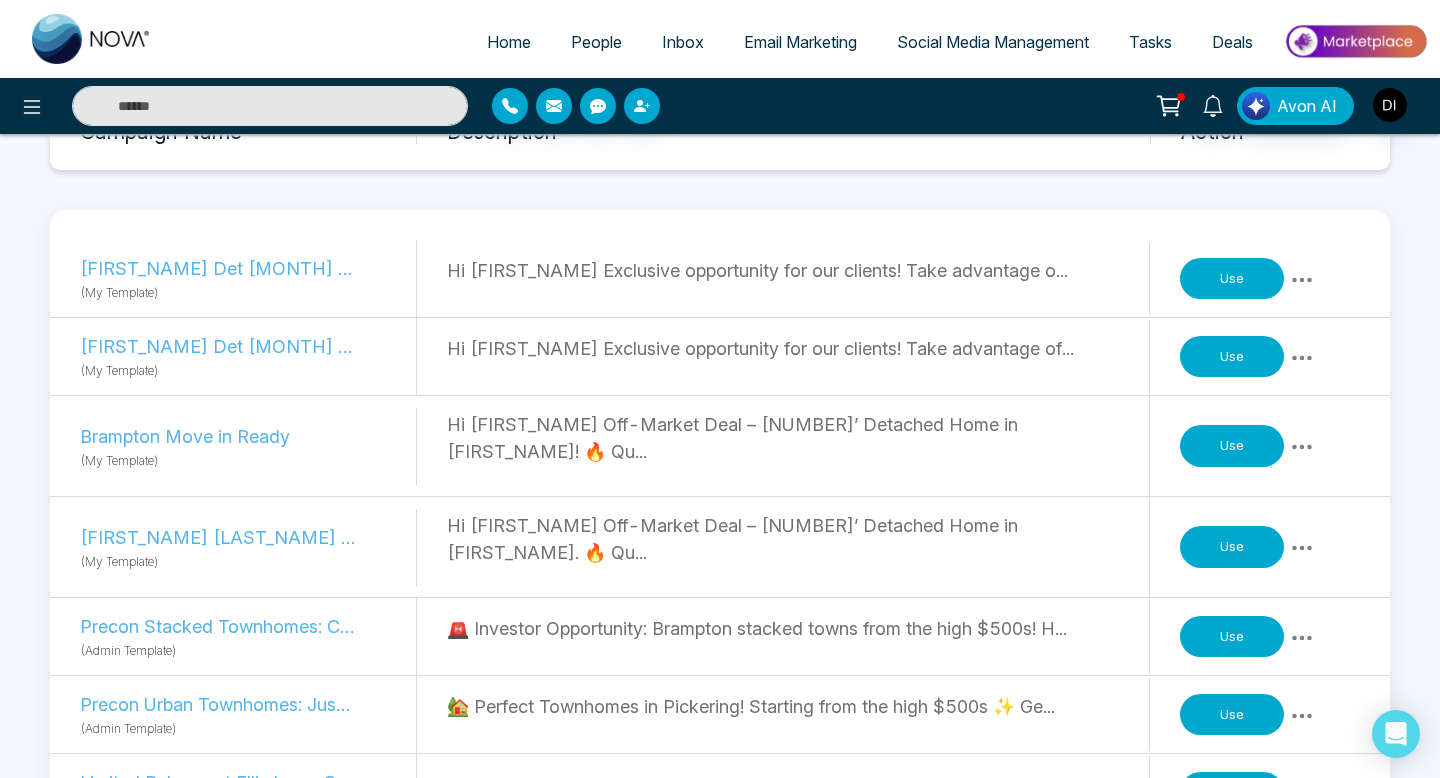 scroll, scrollTop: 0, scrollLeft: 0, axis: both 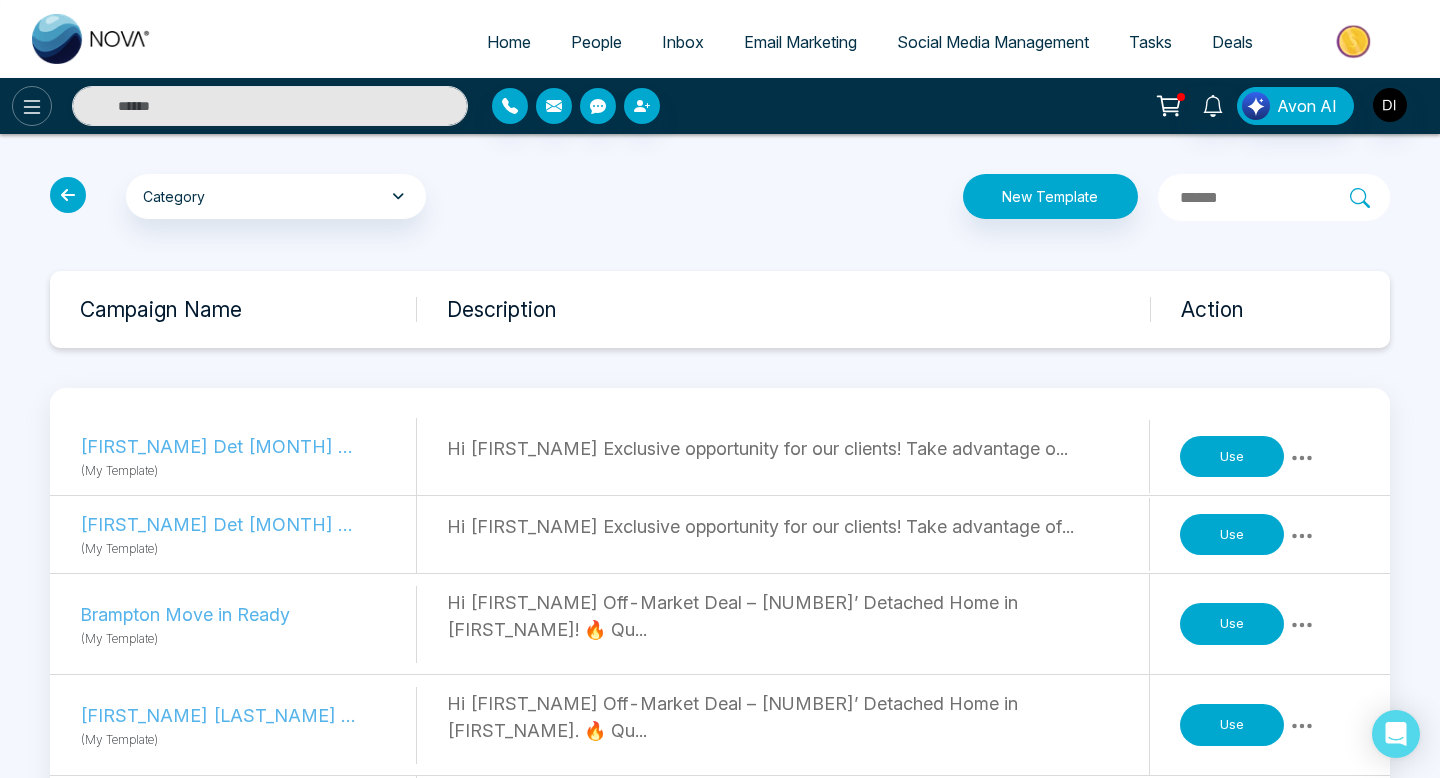 click 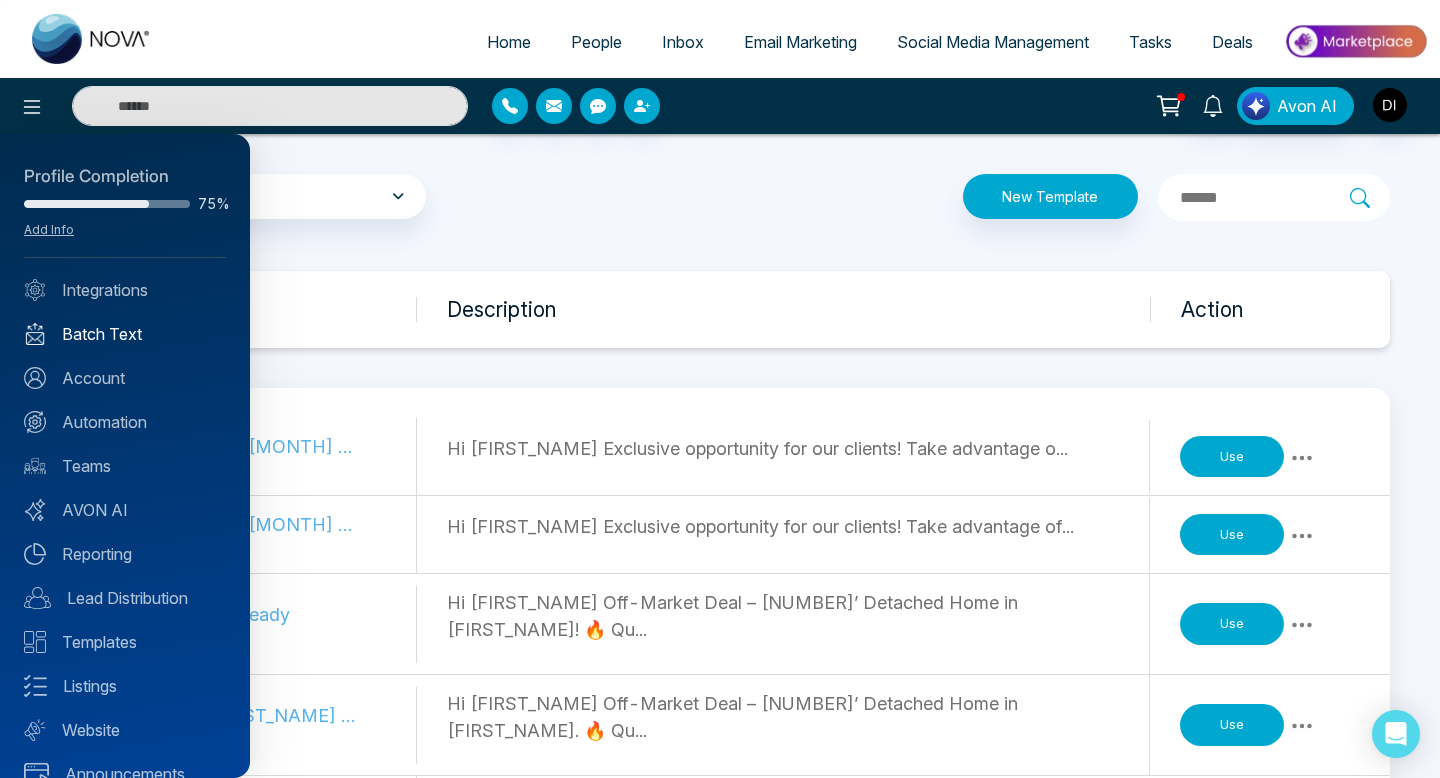 click on "Batch Text" at bounding box center (125, 334) 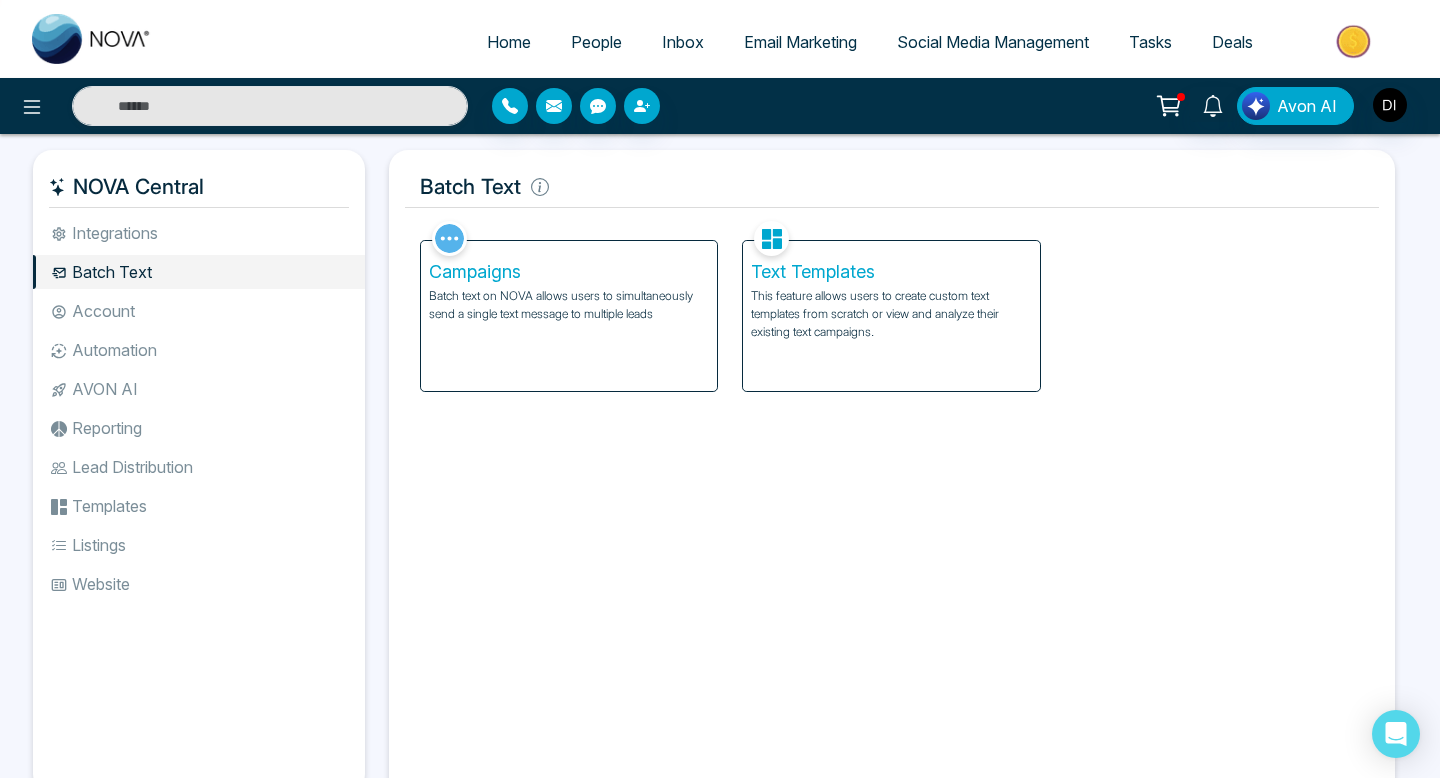 click on "Account" at bounding box center [199, 311] 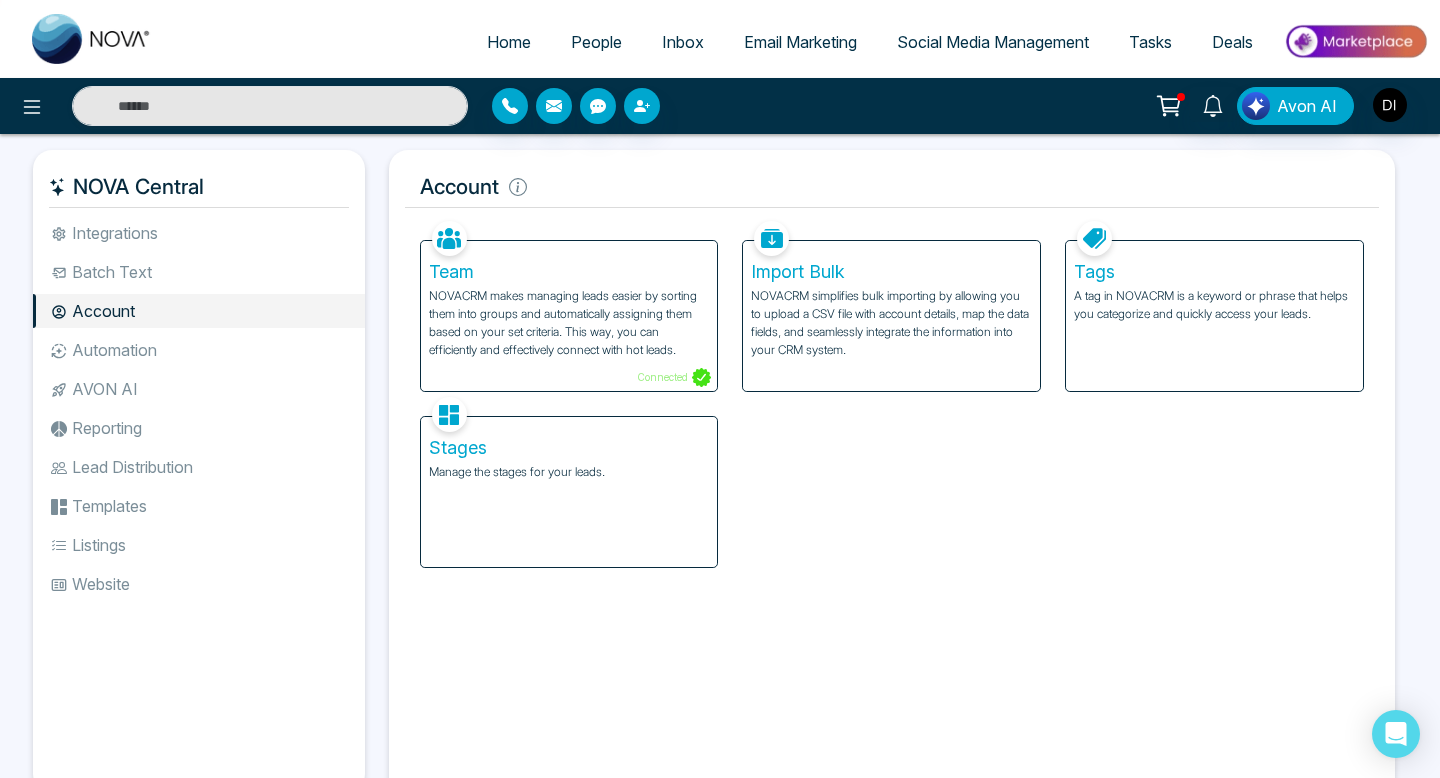 click on "A tag in NOVACRM is a keyword or phrase that helps you categorize and quickly access your leads." at bounding box center (1214, 305) 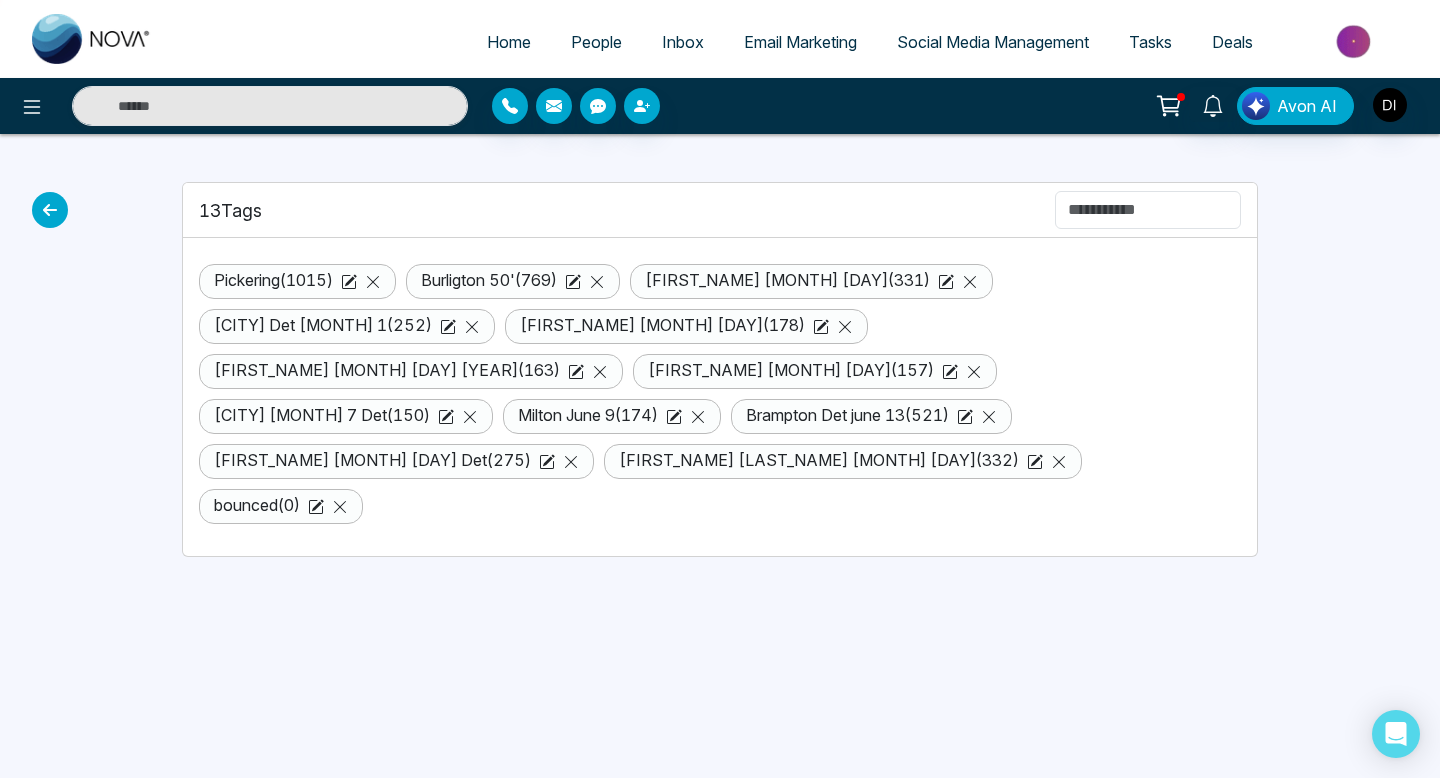 click on "Home" at bounding box center [509, 42] 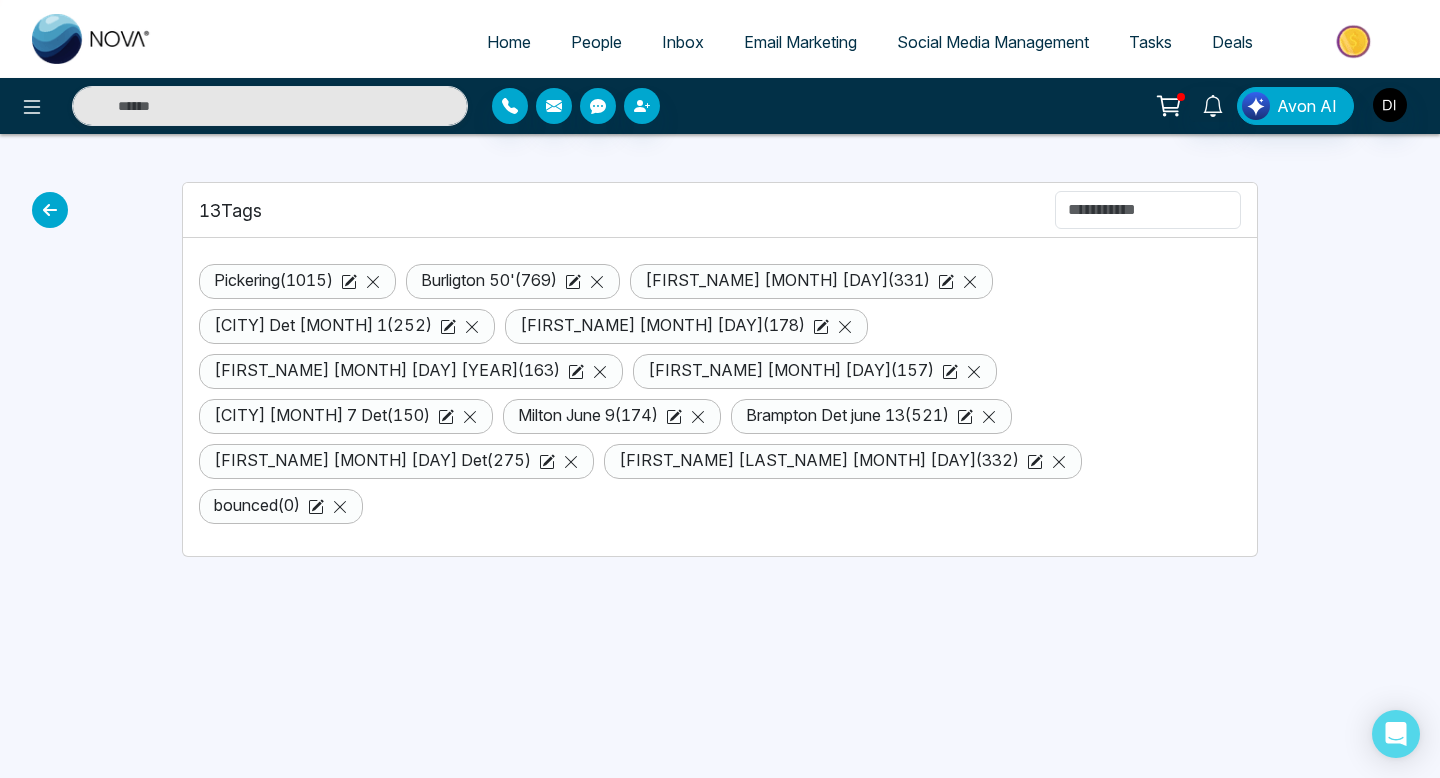 select on "*" 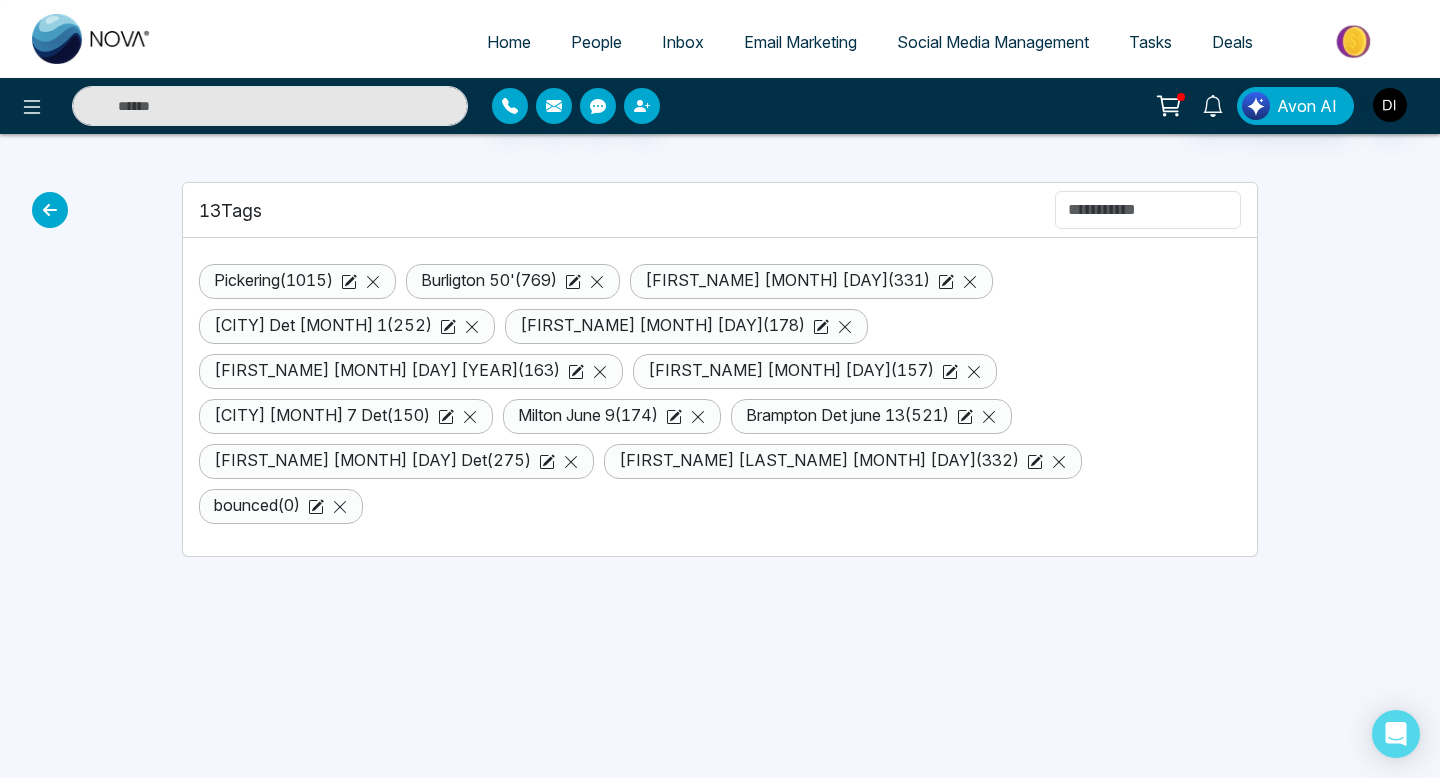 select on "*" 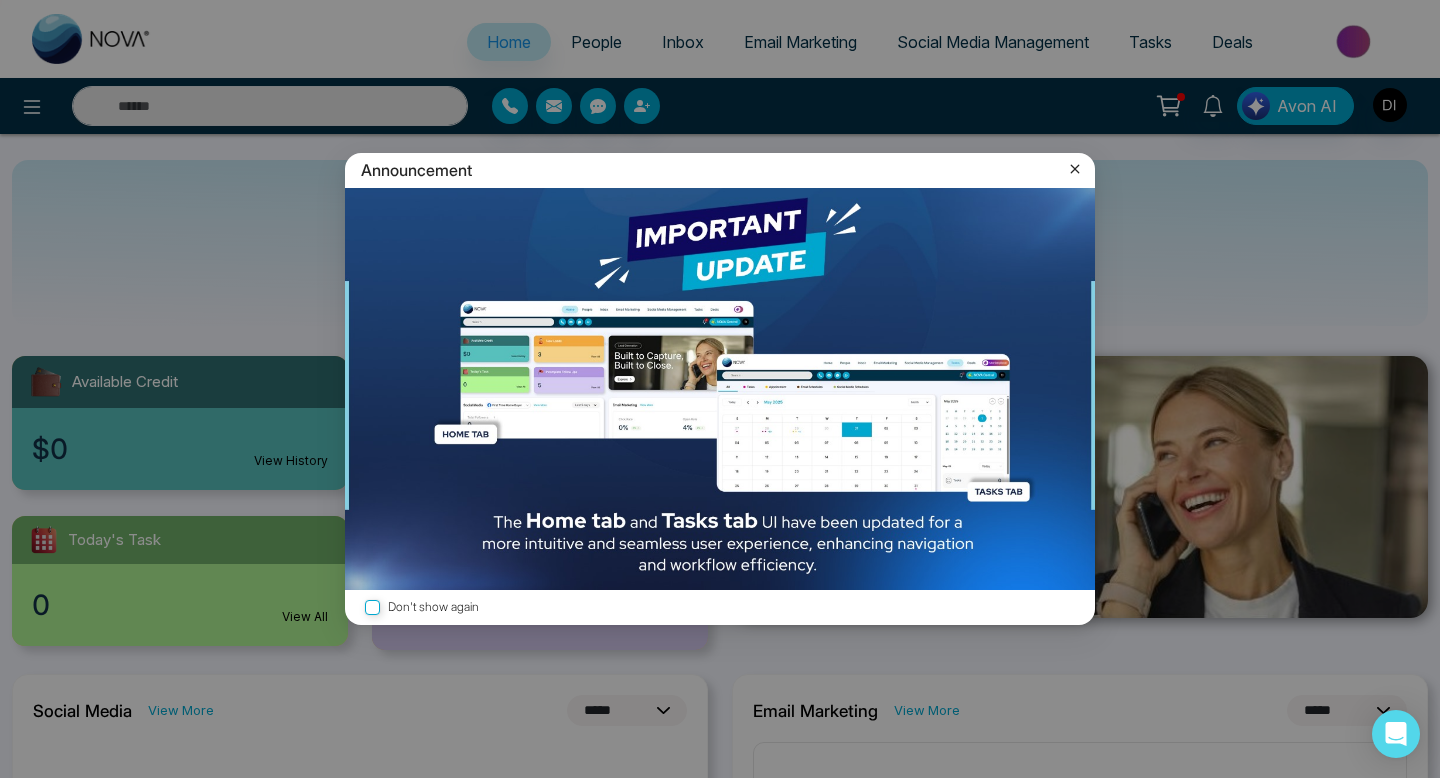 click 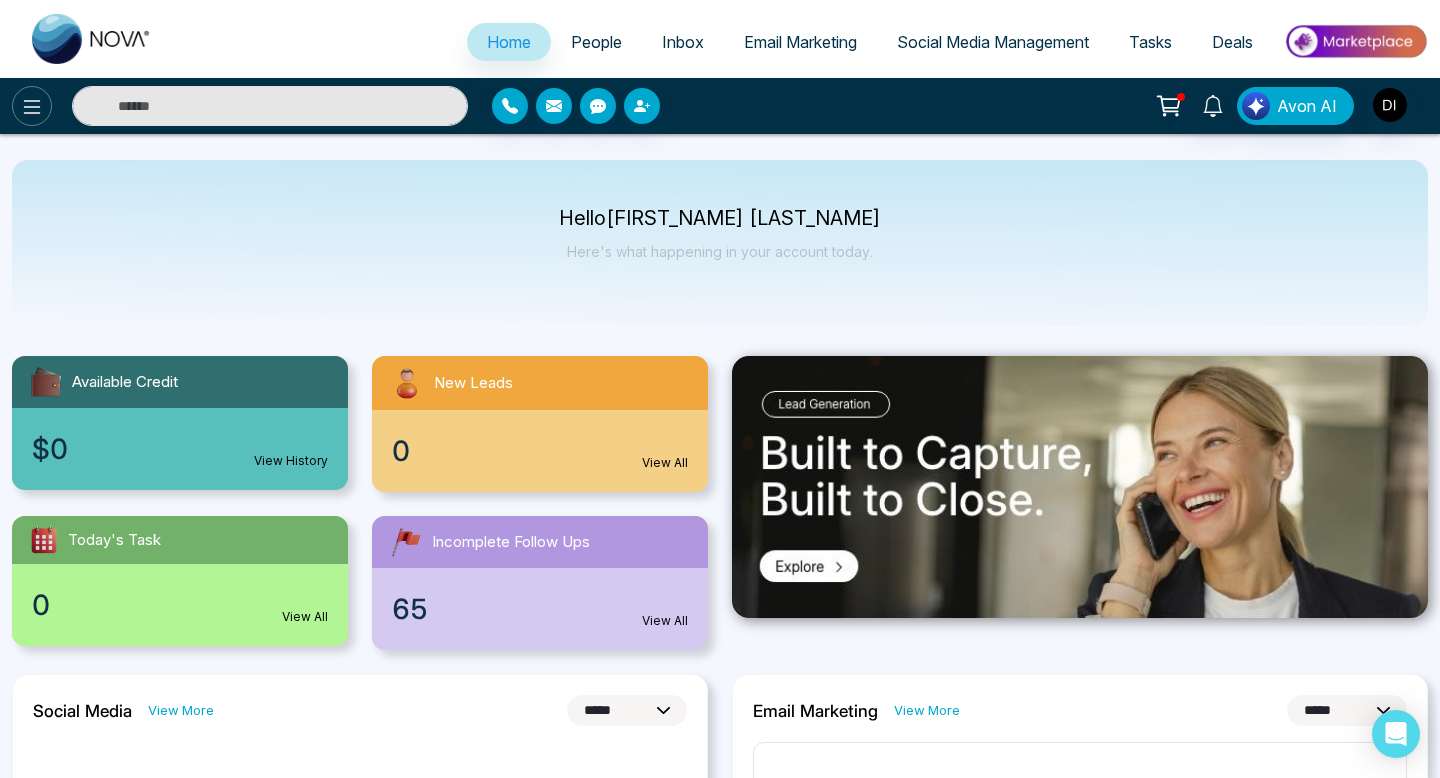 click 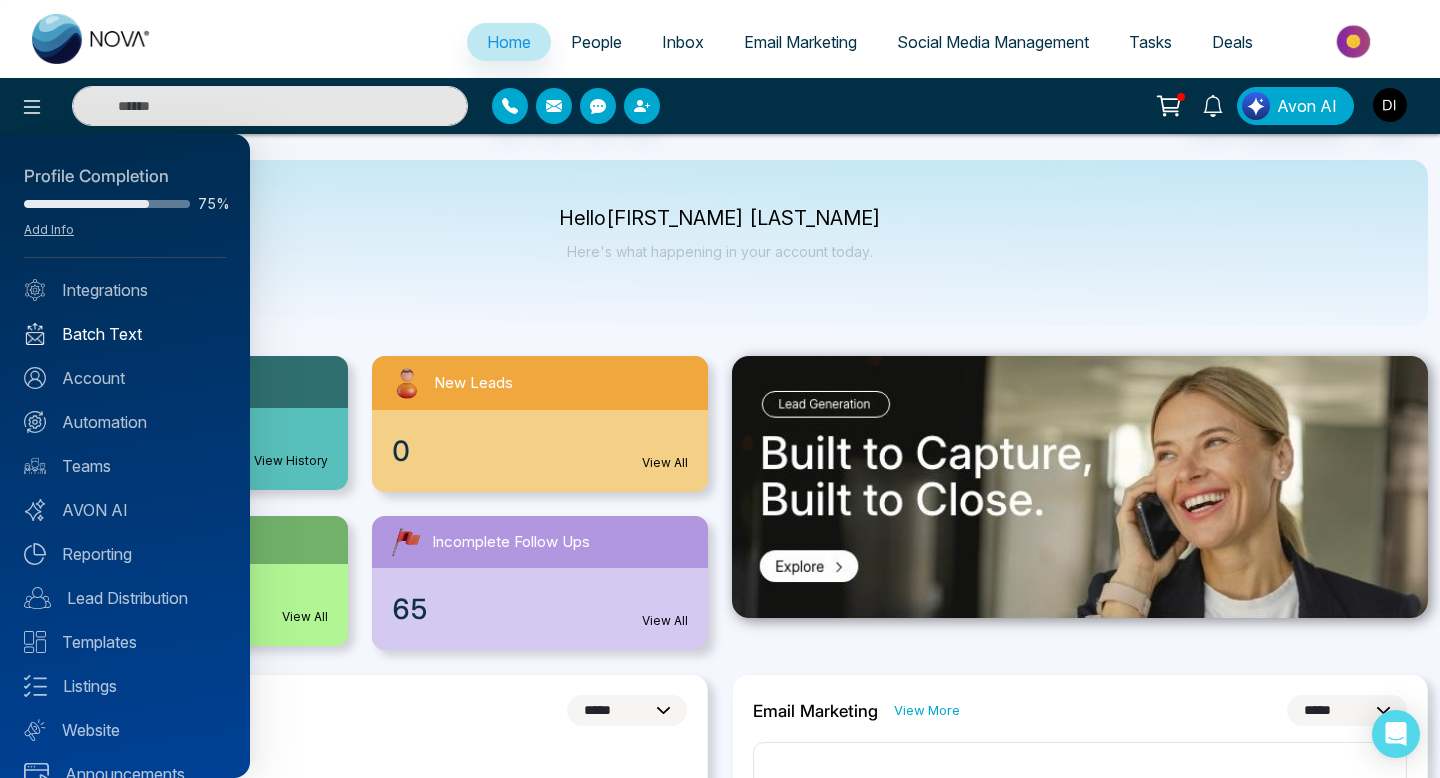 click on "Batch Text" at bounding box center (125, 334) 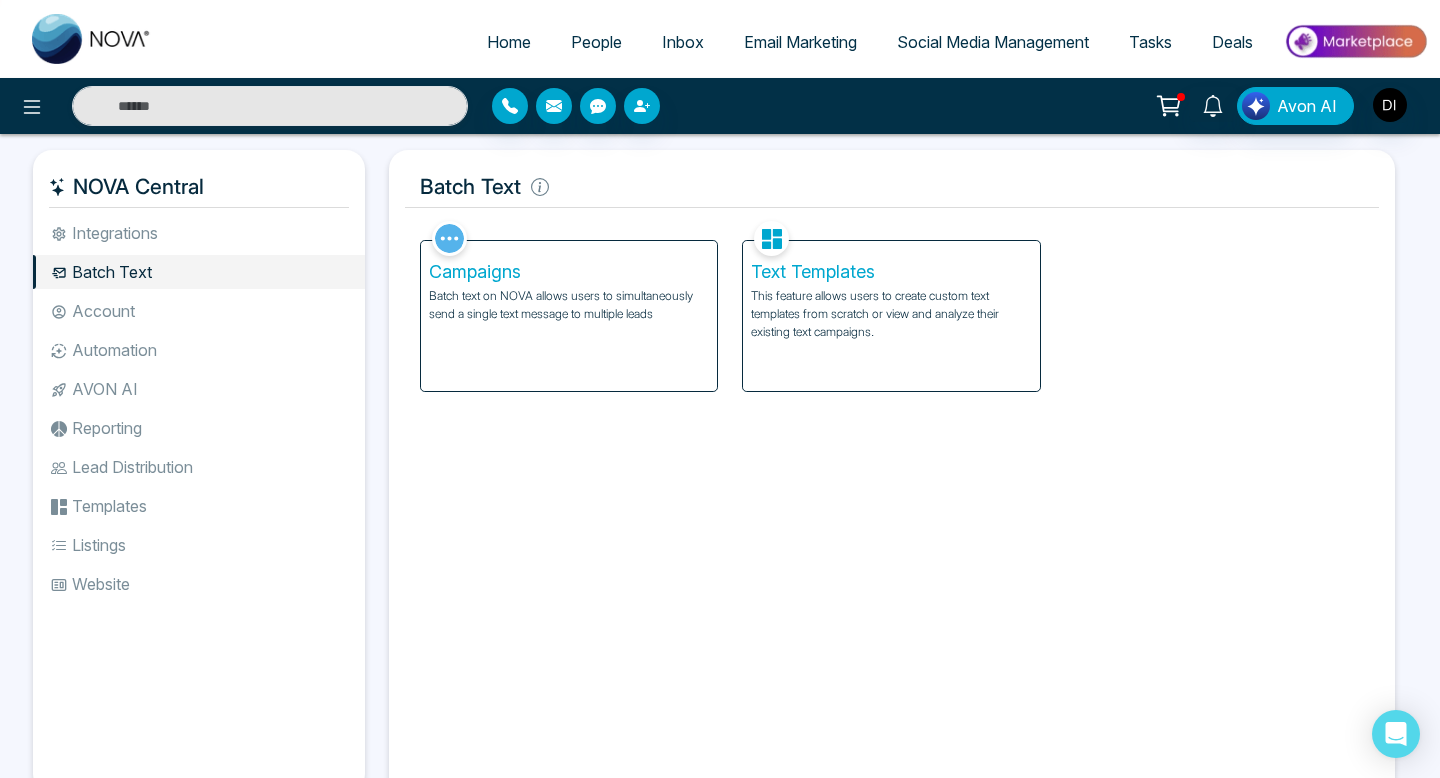 click on "Text Templates" at bounding box center (891, 272) 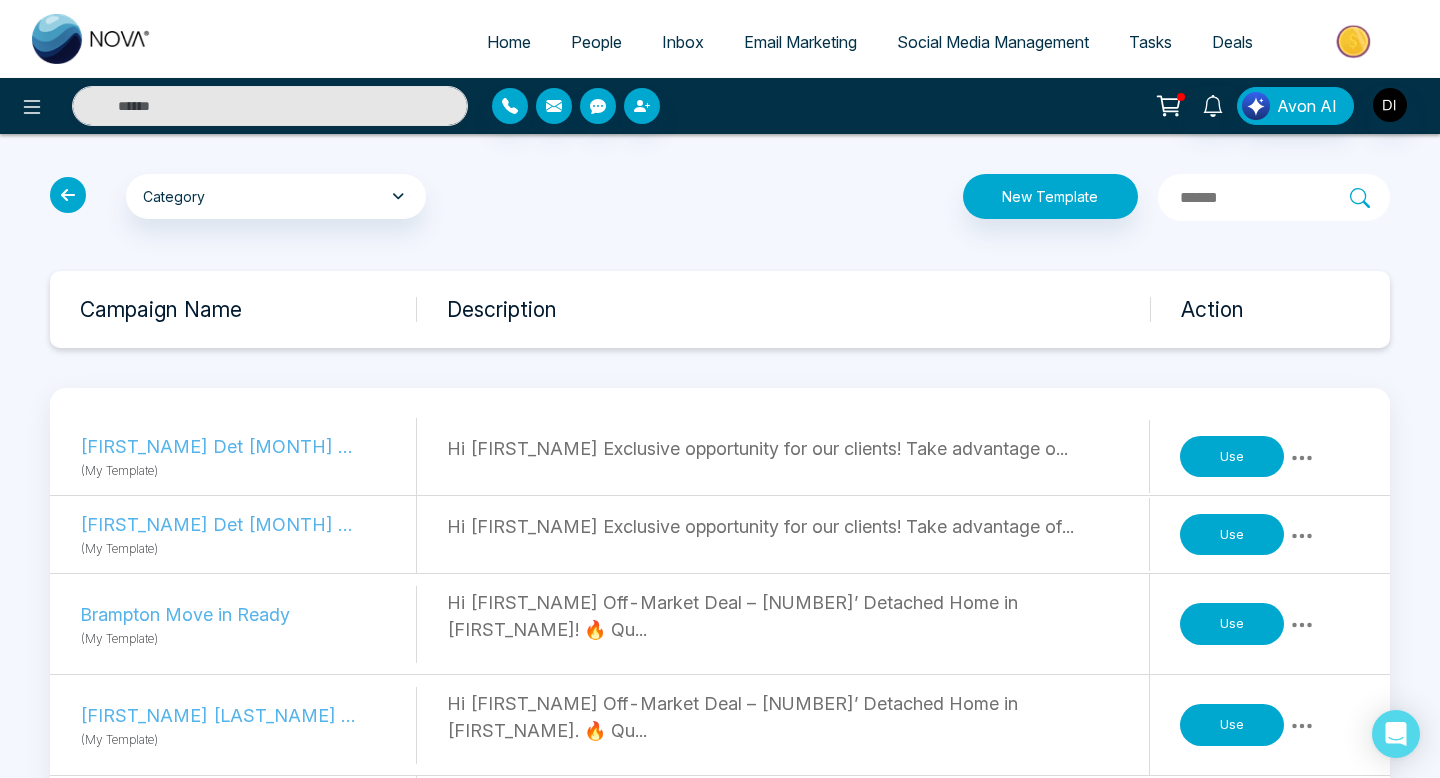 click at bounding box center (1355, 41) 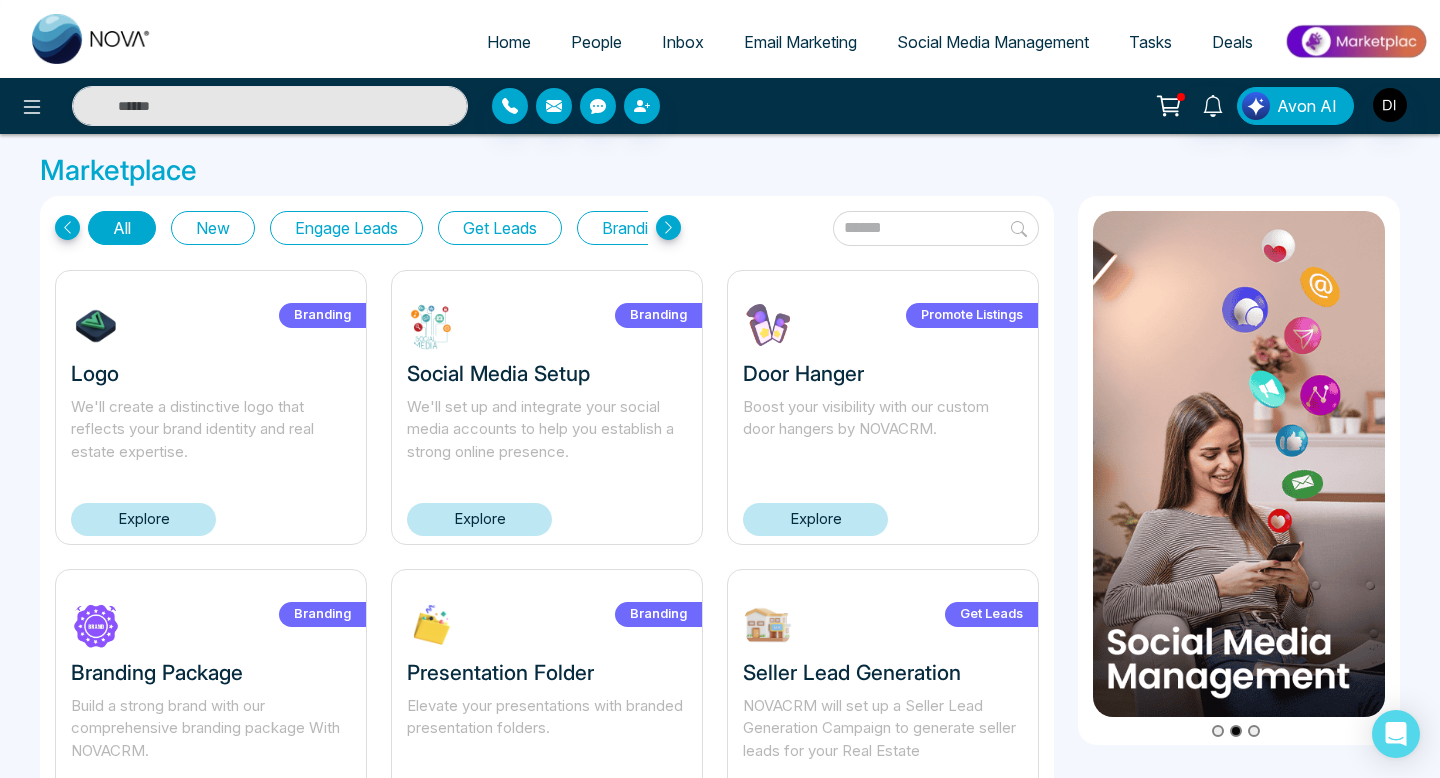 click on "Home" at bounding box center (509, 42) 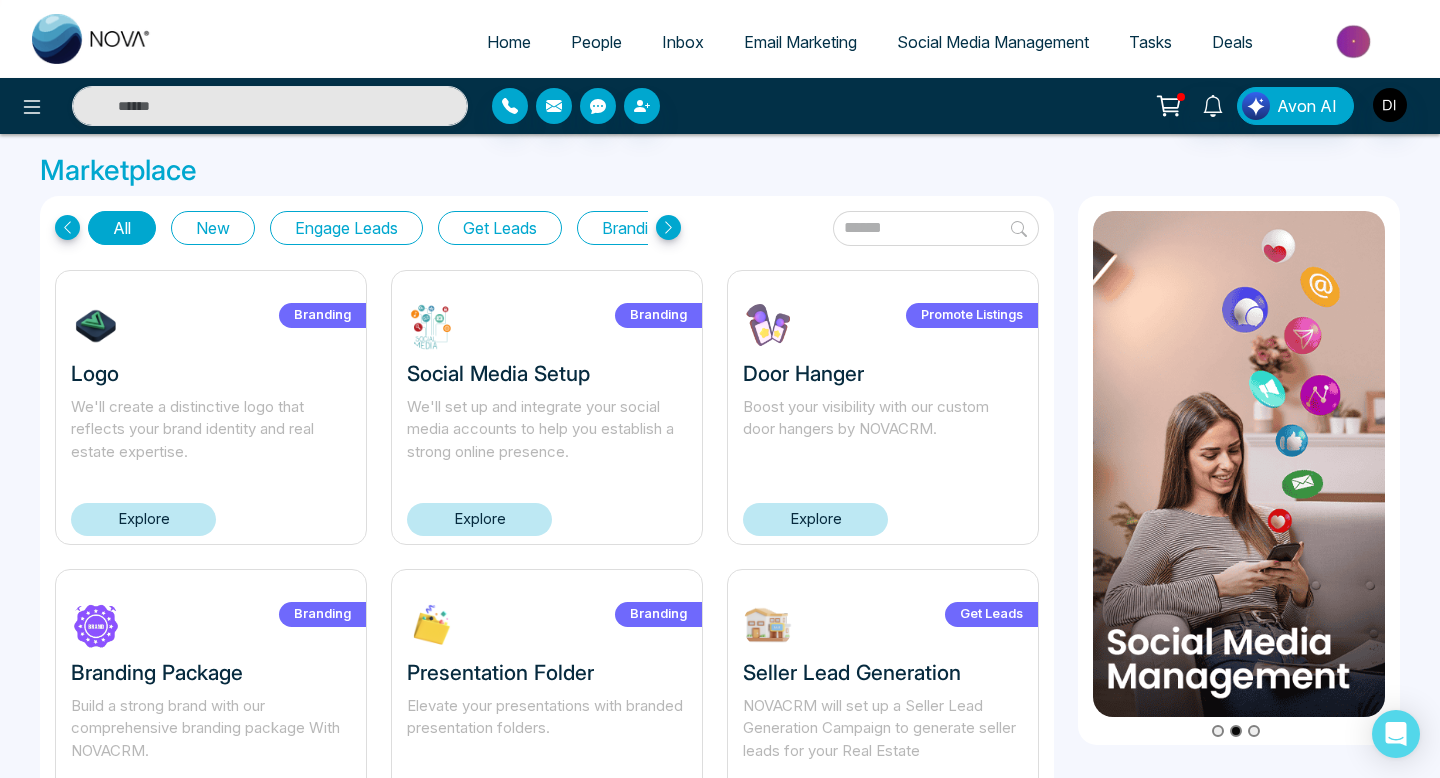 select on "*" 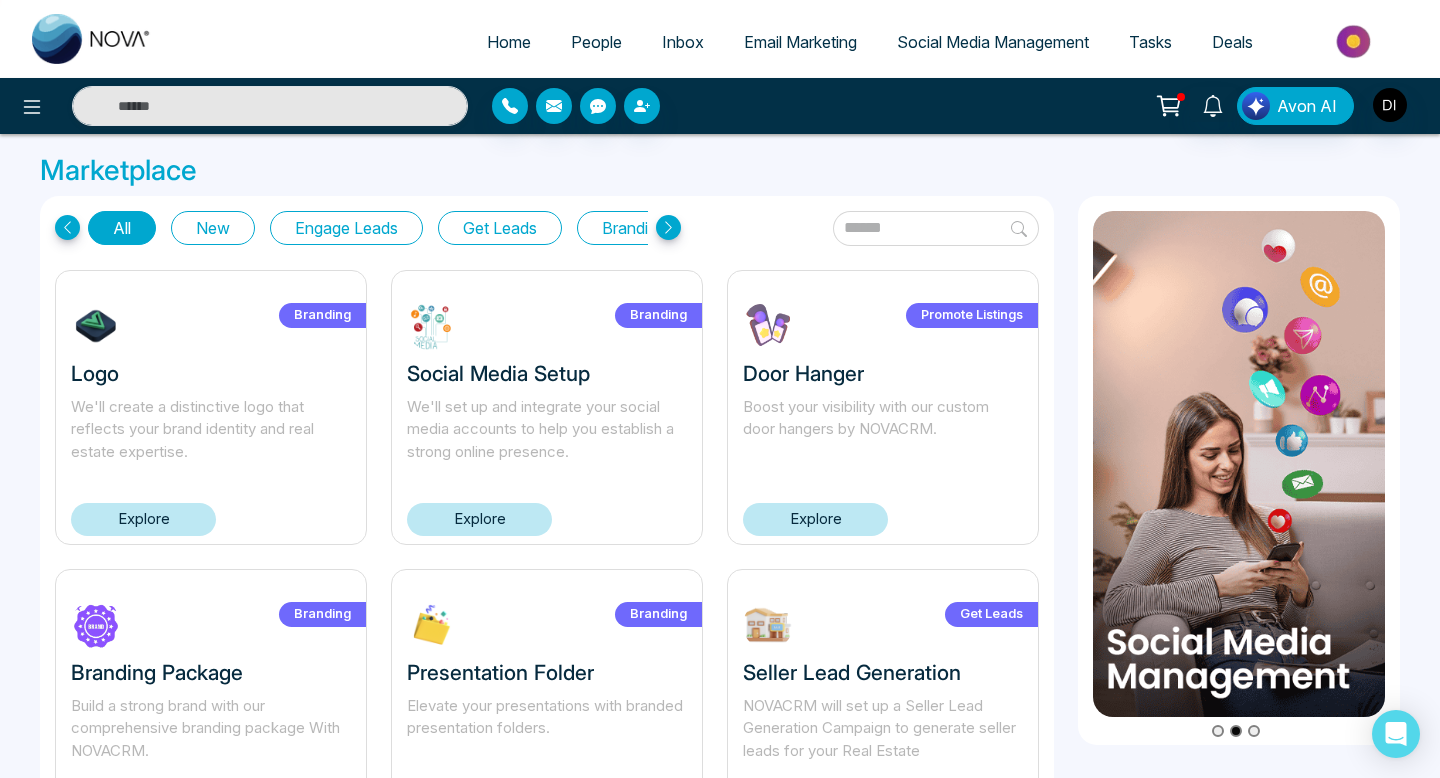 select on "*" 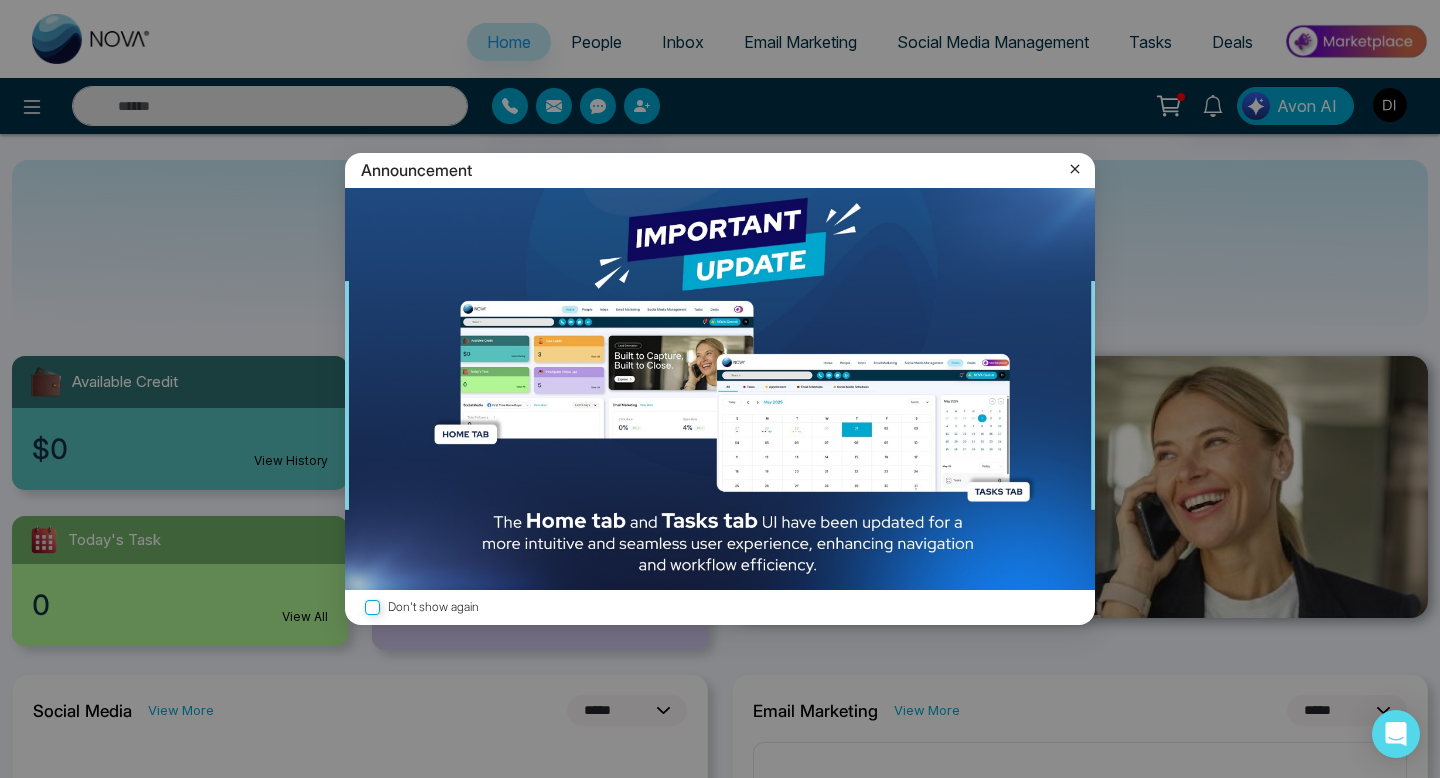 click 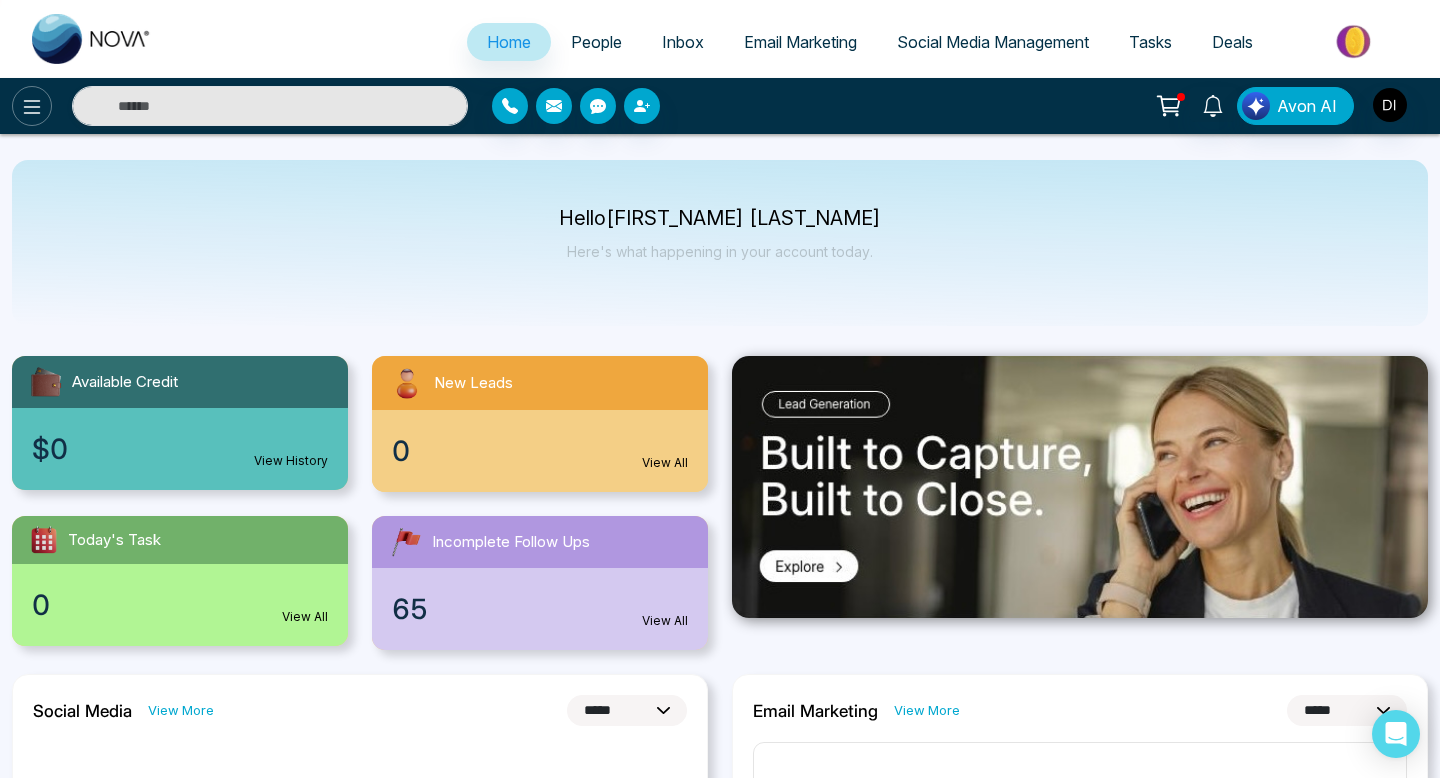 click at bounding box center [32, 106] 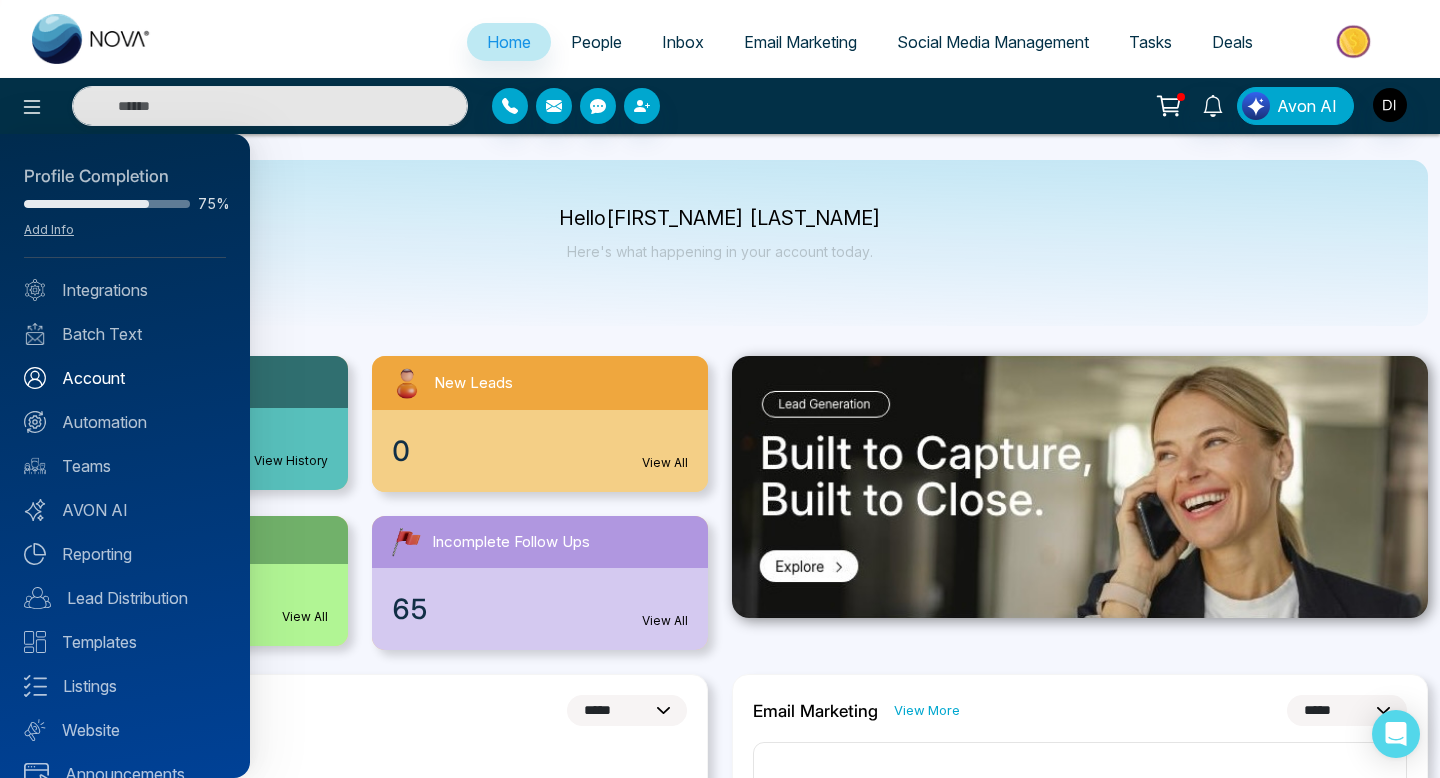 click on "Account" at bounding box center (125, 378) 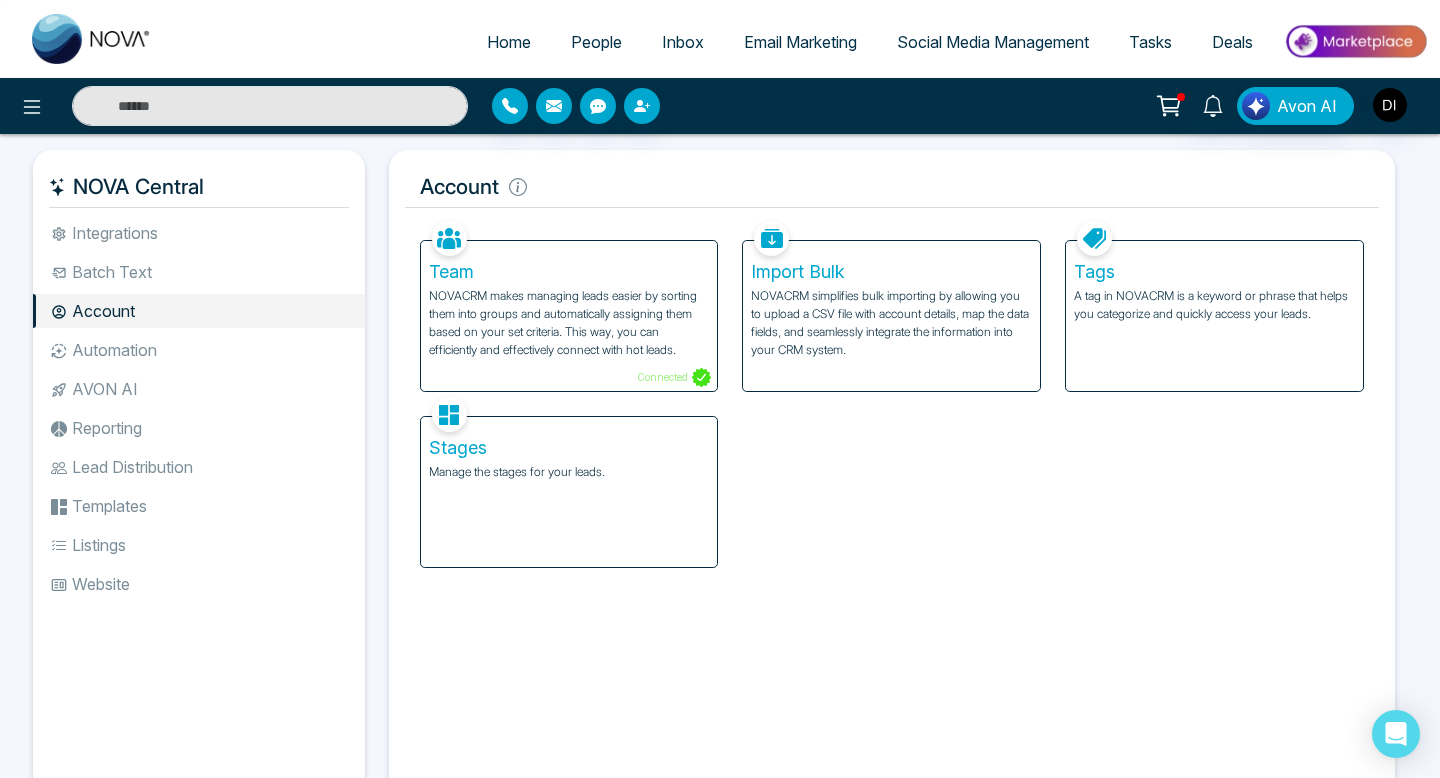 click on "Batch Text" at bounding box center (199, 272) 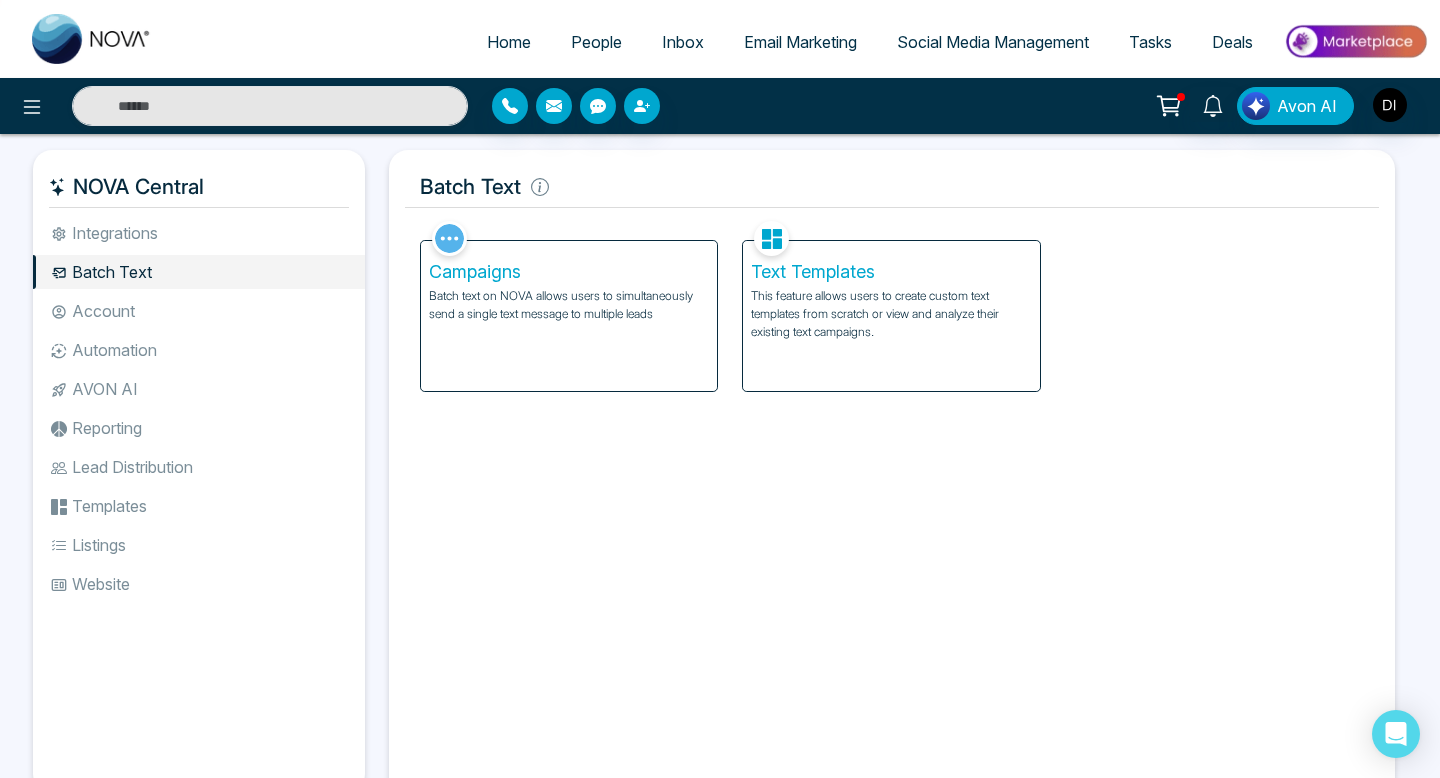 click on "Batch text on NOVA allows users to simultaneously send a single text message to multiple leads" at bounding box center (569, 305) 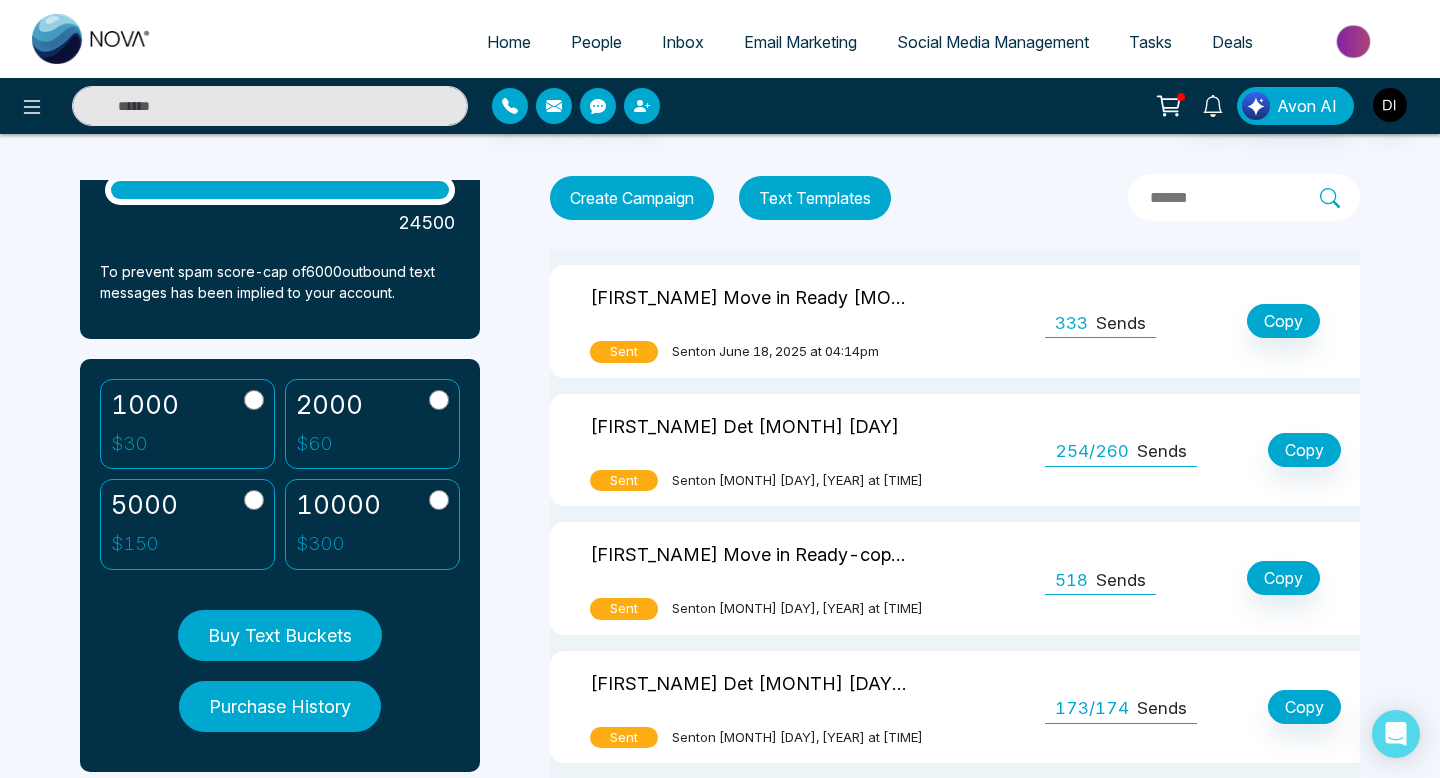 scroll, scrollTop: 310, scrollLeft: 0, axis: vertical 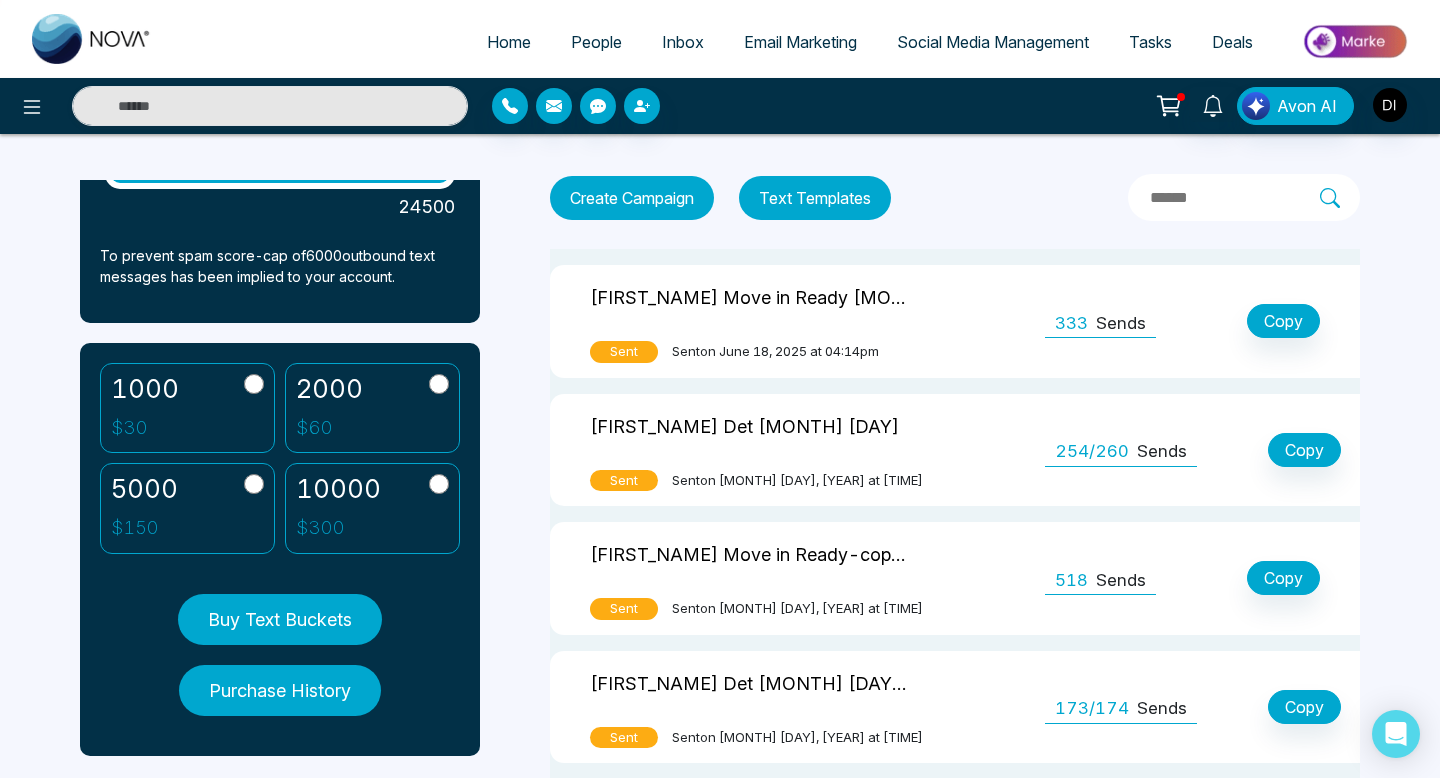 click on "Buy Text Buckets" at bounding box center (280, 619) 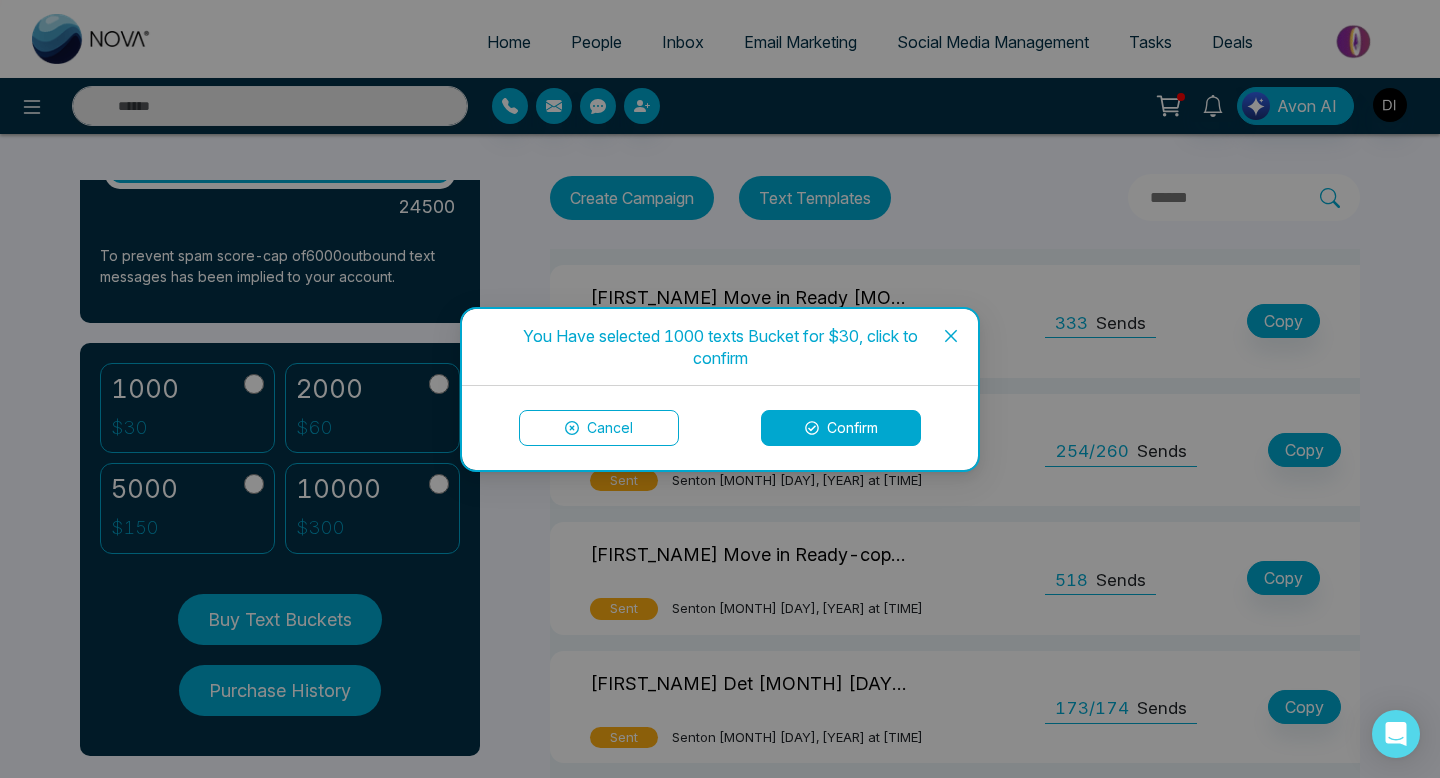 click on "Confirm" at bounding box center (841, 428) 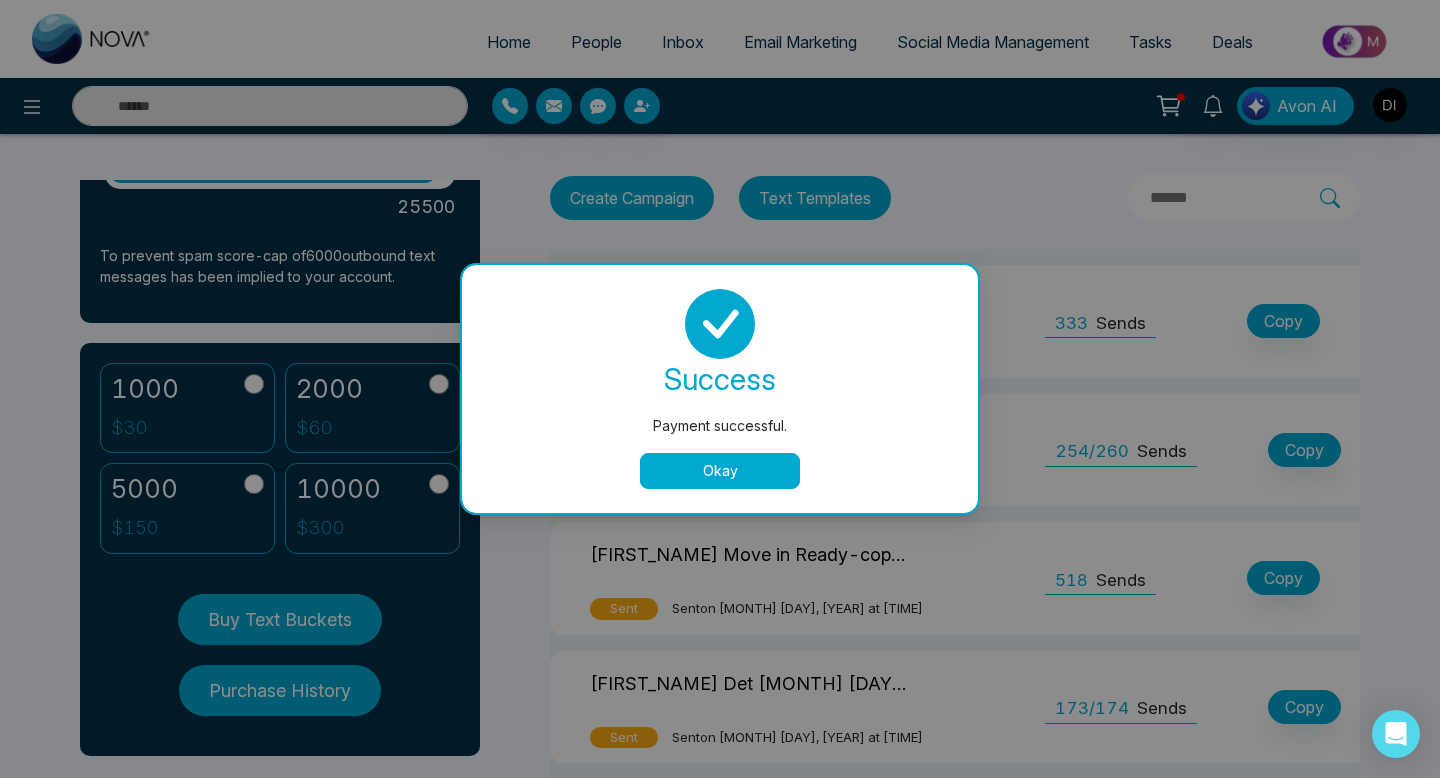 click on "Okay" at bounding box center [720, 471] 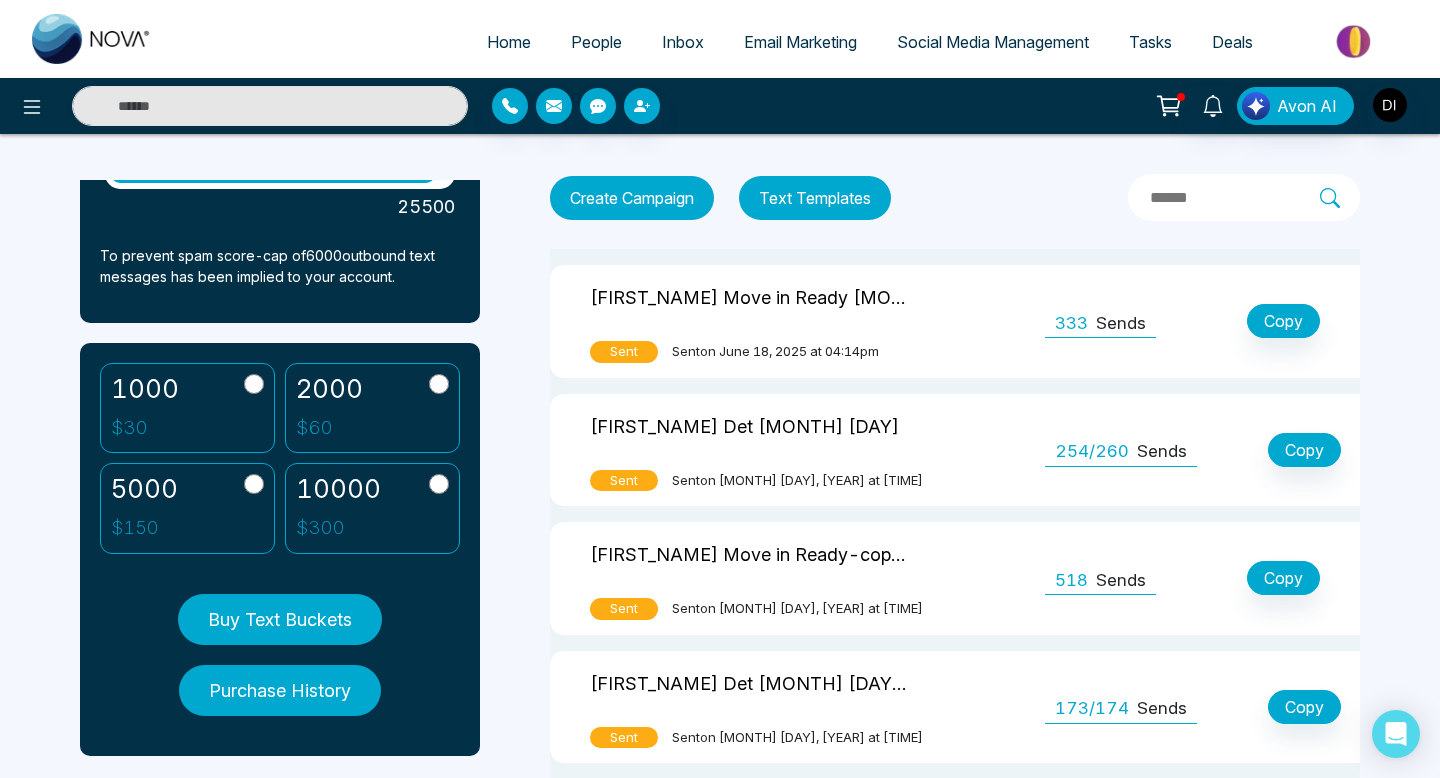 click on "Create Campaign" at bounding box center [632, 198] 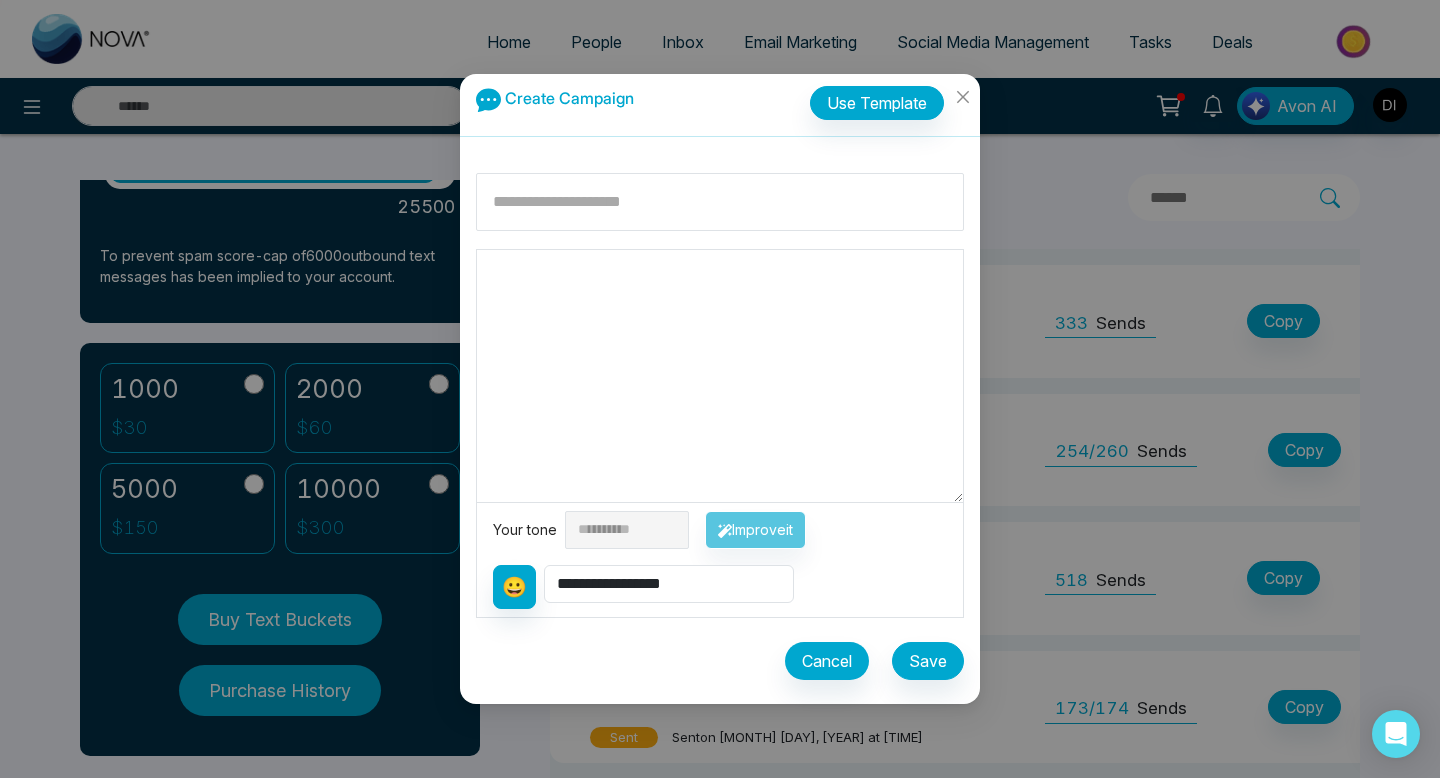 click at bounding box center [720, 376] 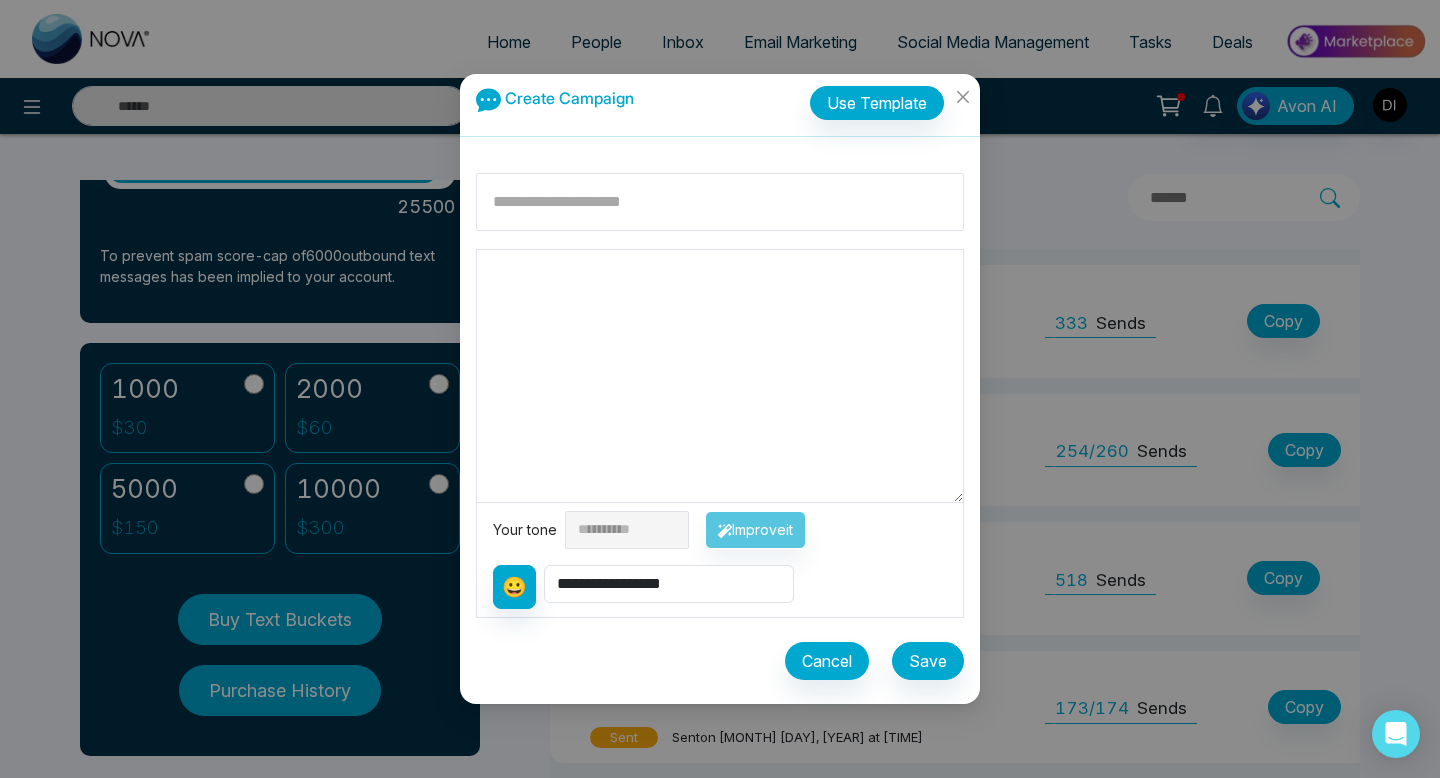 paste on "**********" 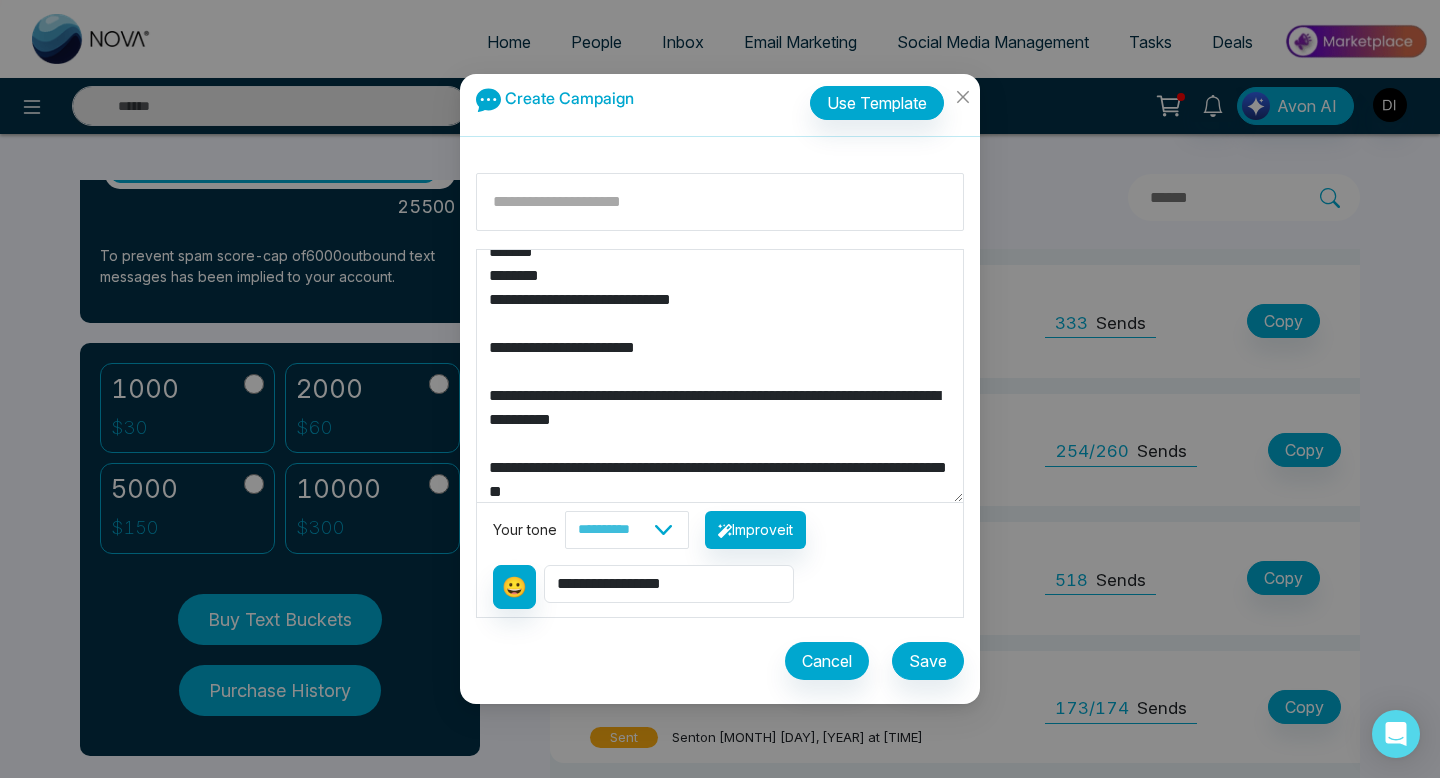 scroll, scrollTop: 192, scrollLeft: 0, axis: vertical 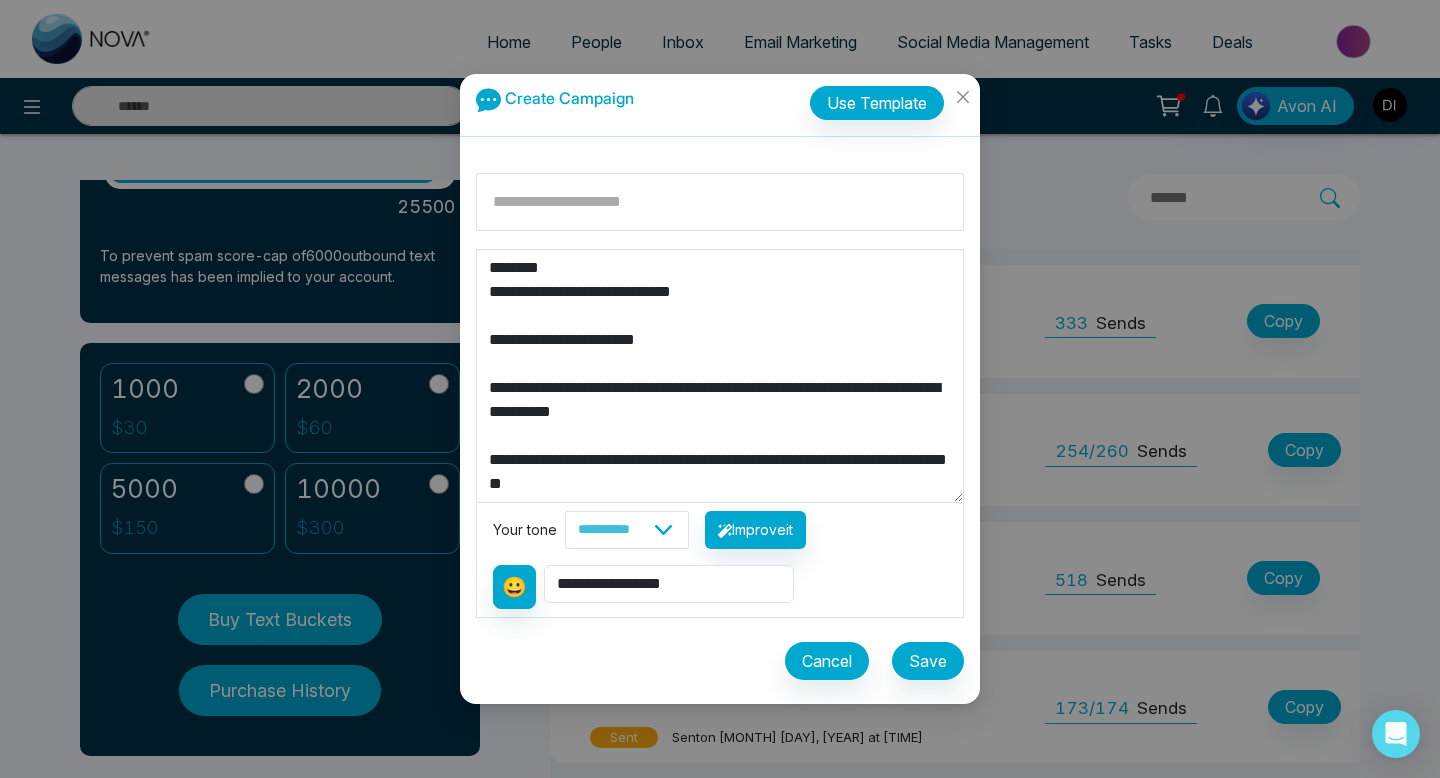 click on "**********" at bounding box center [720, 376] 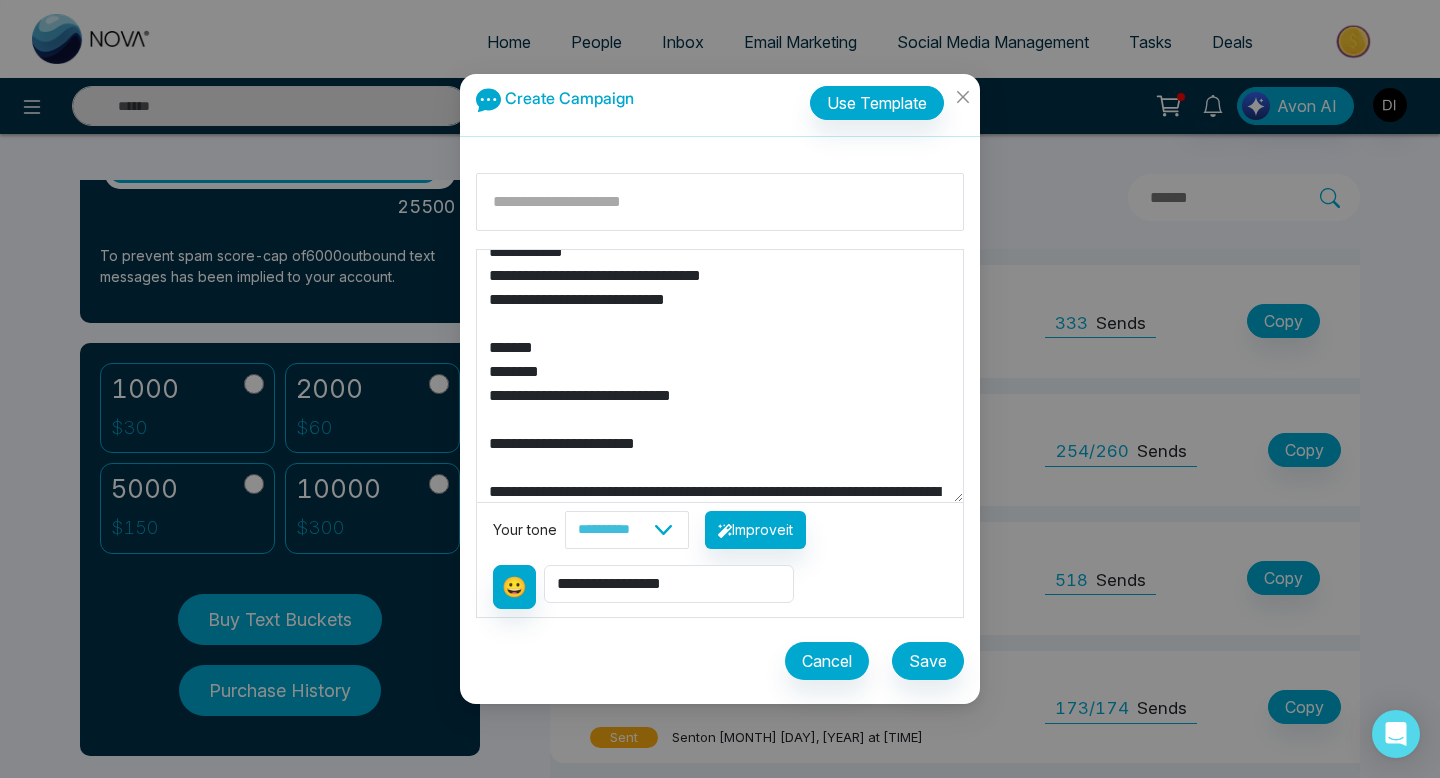scroll, scrollTop: 56, scrollLeft: 0, axis: vertical 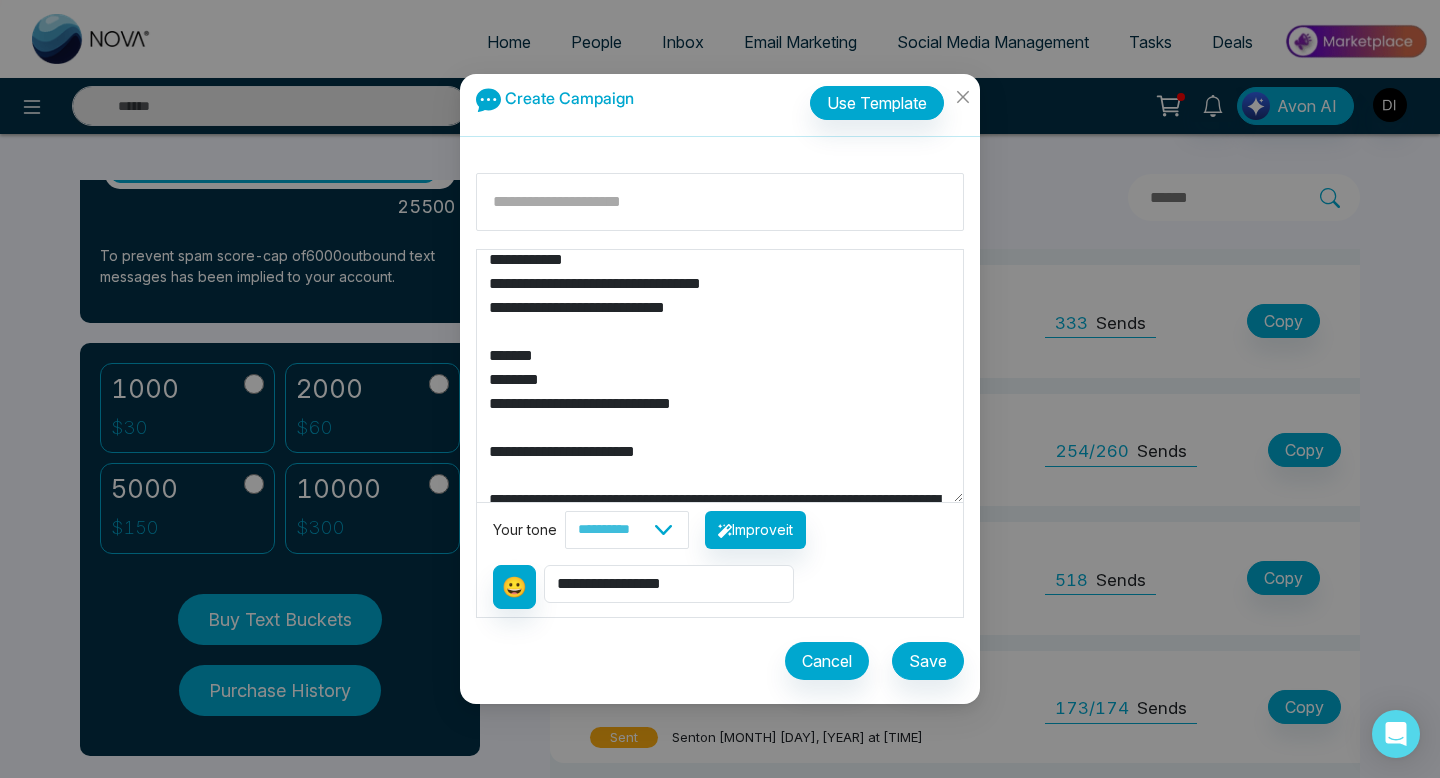 click on "**********" at bounding box center [720, 376] 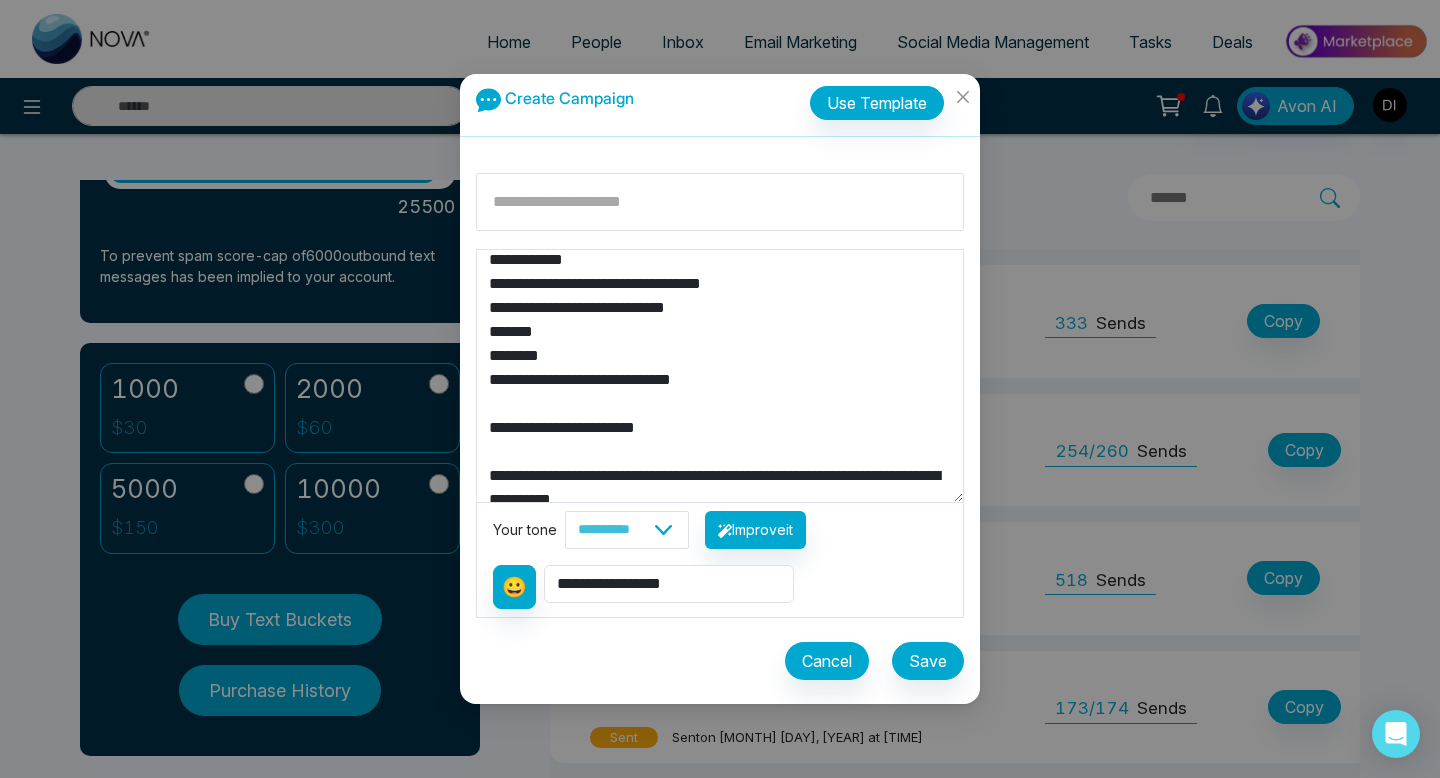 scroll, scrollTop: 0, scrollLeft: 0, axis: both 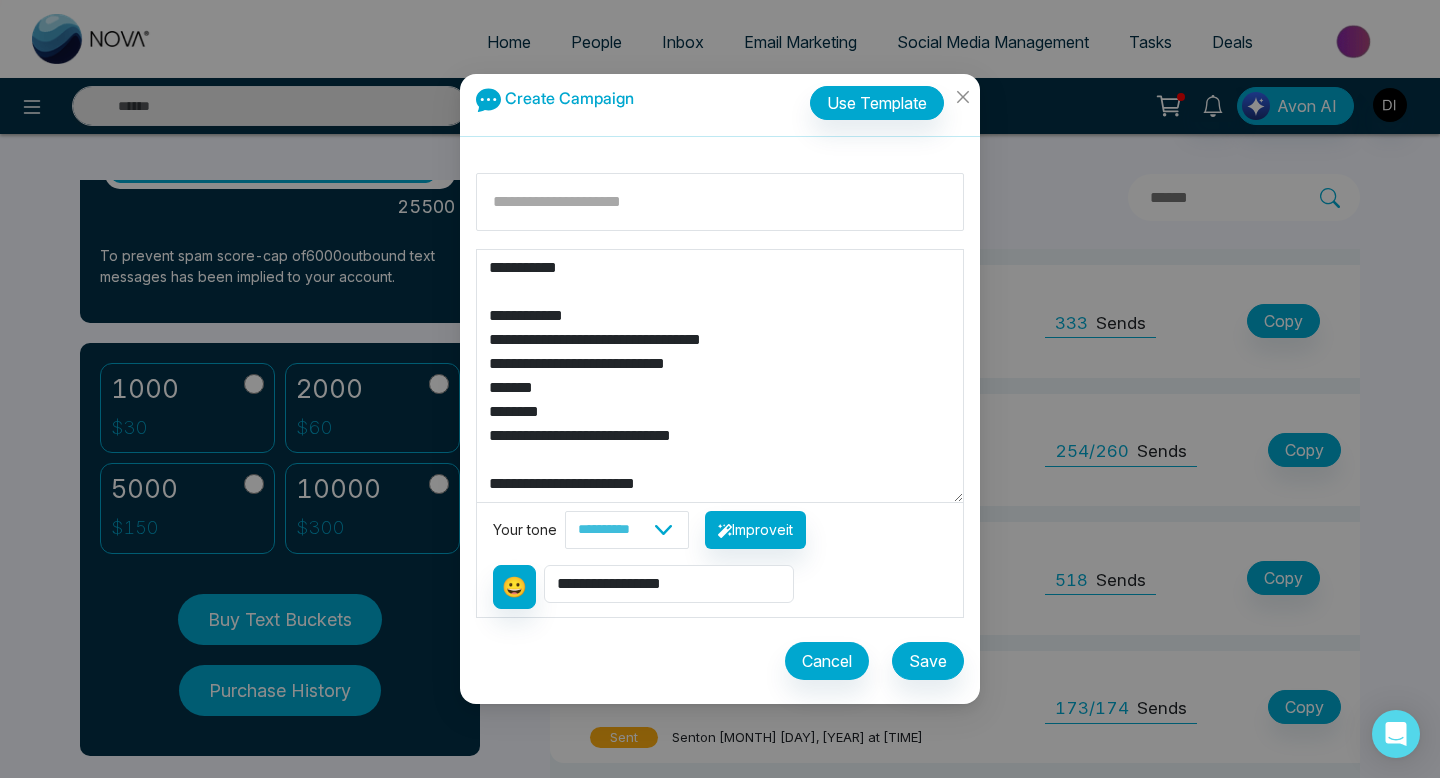 drag, startPoint x: 619, startPoint y: 314, endPoint x: 480, endPoint y: 311, distance: 139.03236 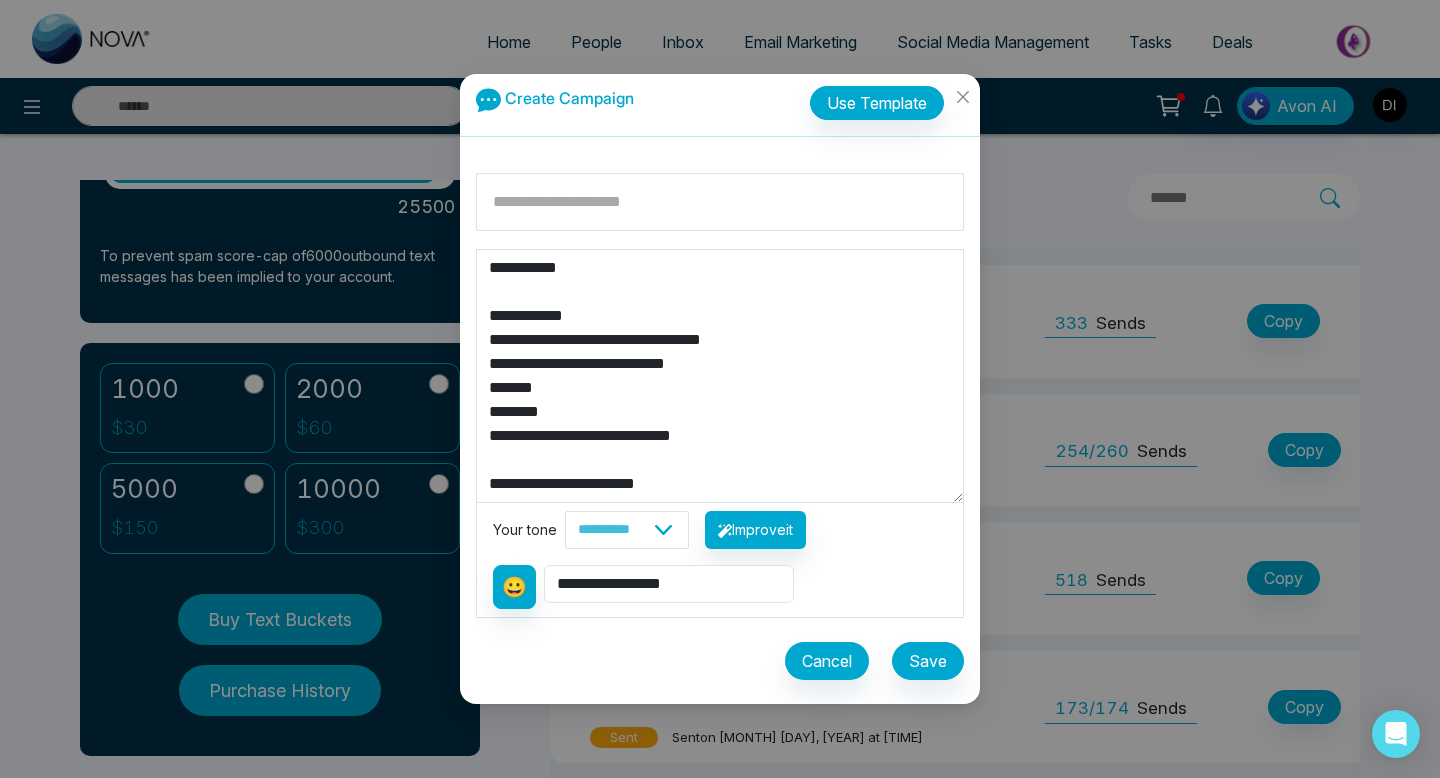 click on "**********" at bounding box center [720, 376] 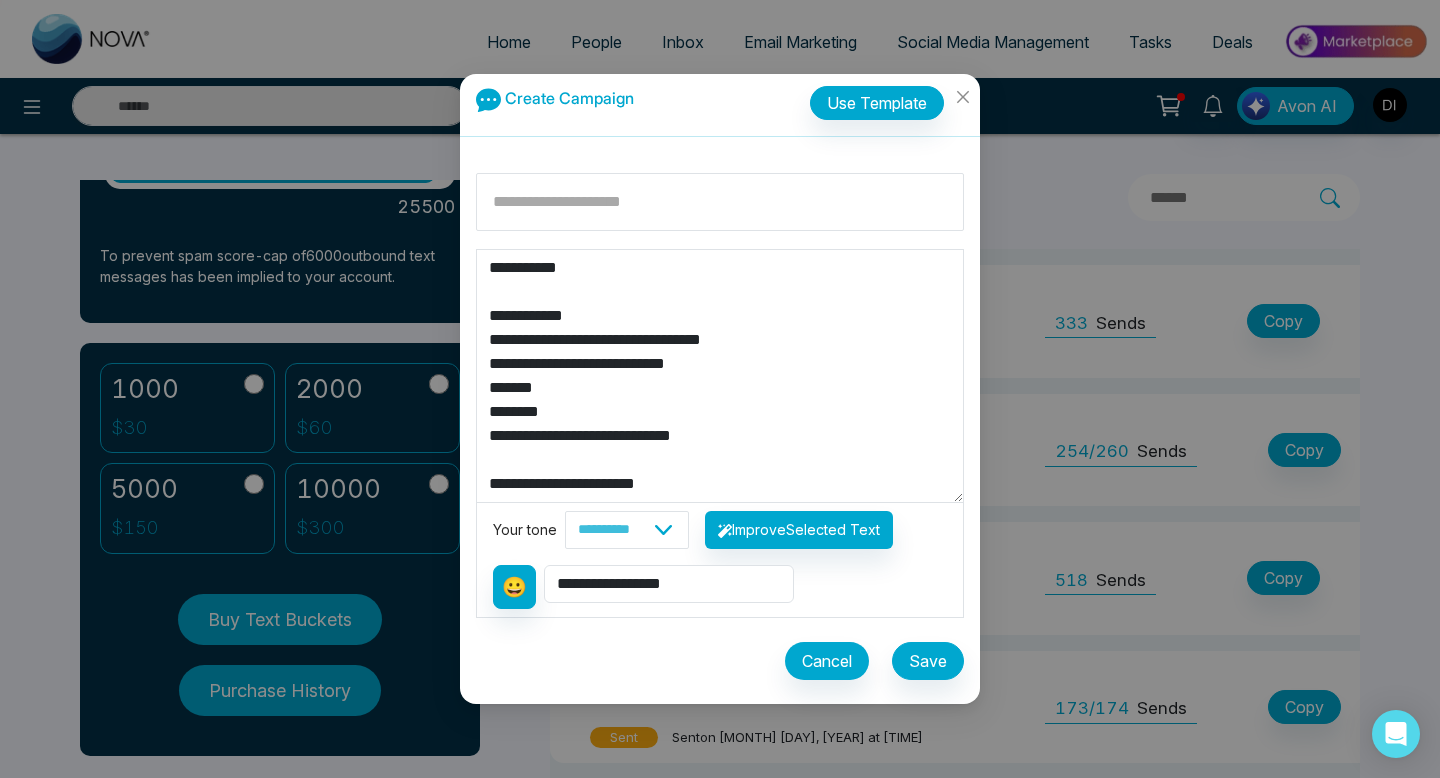 click on "**********" at bounding box center (720, 376) 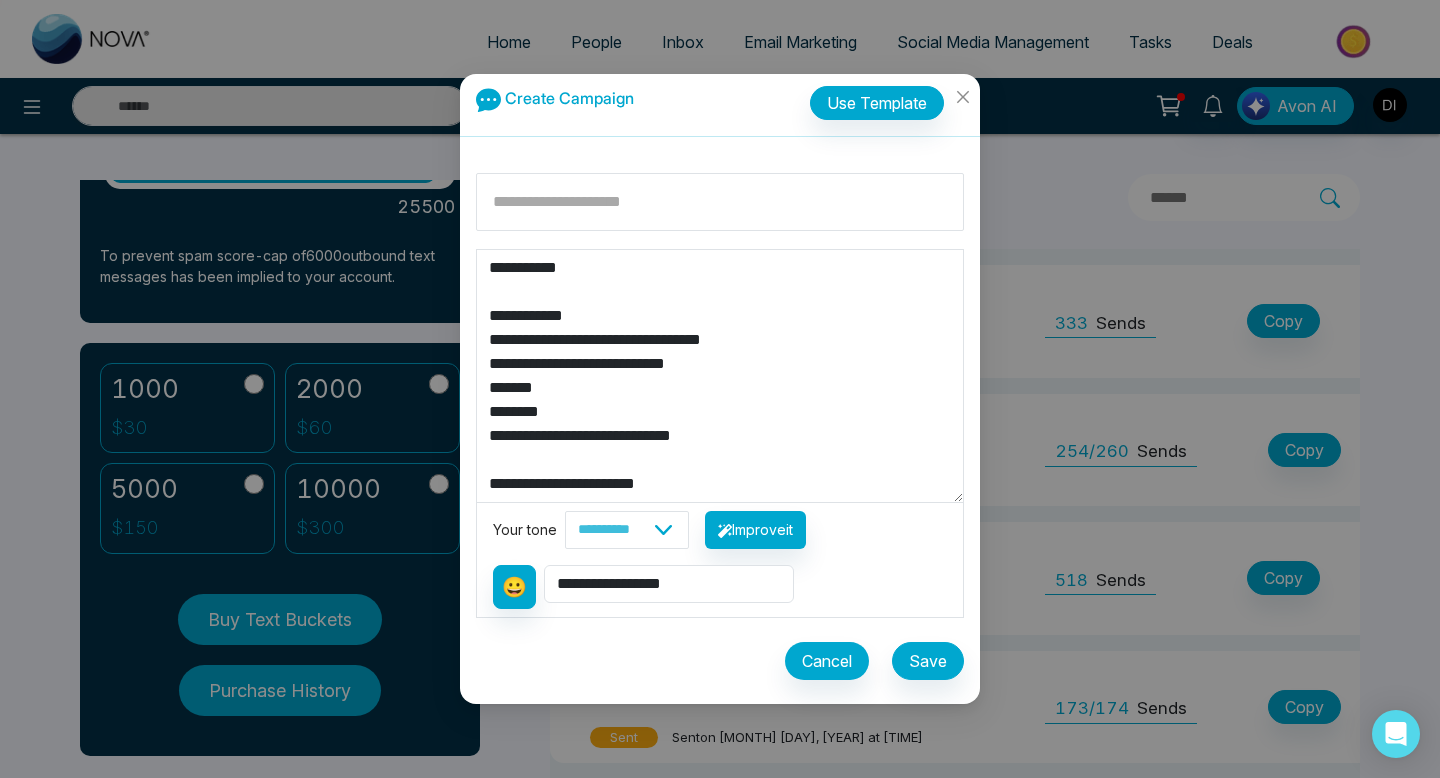 click on "**********" at bounding box center (720, 376) 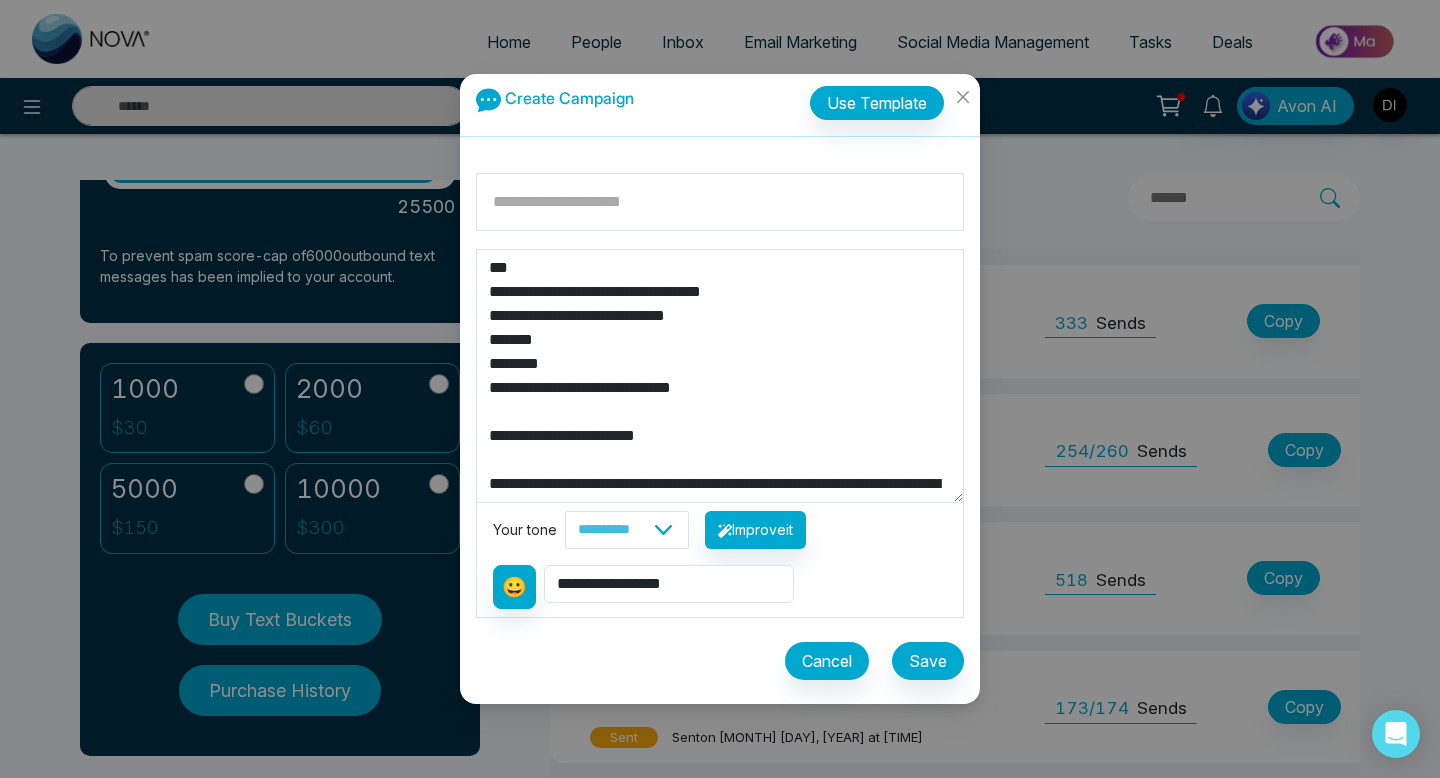 type on "**********" 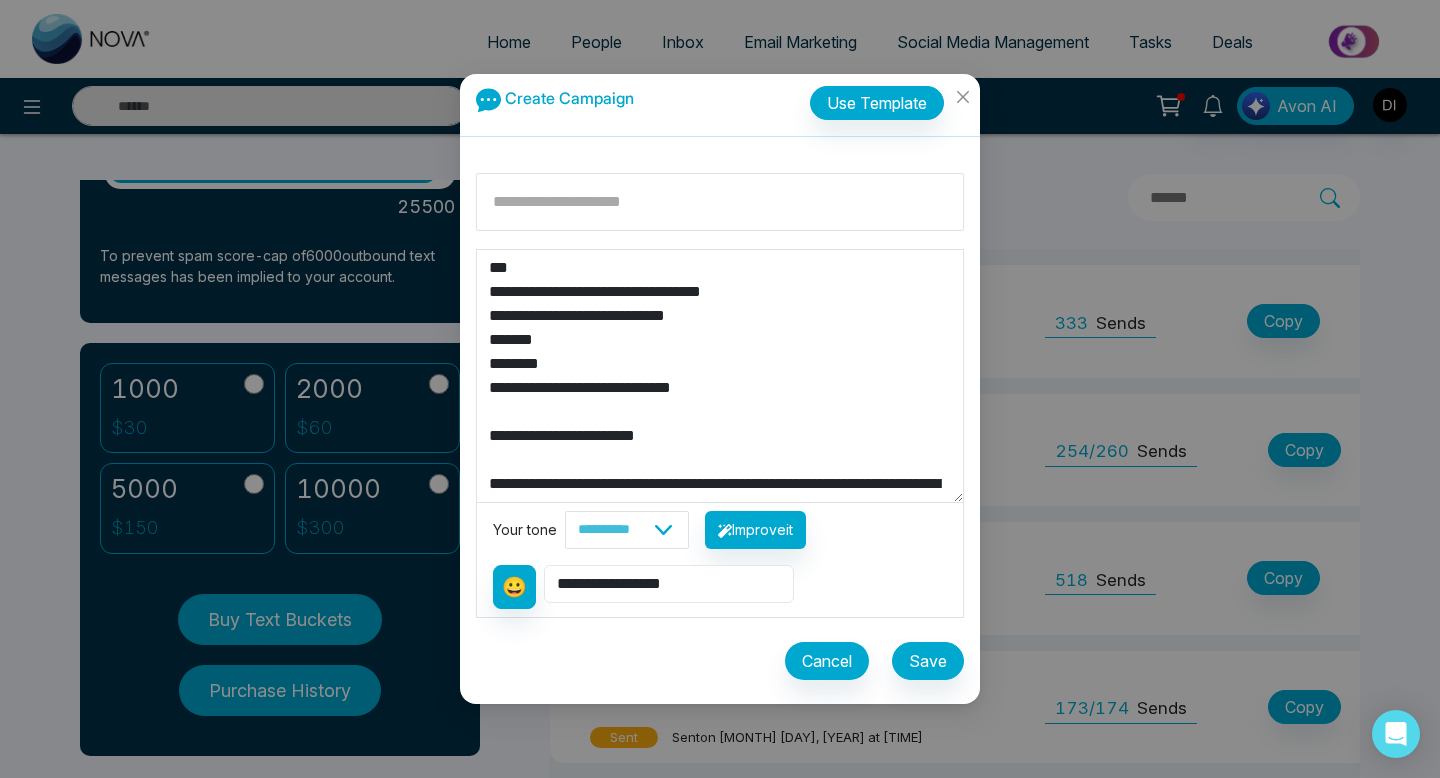 click on "**********" at bounding box center (669, 584) 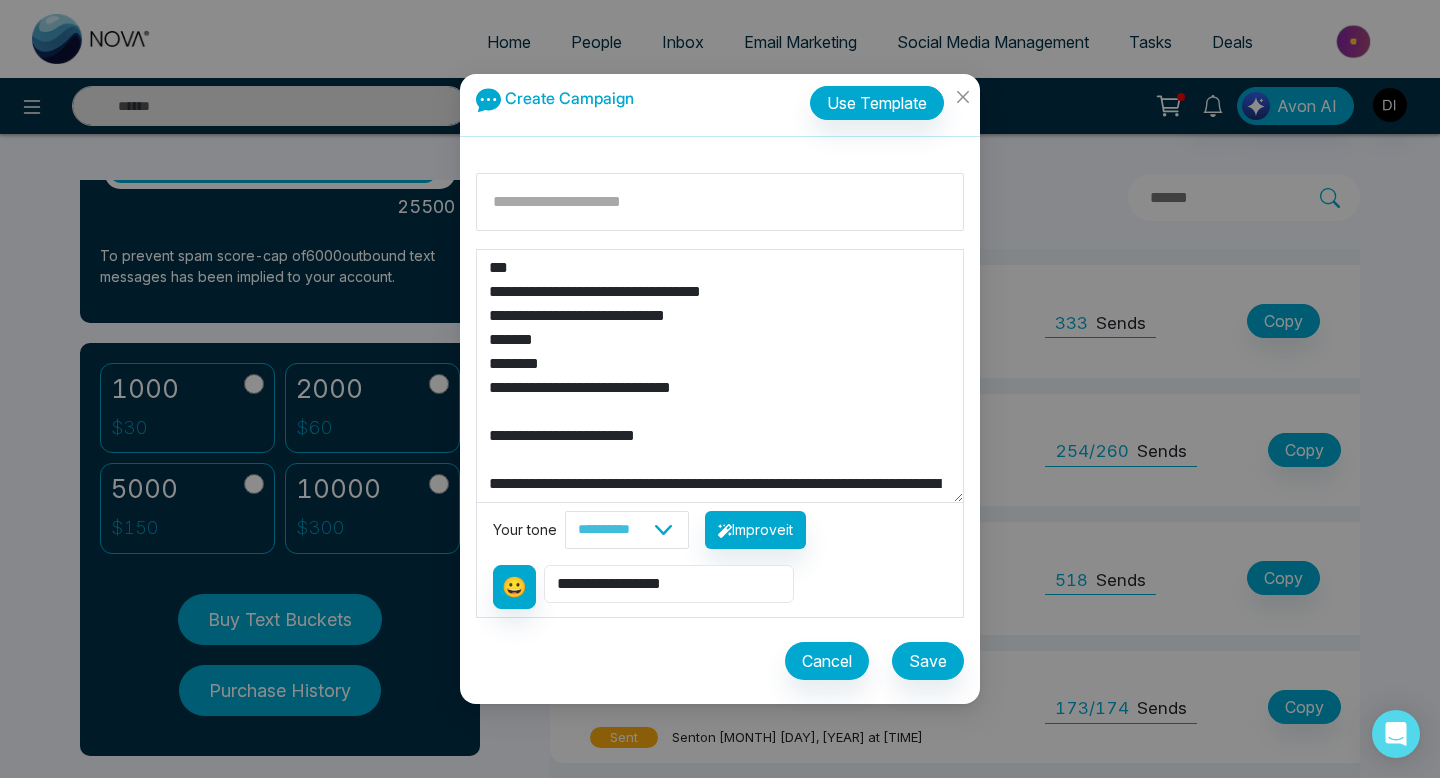 select on "**********" 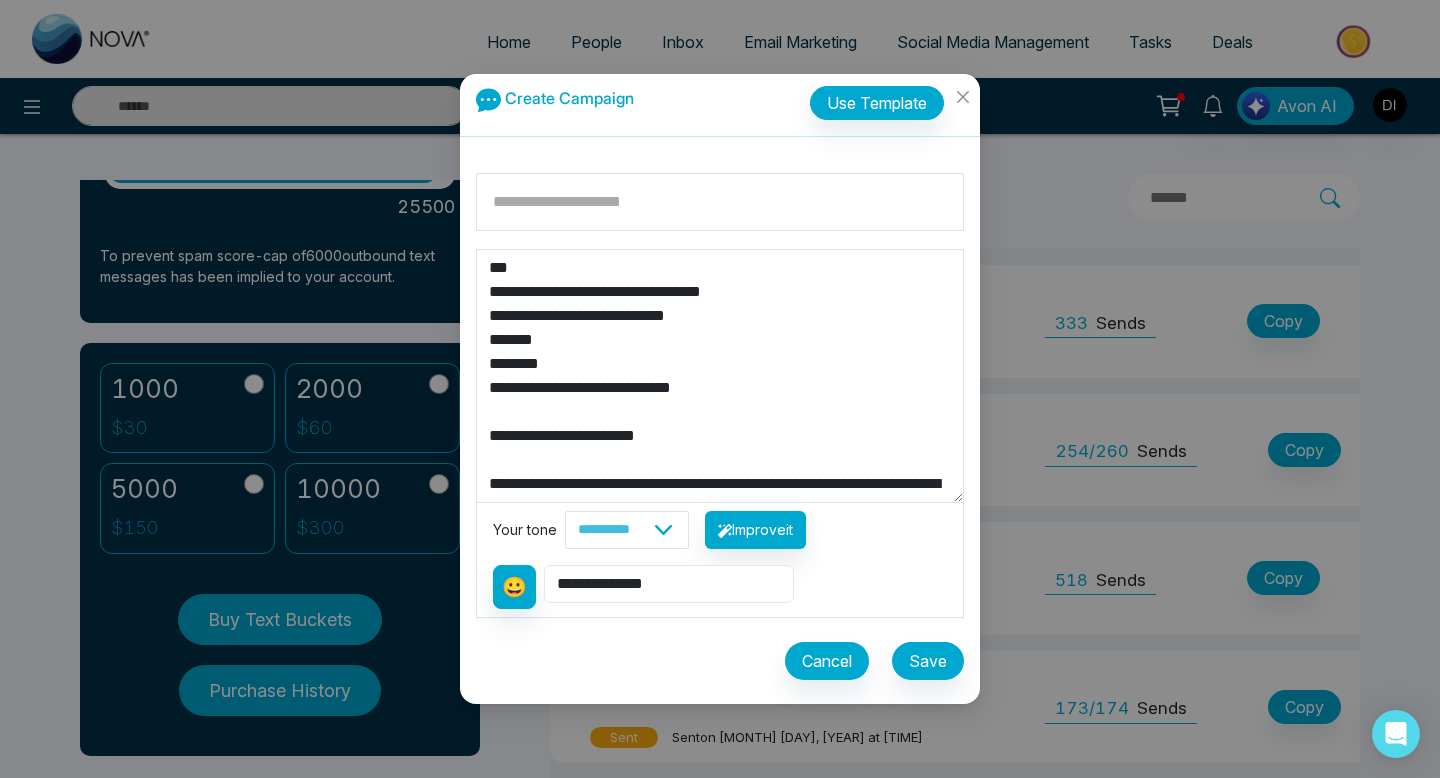 type on "**********" 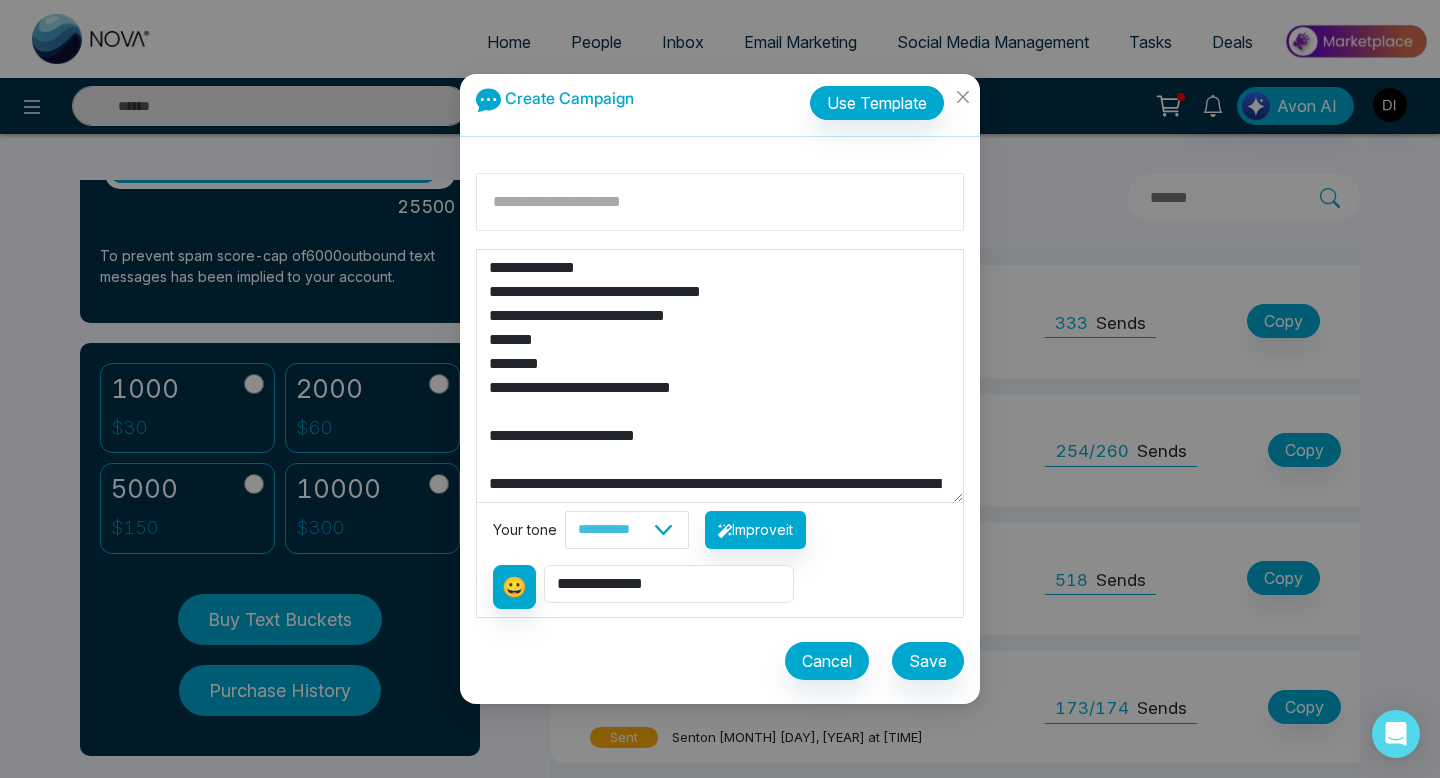 click at bounding box center (720, 202) 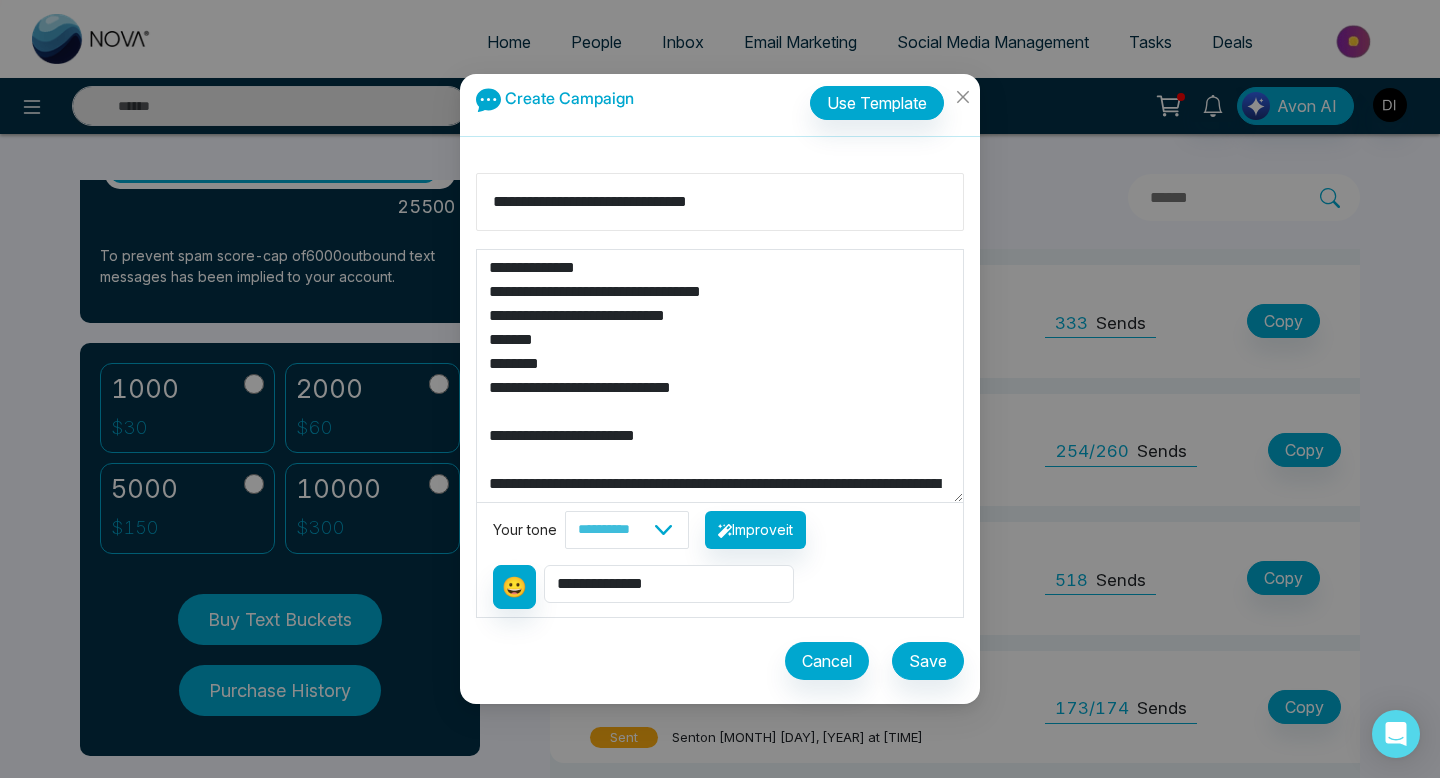 type on "**********" 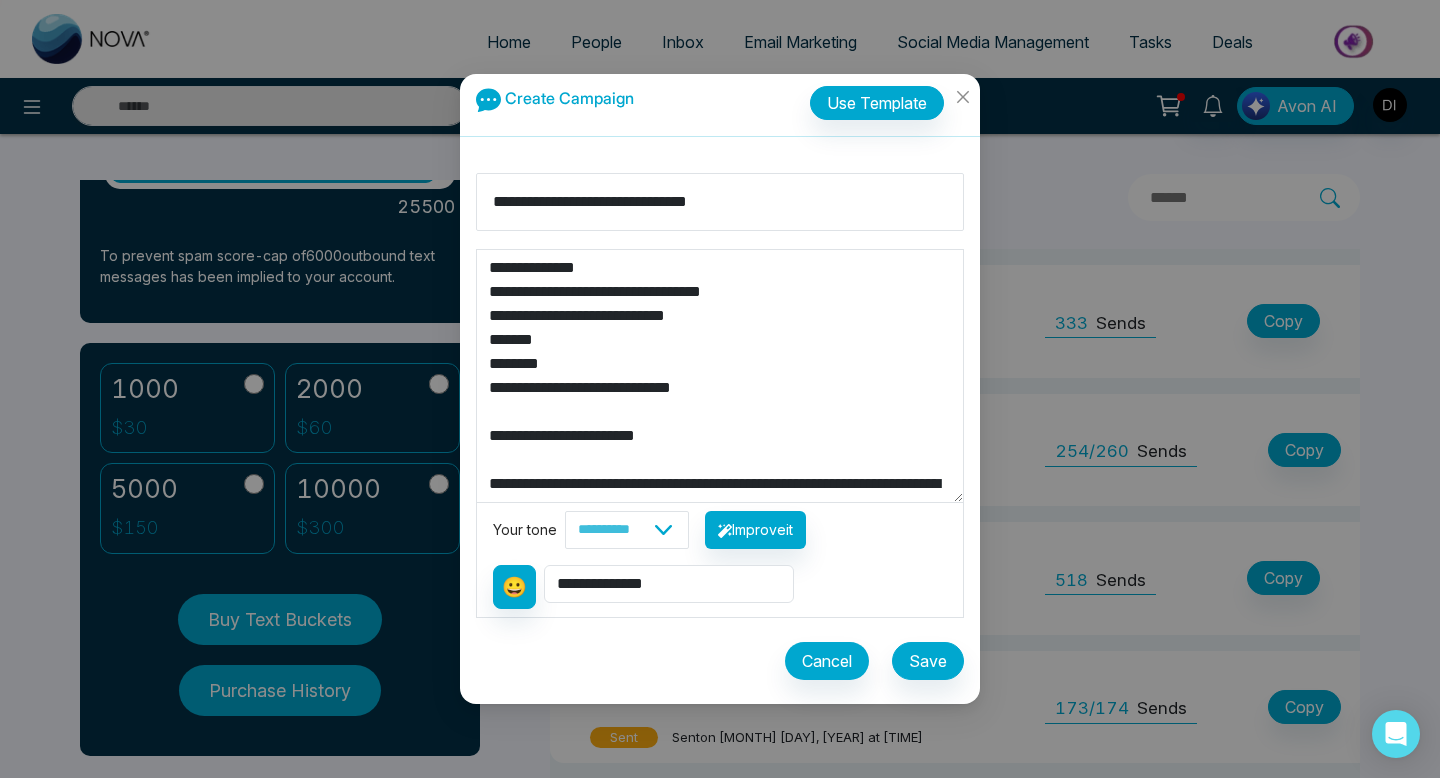 drag, startPoint x: 559, startPoint y: 340, endPoint x: 469, endPoint y: 340, distance: 90 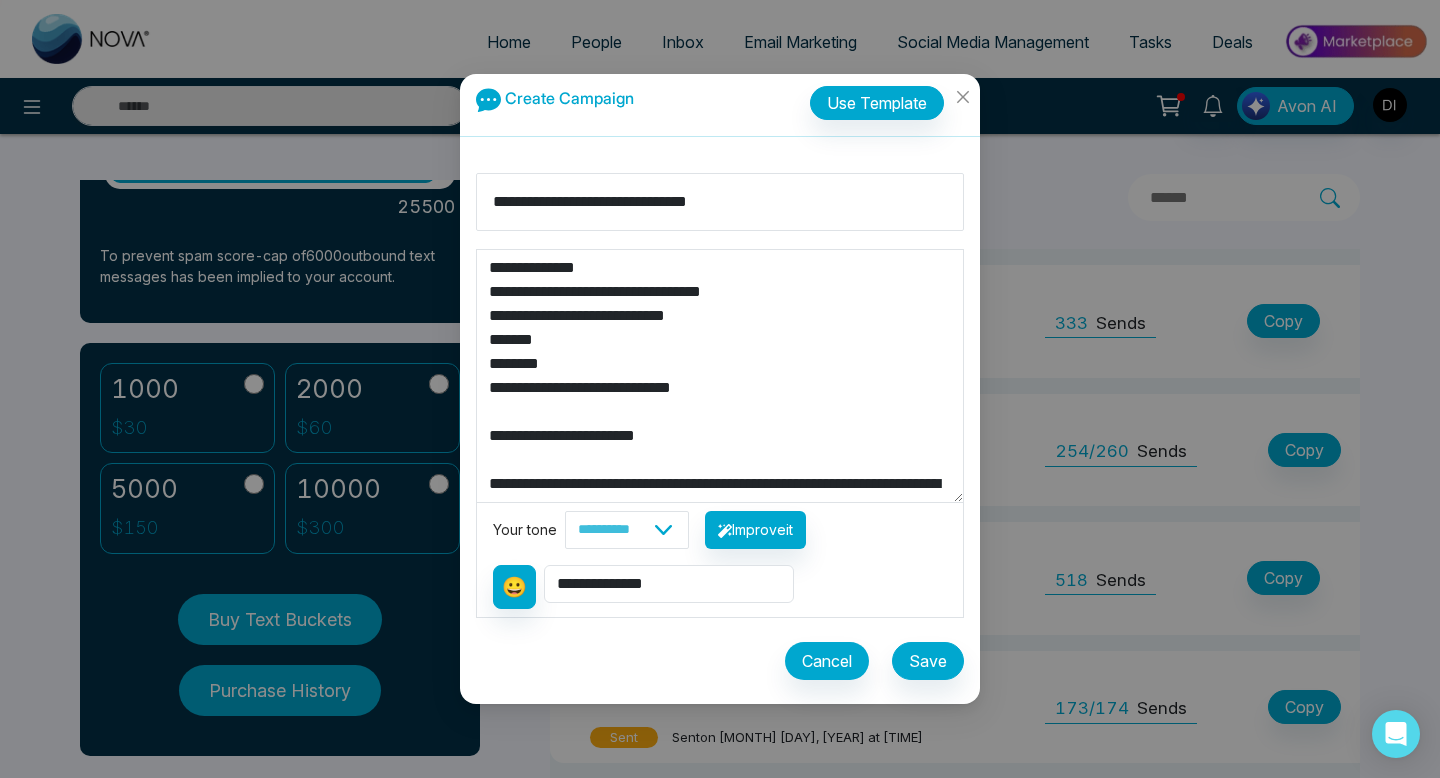 click on "**********" at bounding box center [720, 430] 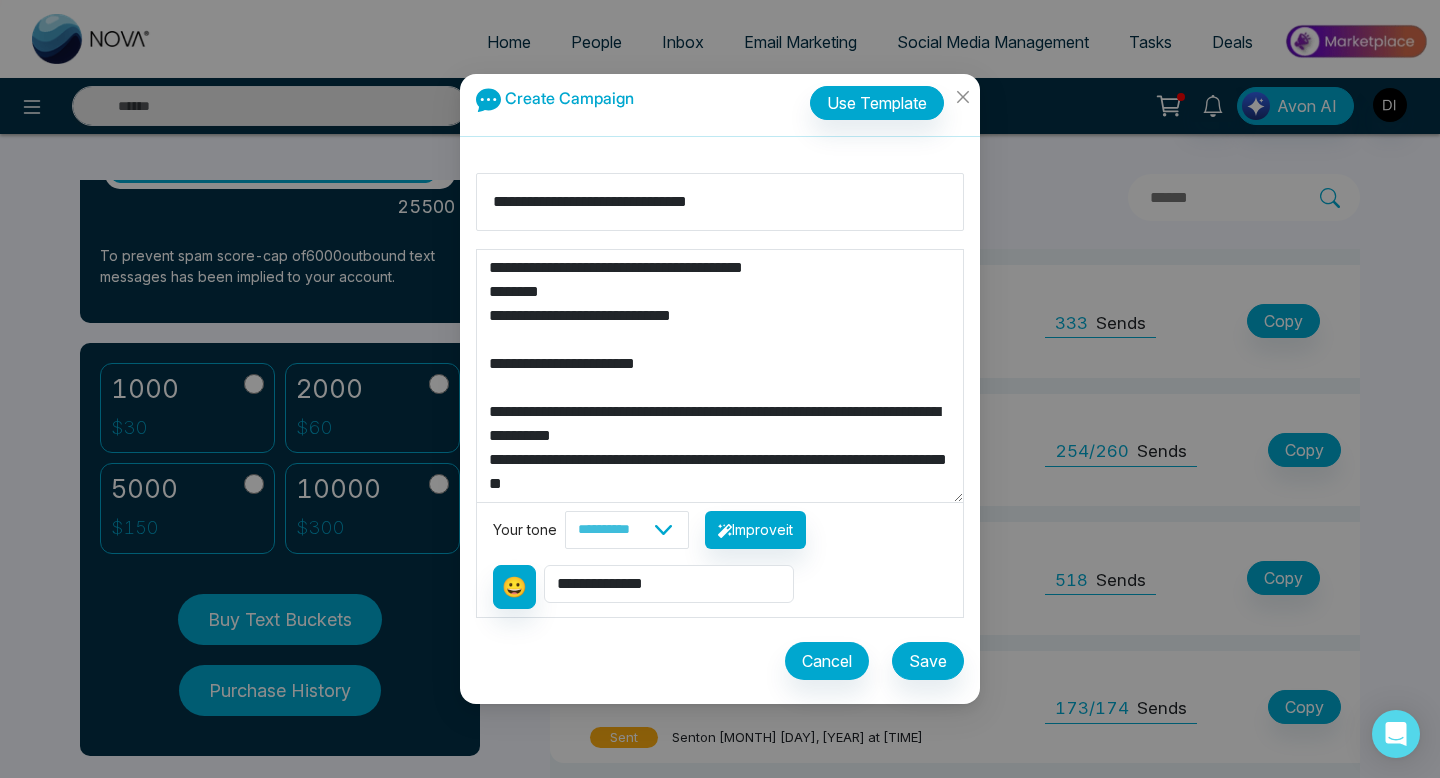 scroll, scrollTop: 96, scrollLeft: 0, axis: vertical 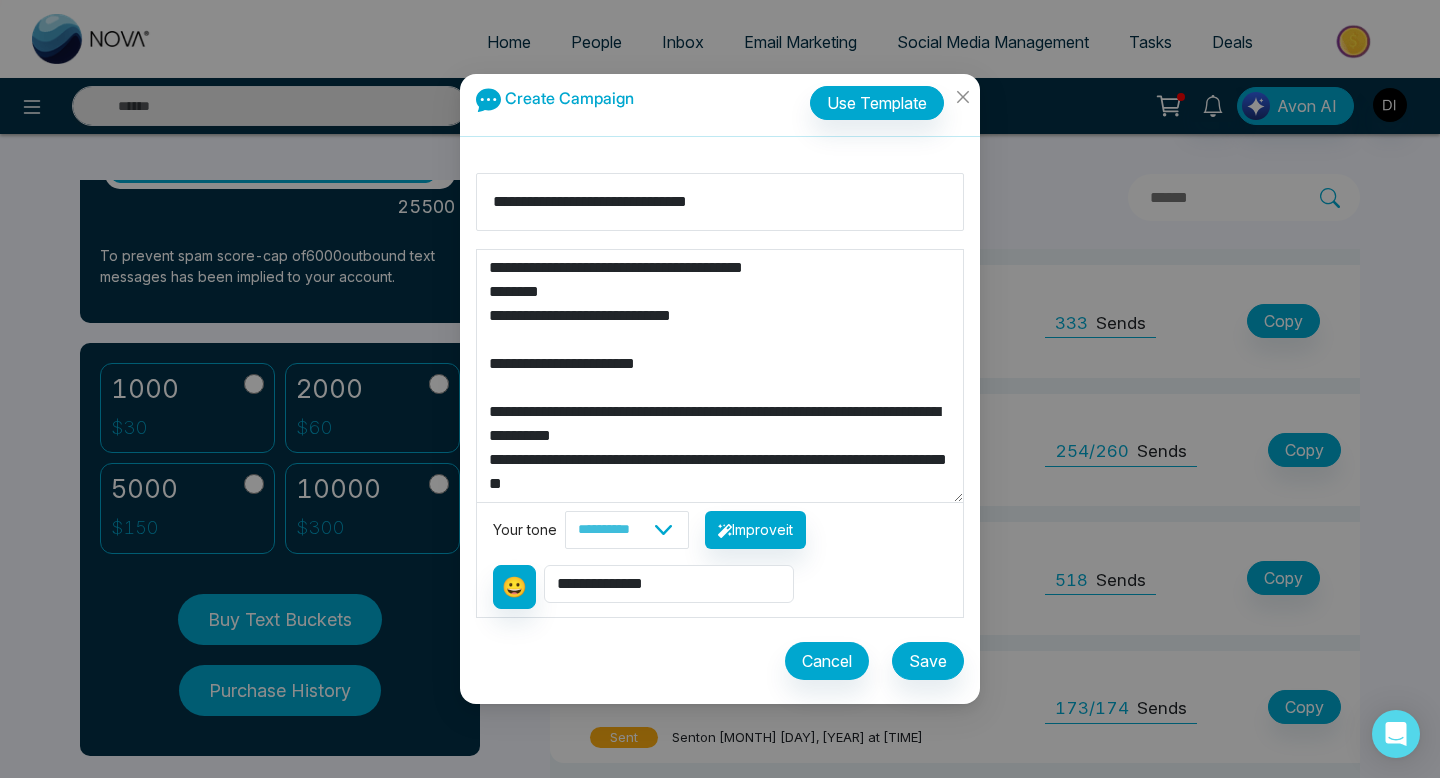 drag, startPoint x: 674, startPoint y: 413, endPoint x: 487, endPoint y: 386, distance: 188.93915 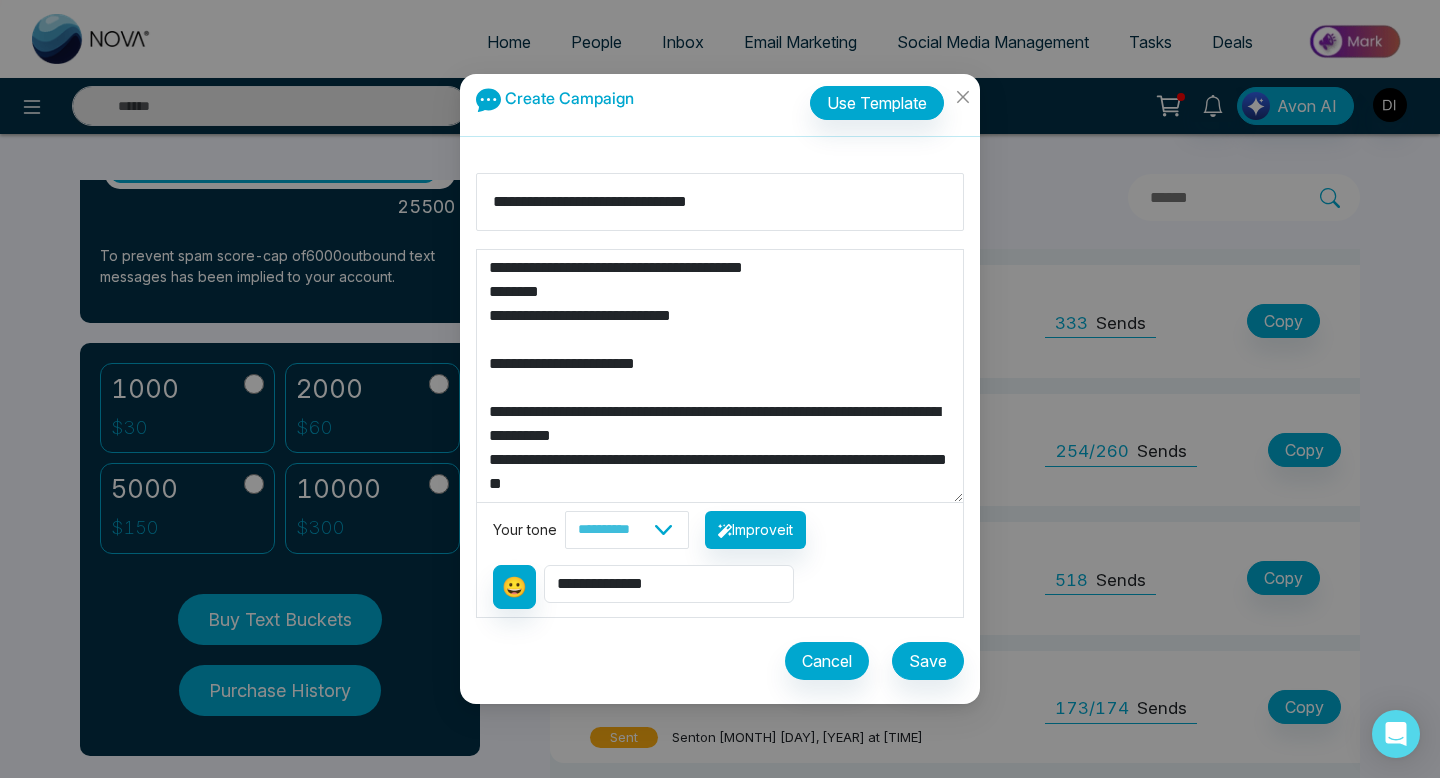 click on "**********" at bounding box center (720, 376) 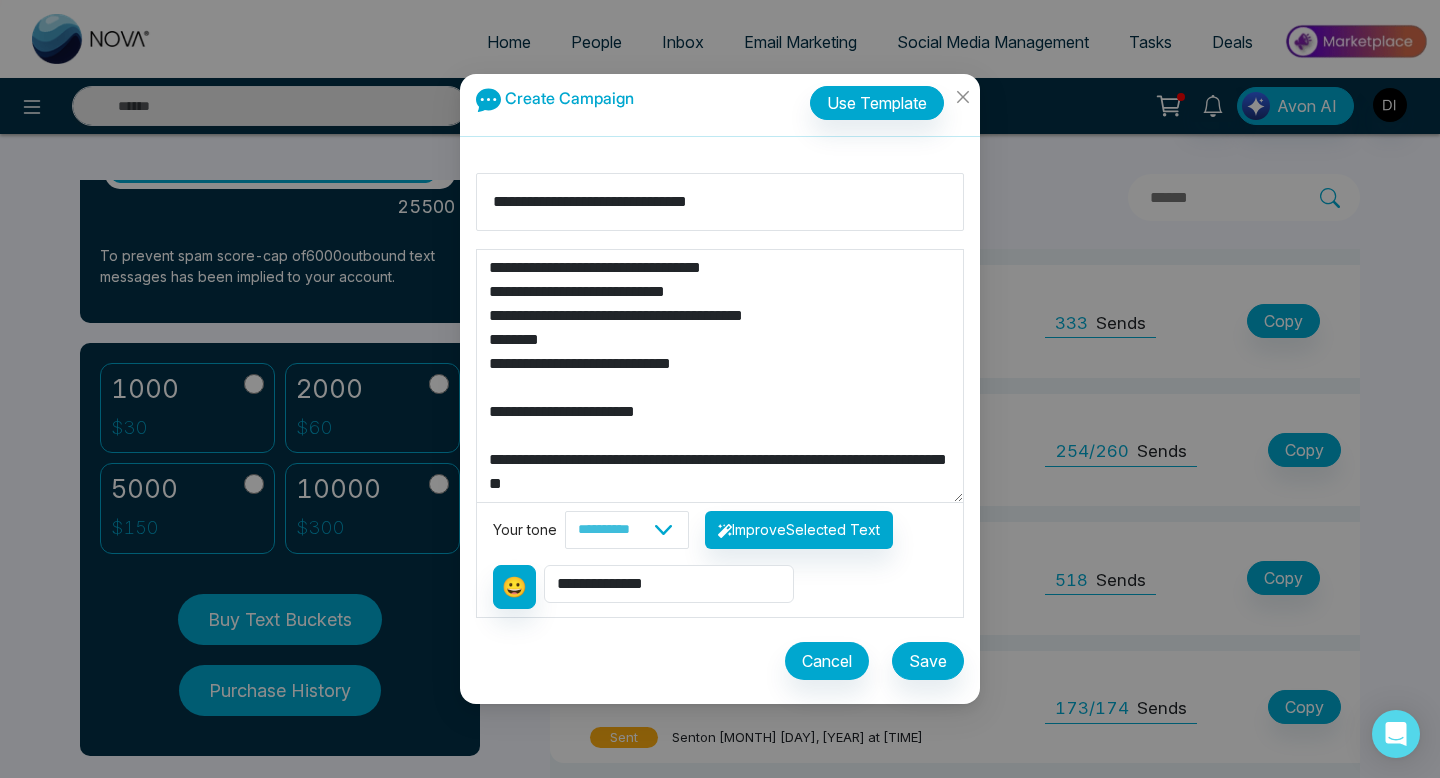scroll, scrollTop: 48, scrollLeft: 0, axis: vertical 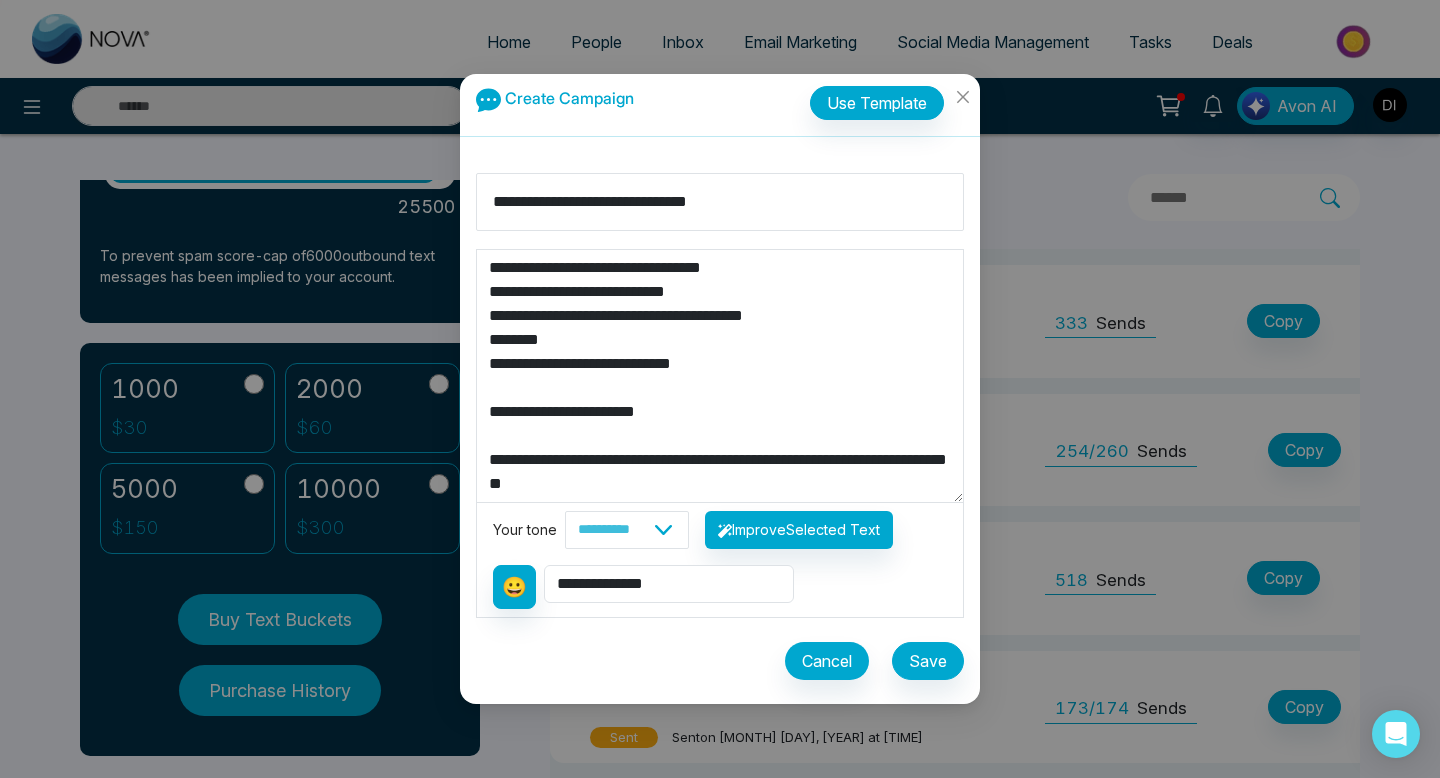 click on "**********" at bounding box center [720, 376] 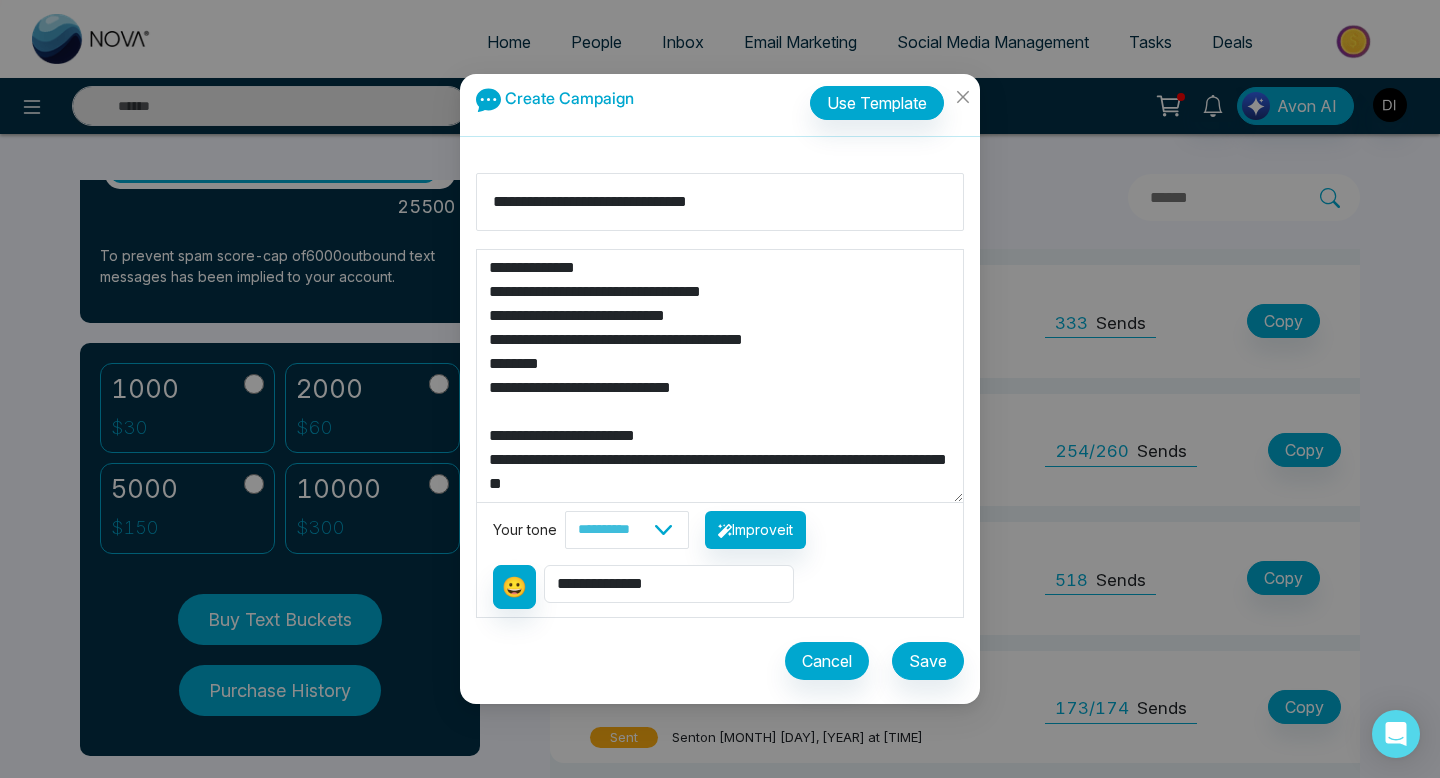 scroll, scrollTop: 24, scrollLeft: 0, axis: vertical 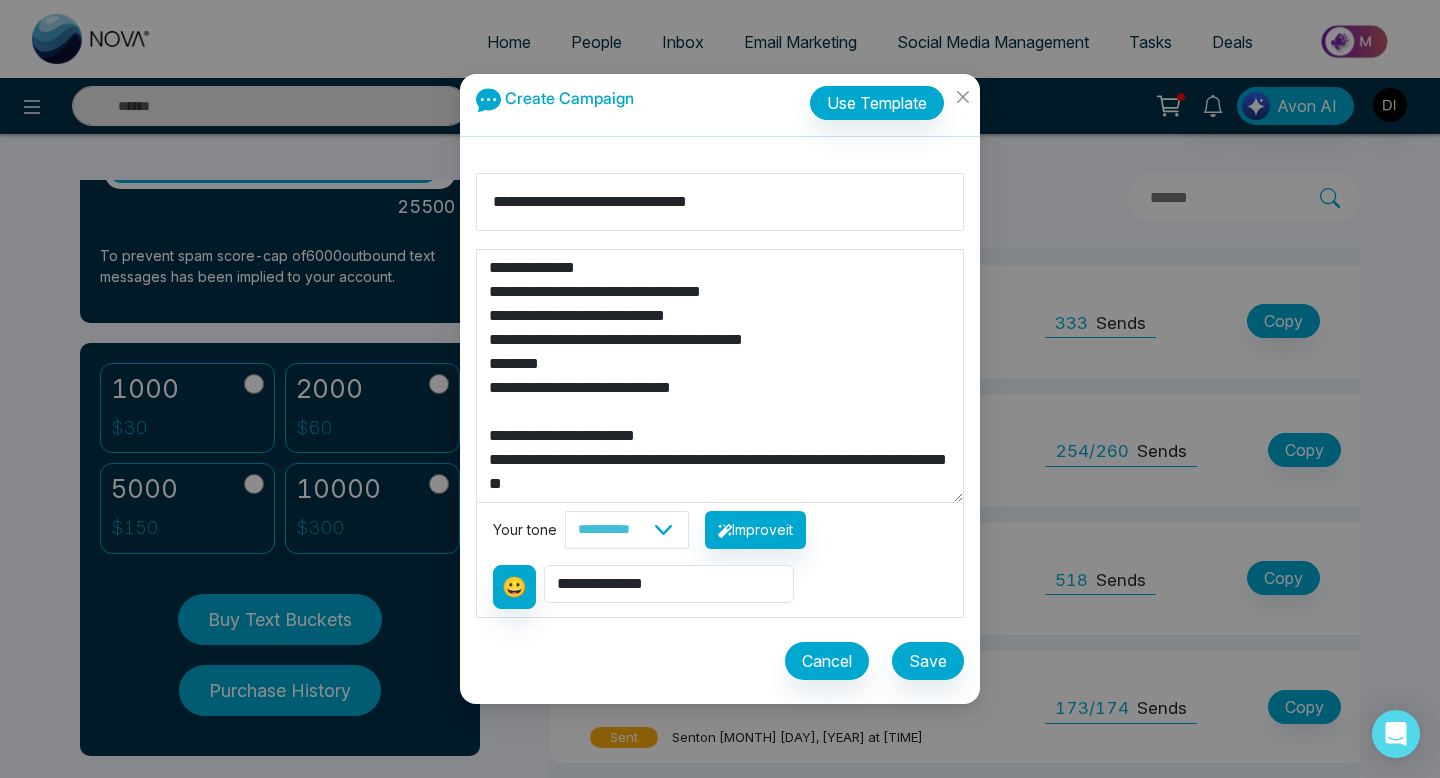 drag, startPoint x: 679, startPoint y: 412, endPoint x: 477, endPoint y: 412, distance: 202 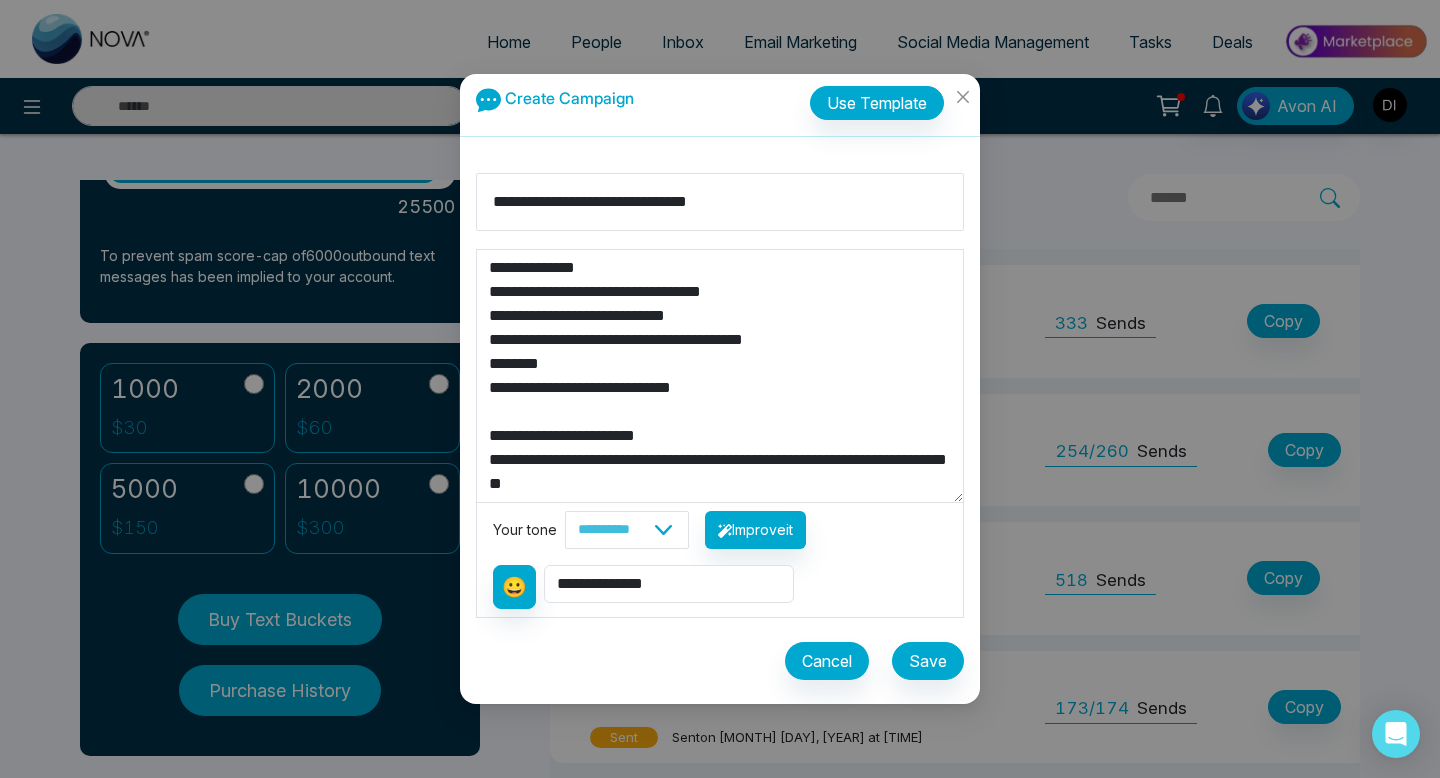 click on "**********" at bounding box center (720, 376) 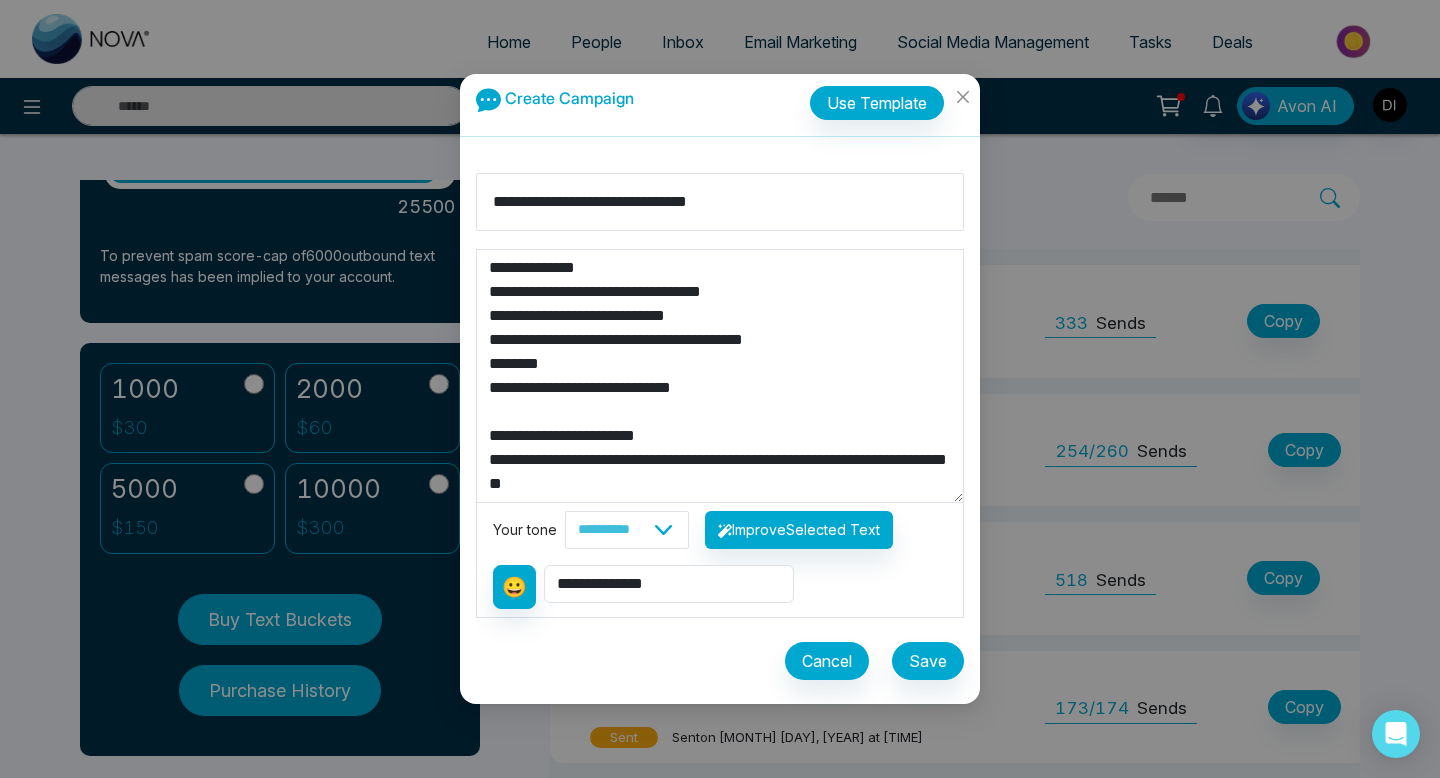 click on "**********" at bounding box center (720, 376) 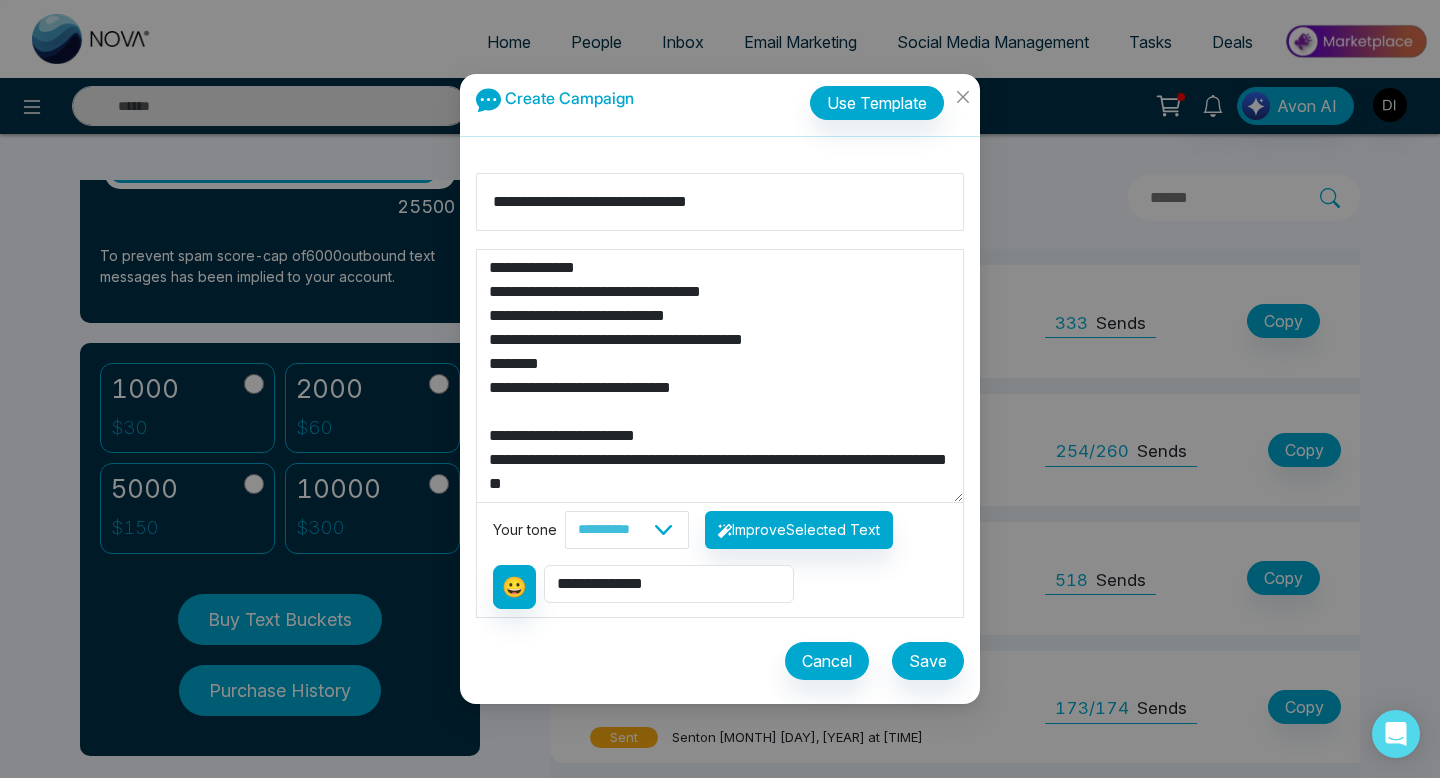 click on "**********" at bounding box center (720, 376) 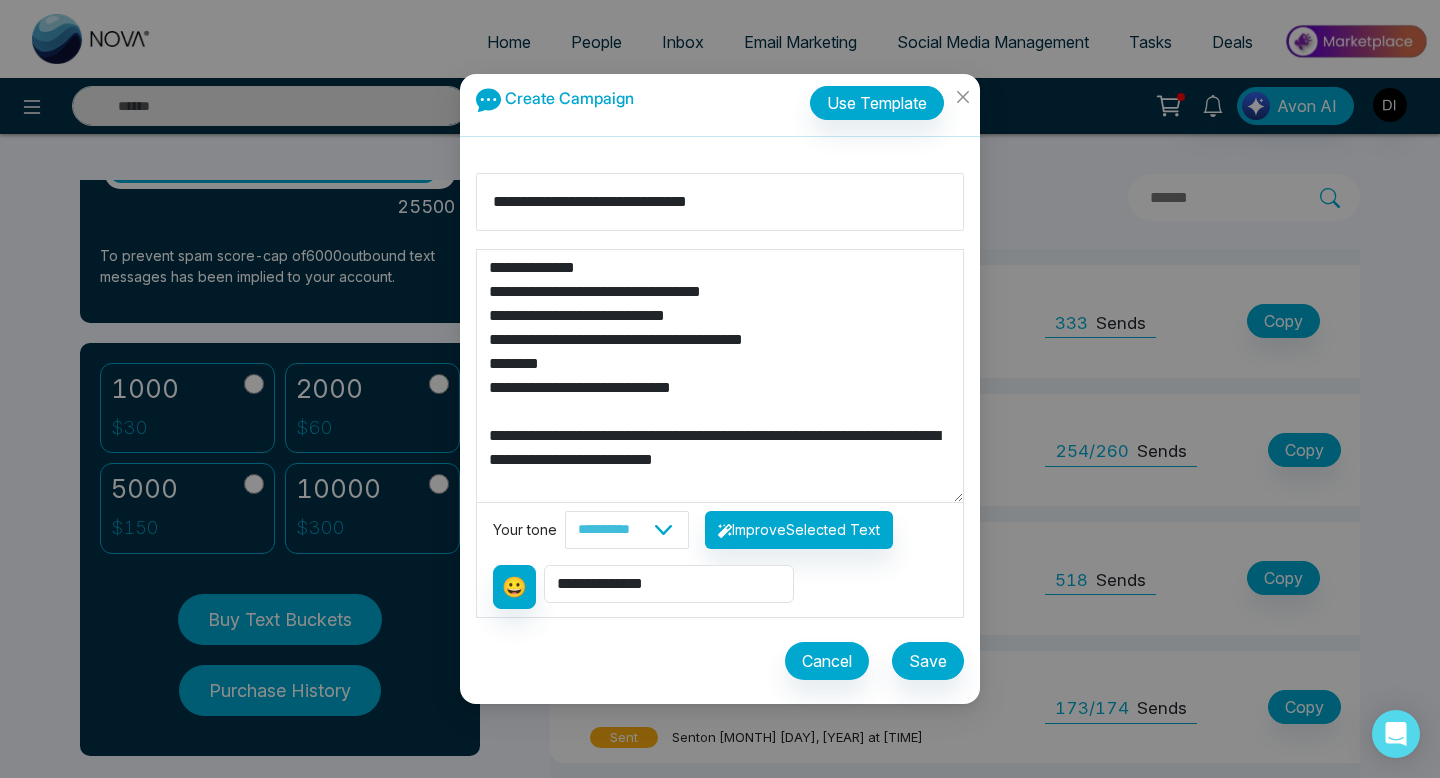 scroll, scrollTop: 0, scrollLeft: 0, axis: both 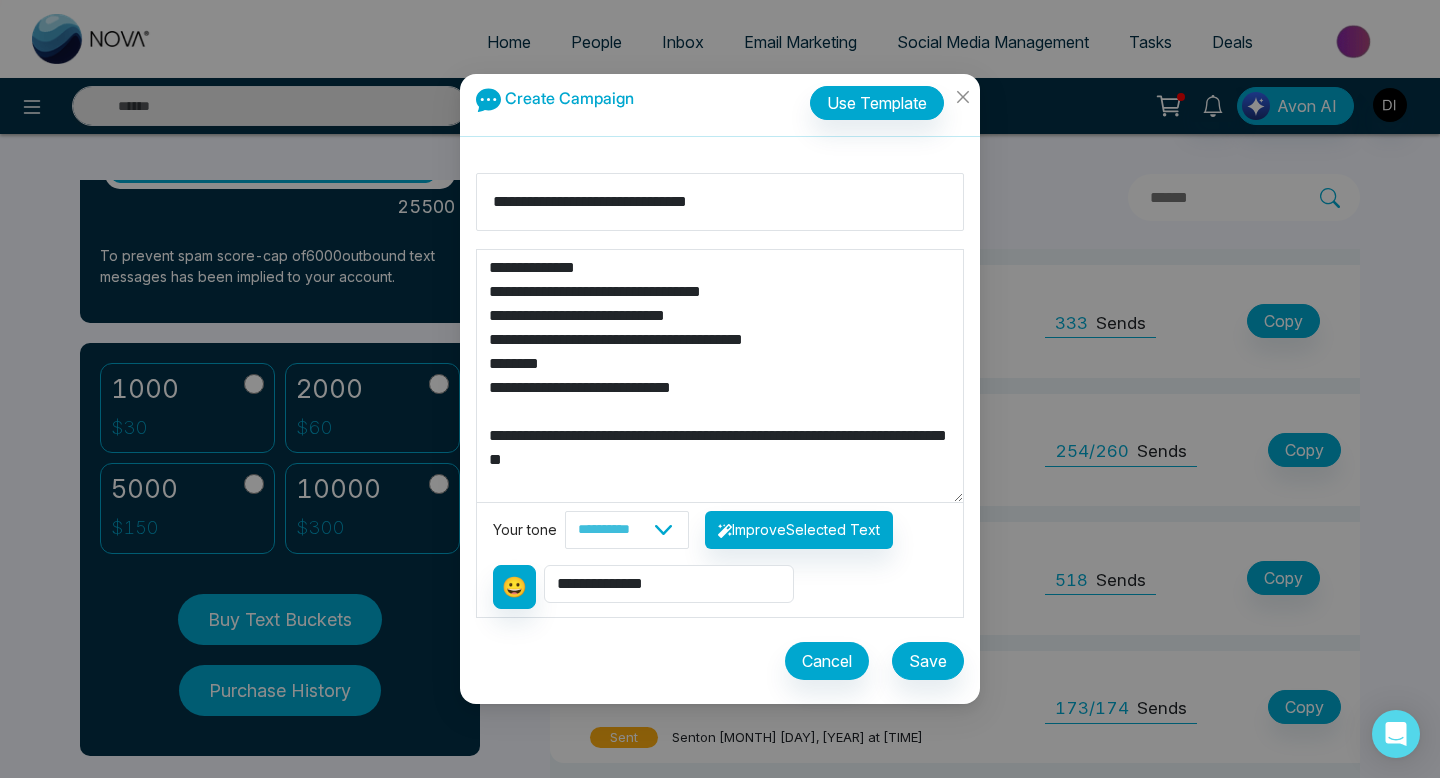 click on "**********" at bounding box center [720, 376] 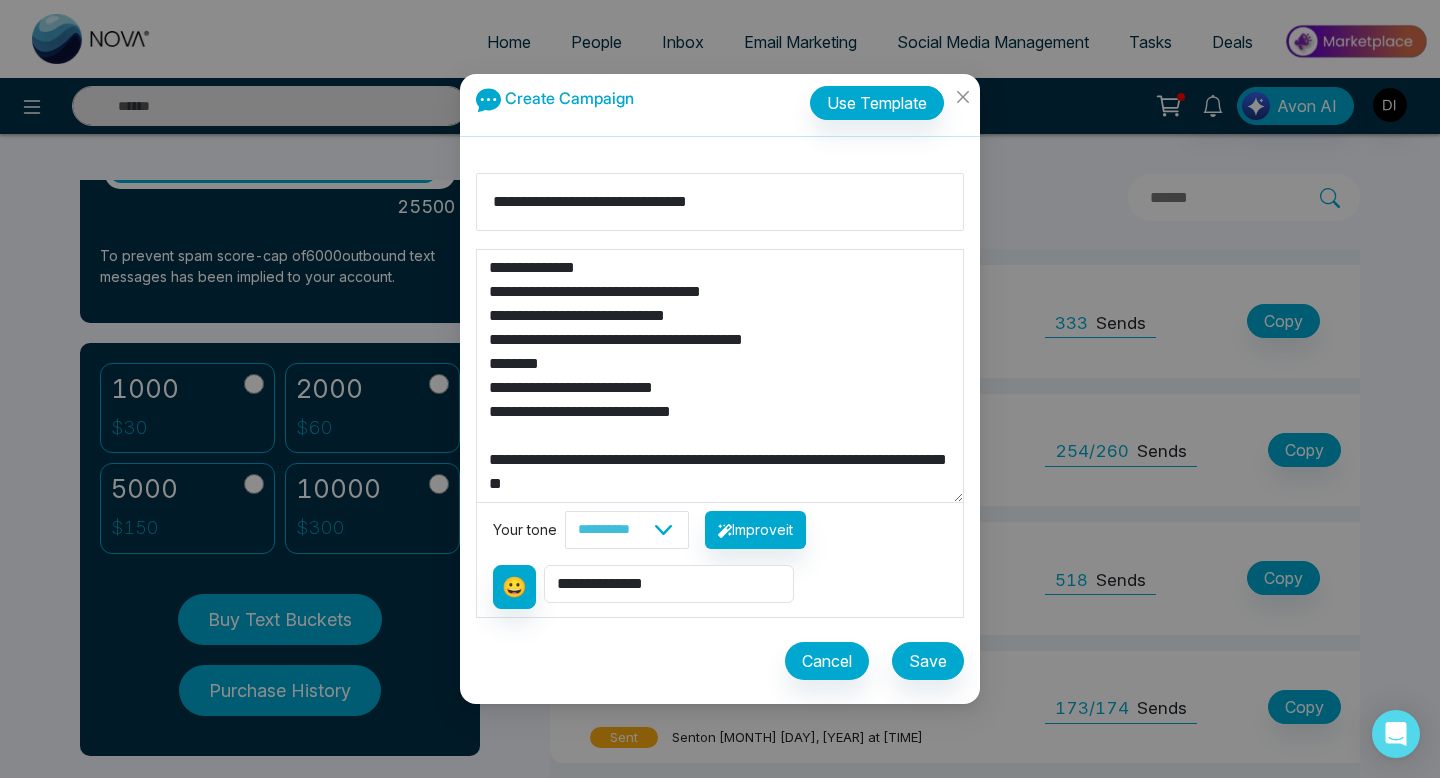 click on "**********" at bounding box center (720, 376) 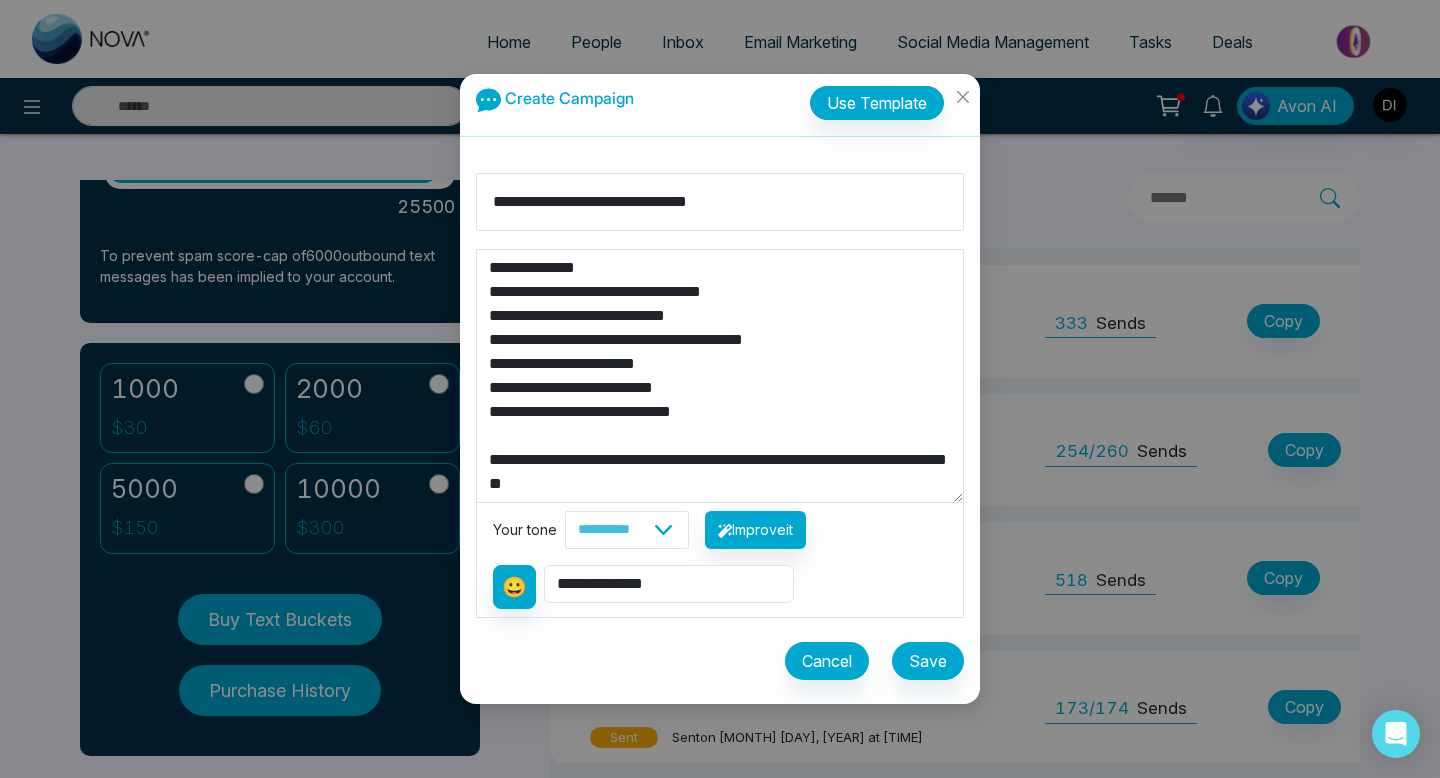 click on "**********" at bounding box center (720, 376) 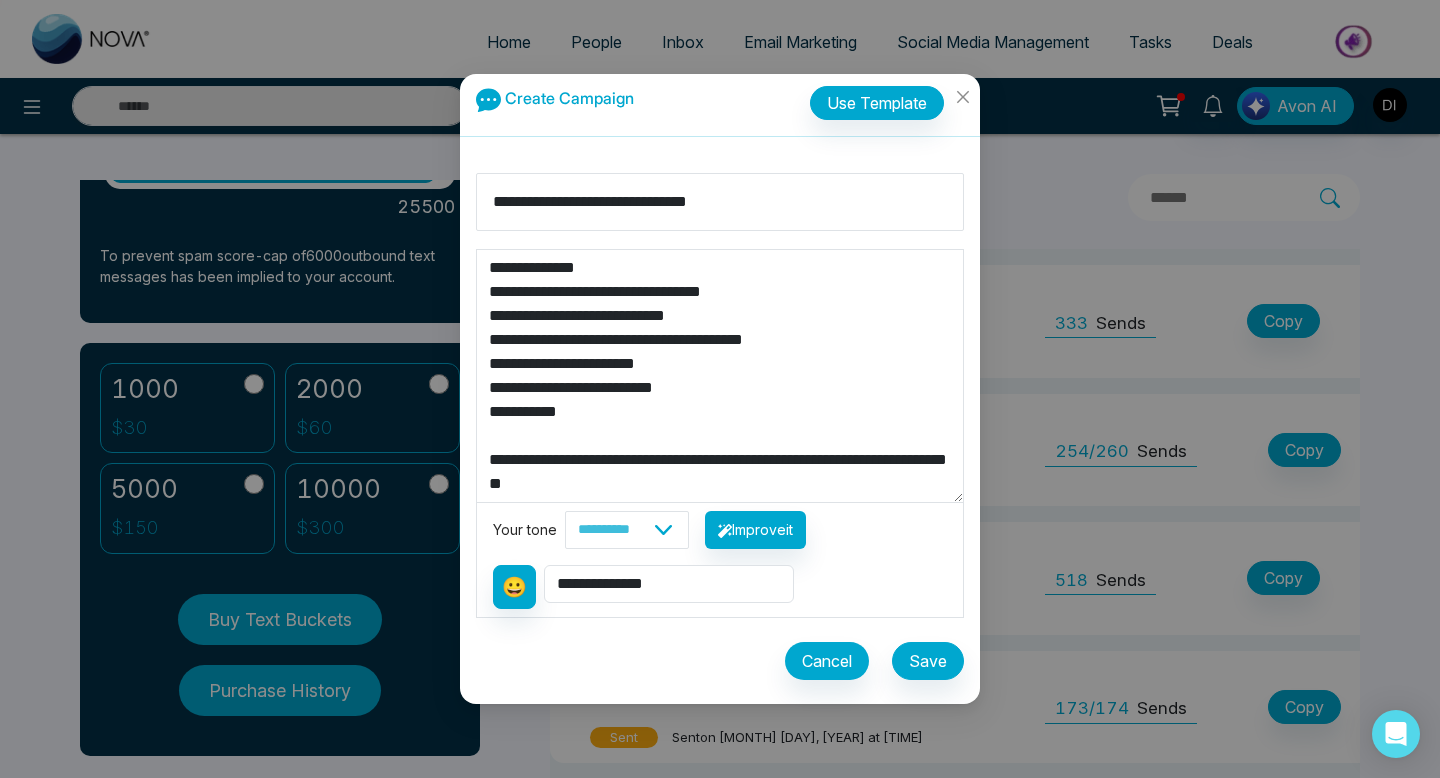 click on "**********" at bounding box center [720, 376] 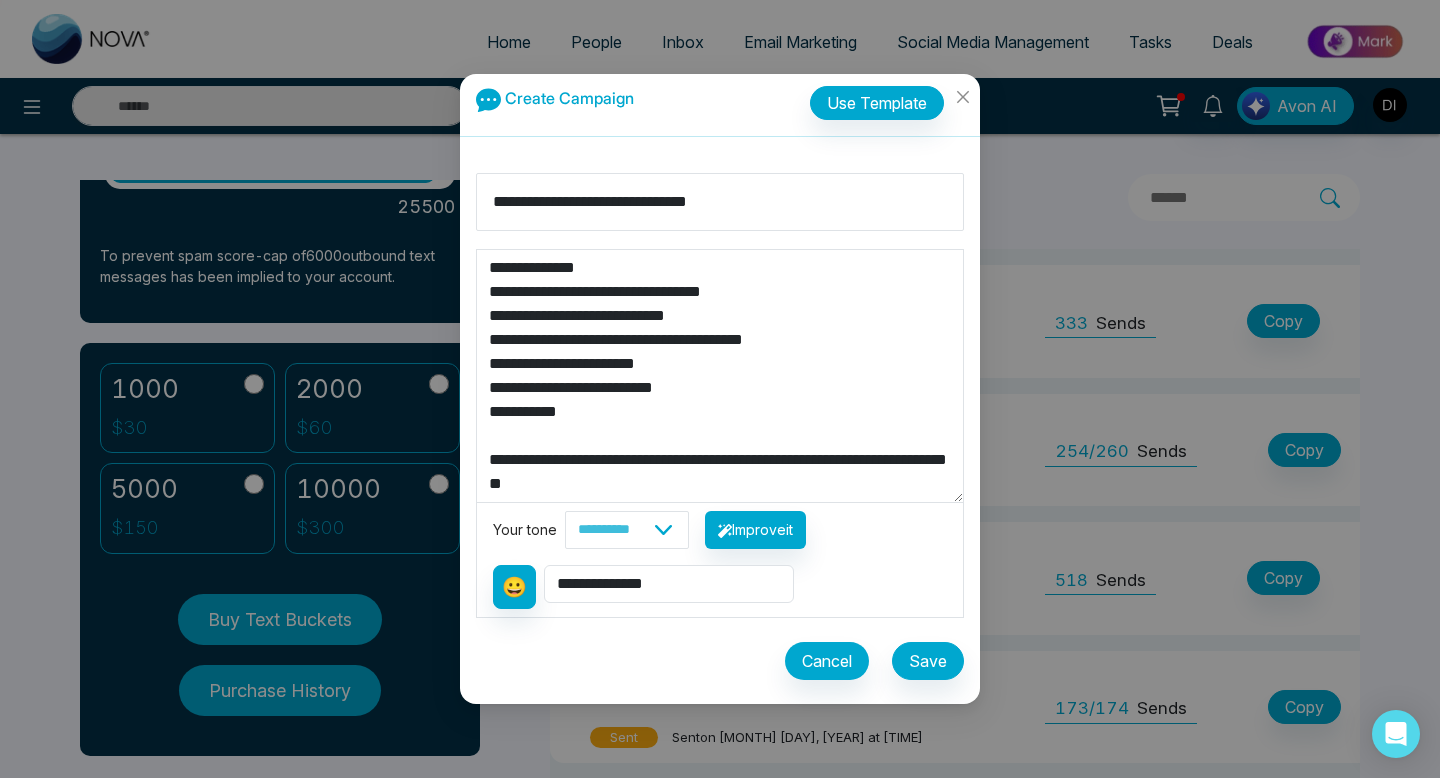click on "**********" at bounding box center (720, 376) 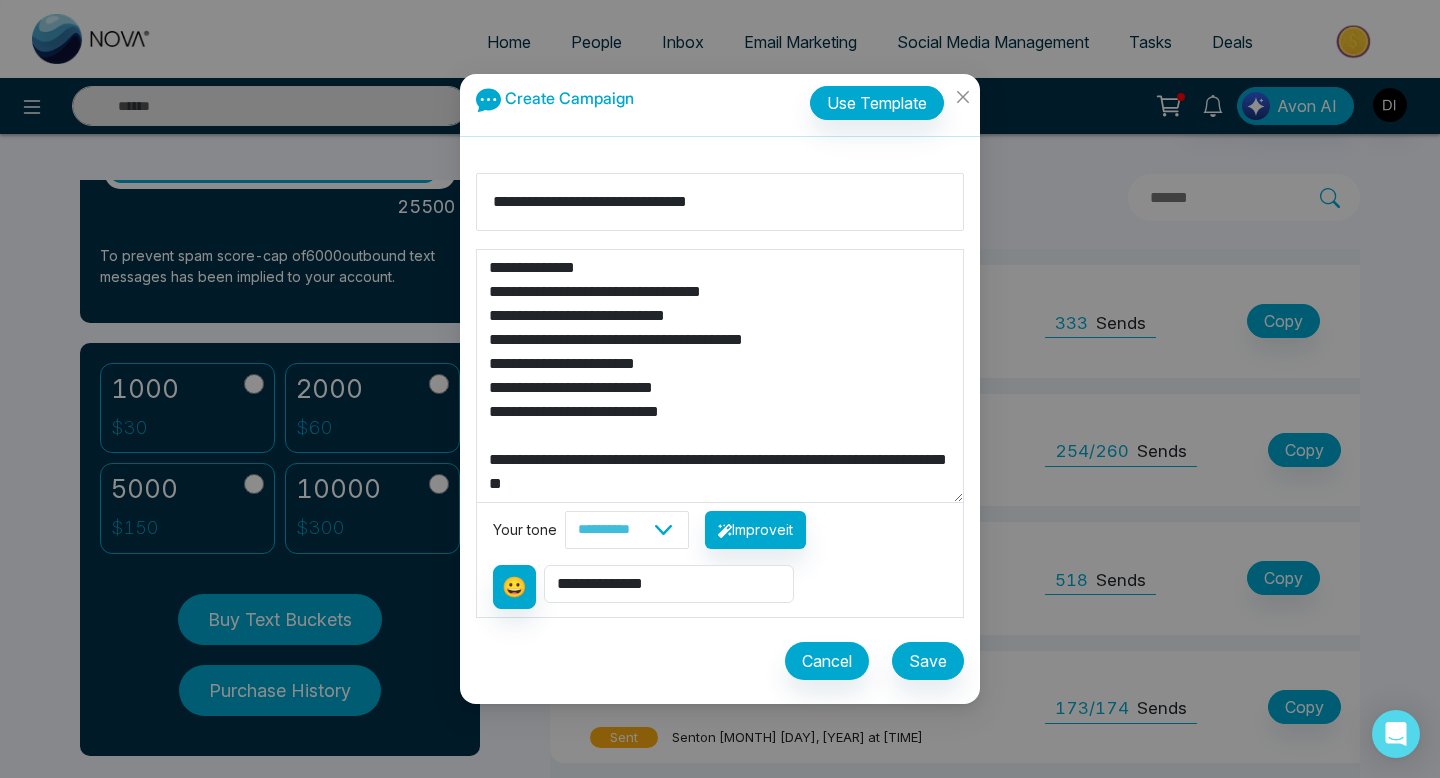 click on "**********" at bounding box center (720, 376) 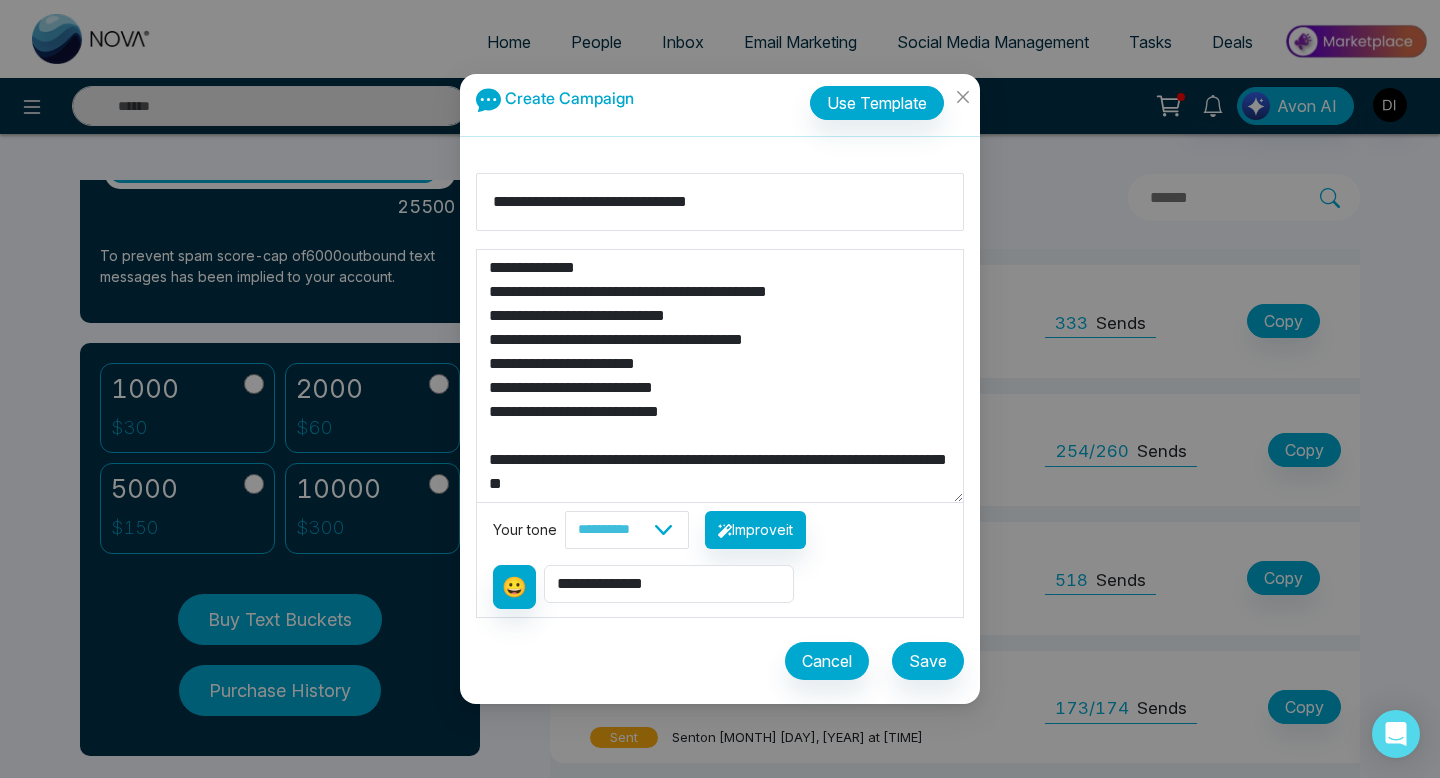 click on "**********" at bounding box center (720, 376) 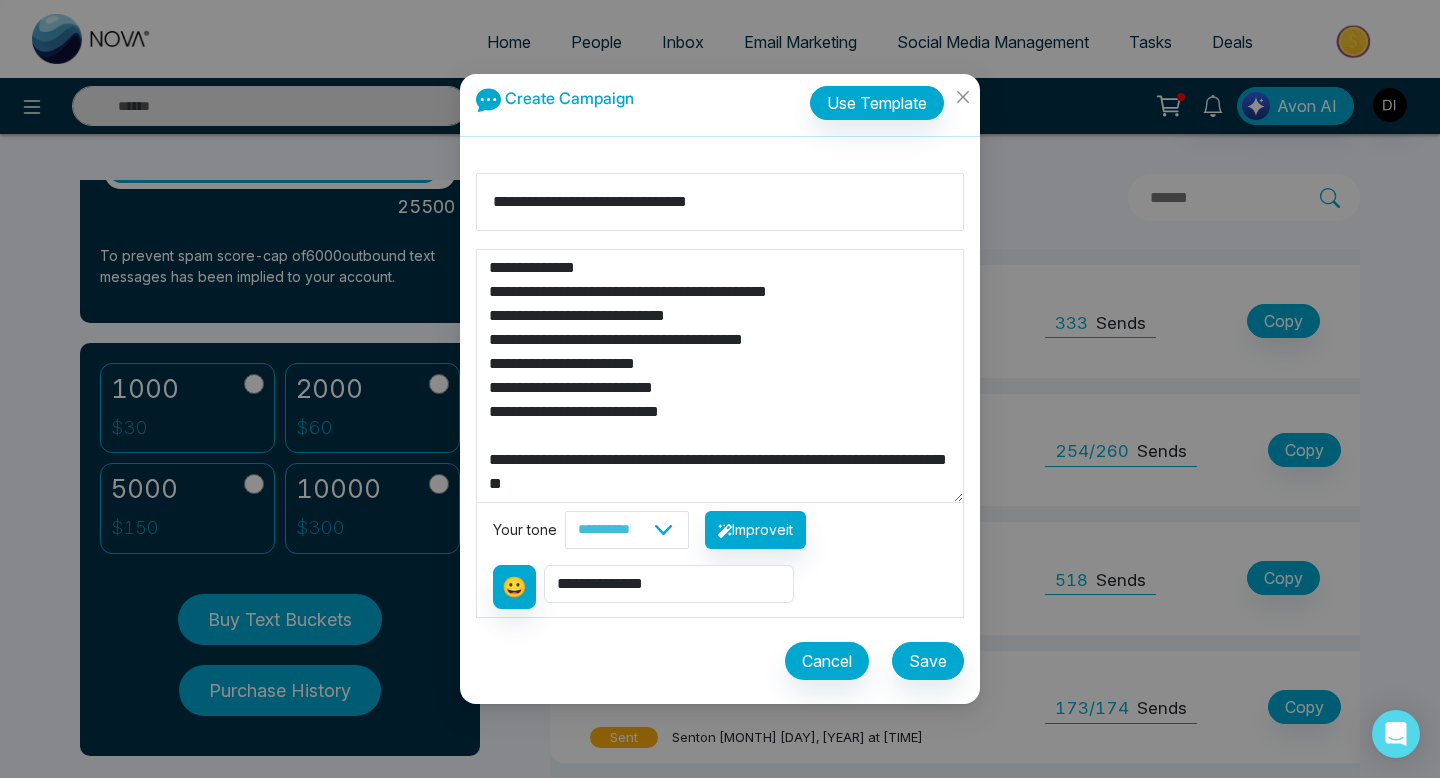 click on "**********" at bounding box center [720, 376] 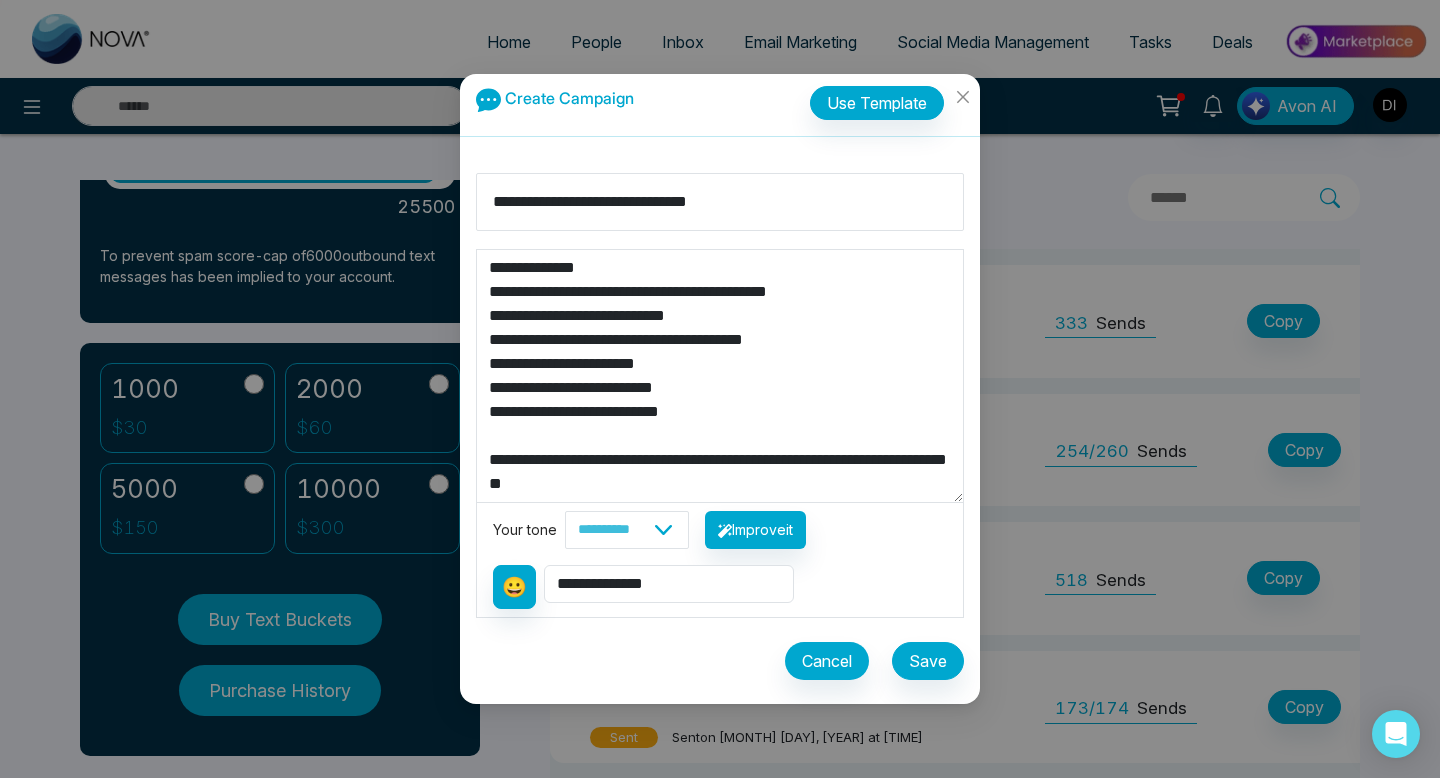 paste on "**********" 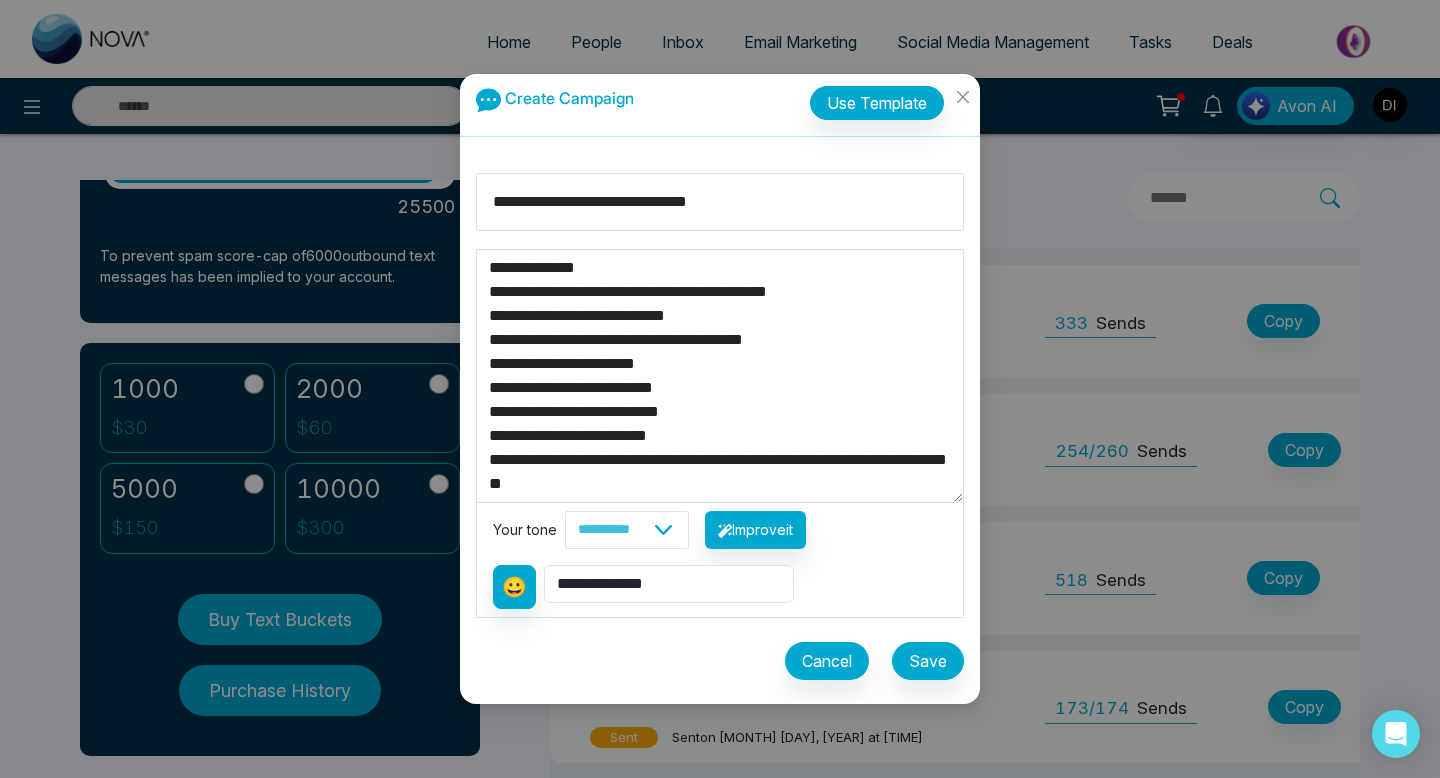 click on "**********" at bounding box center (720, 376) 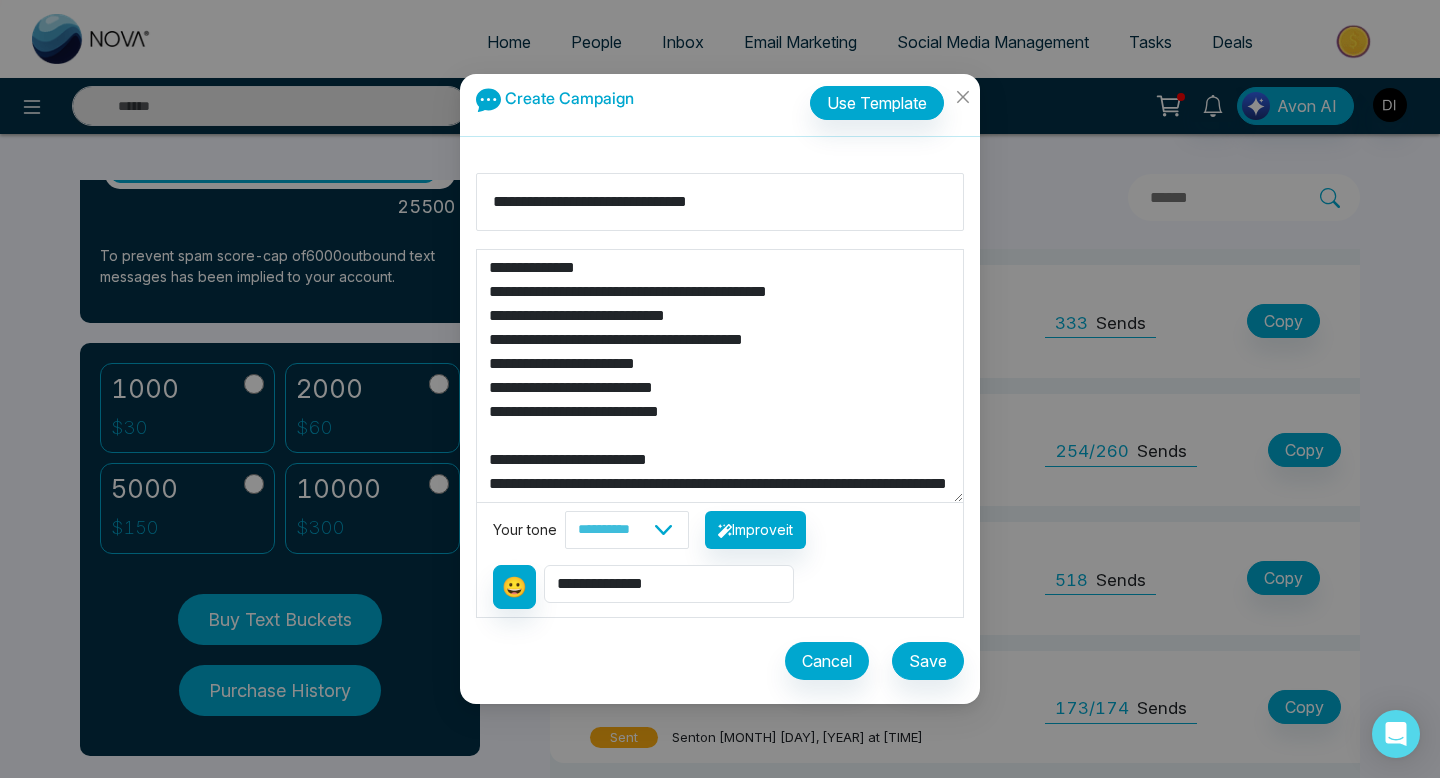 click on "**********" at bounding box center (720, 376) 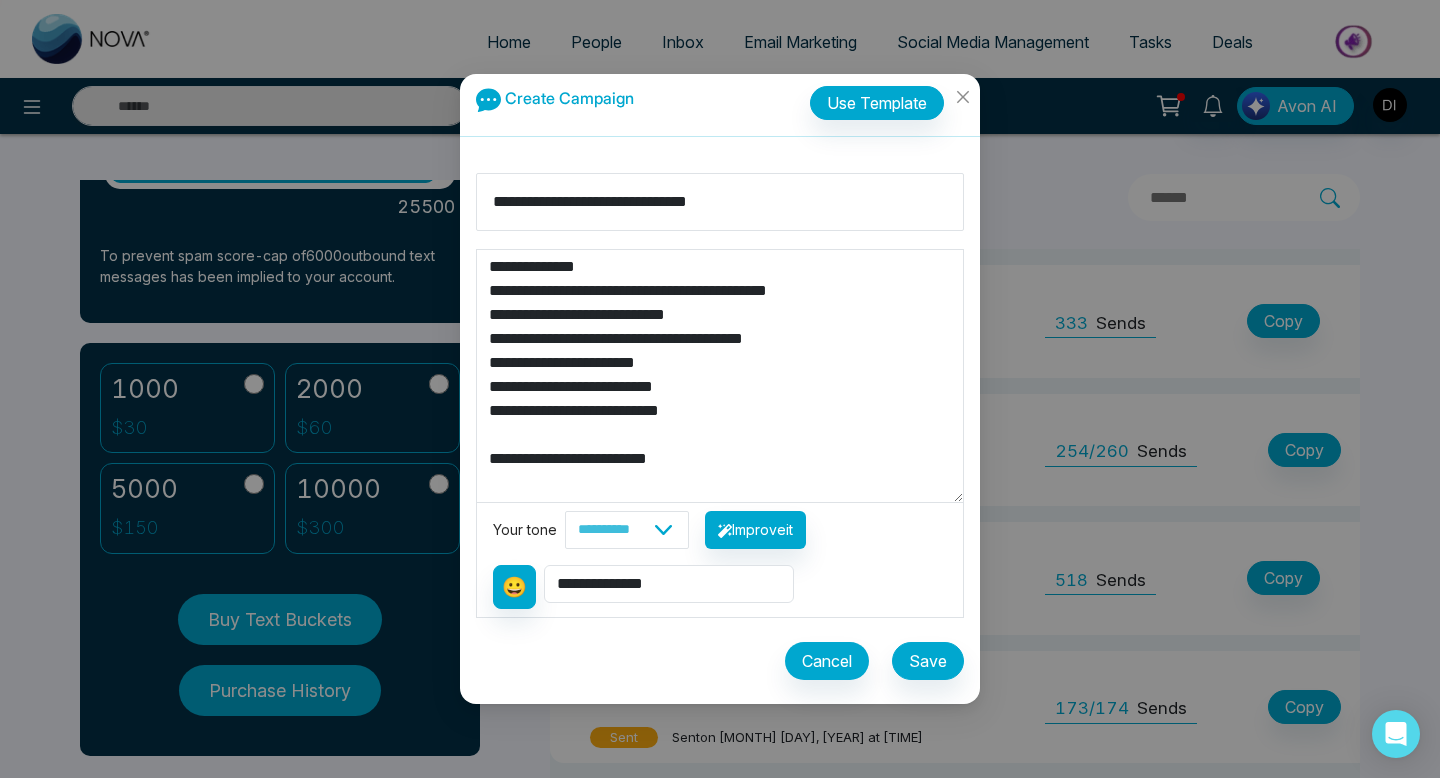 scroll, scrollTop: 0, scrollLeft: 0, axis: both 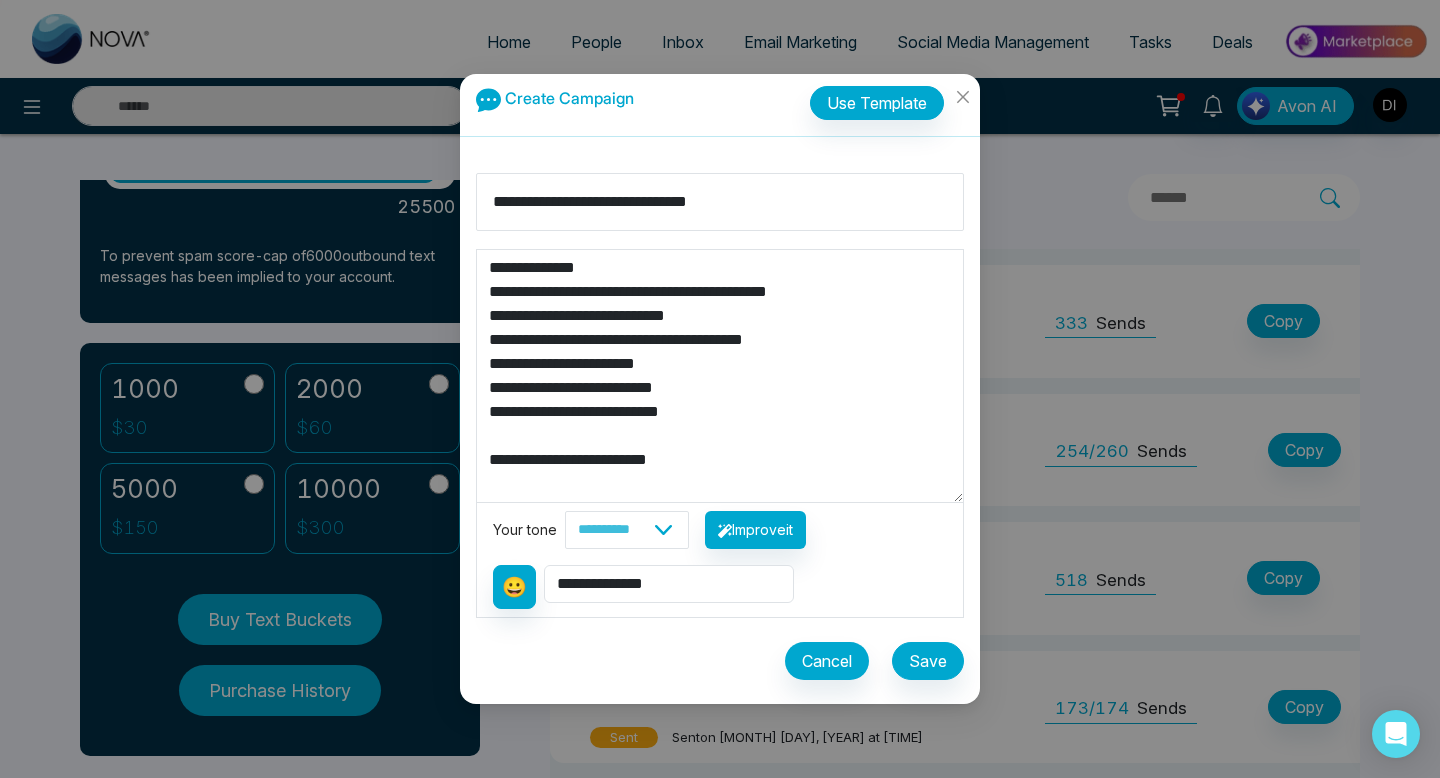 click on "**********" at bounding box center (720, 376) 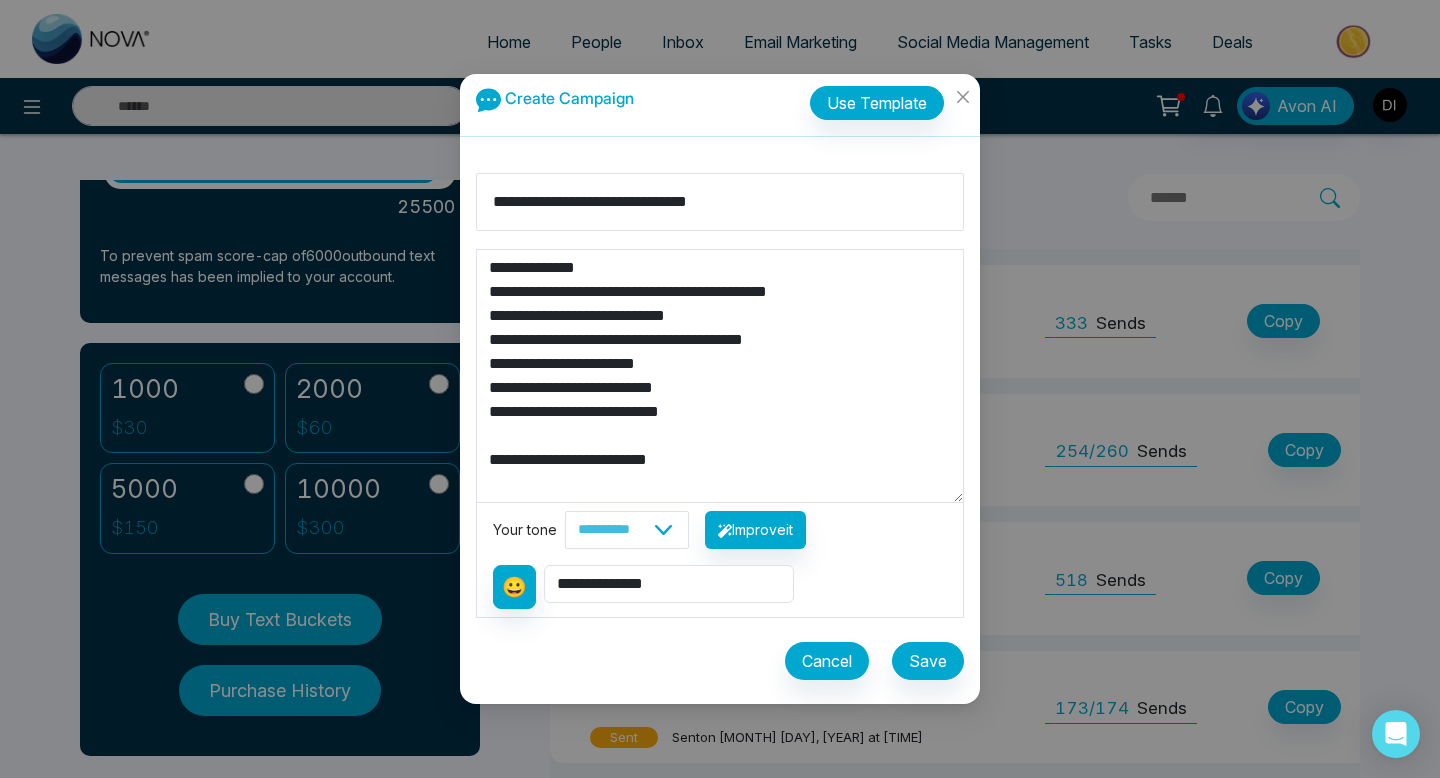 click on "**********" at bounding box center [720, 376] 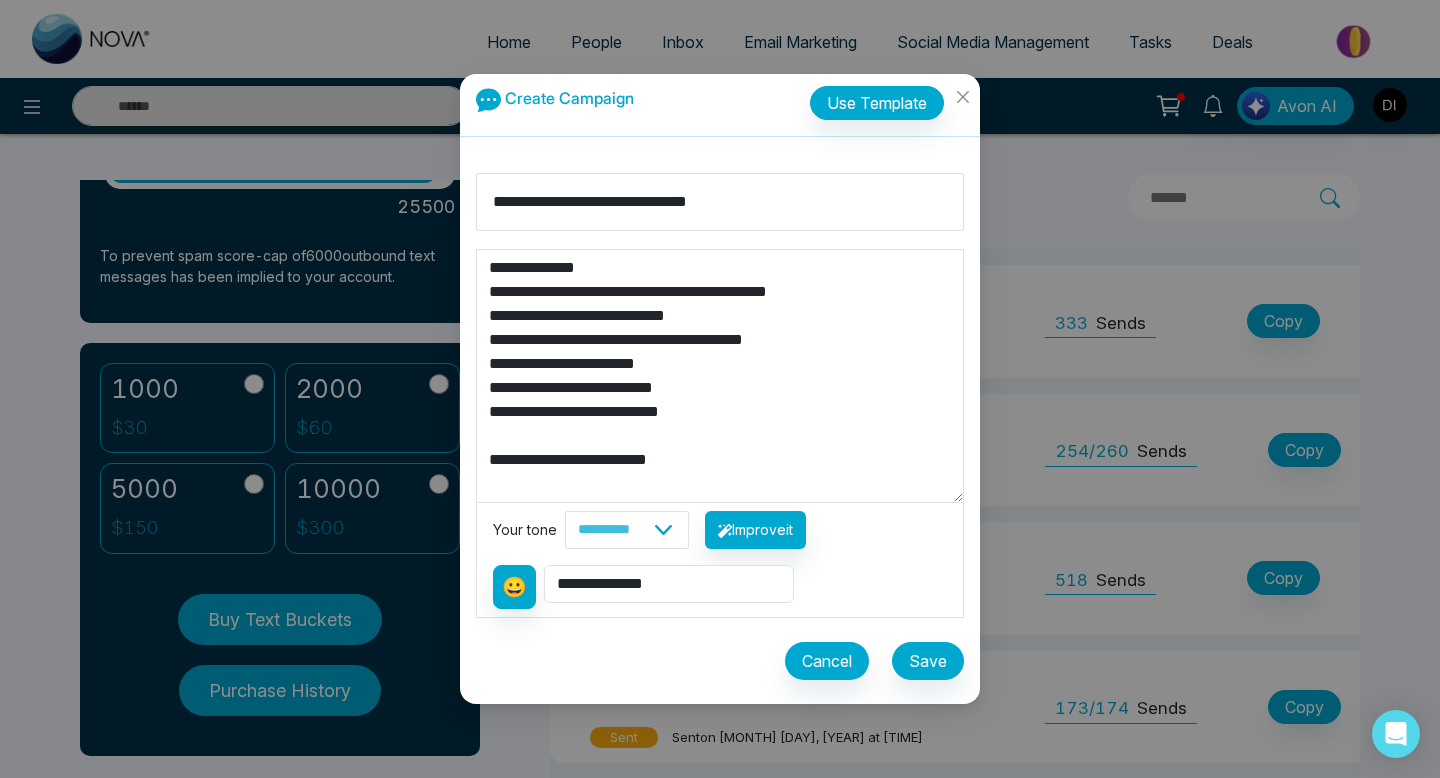 scroll, scrollTop: 72, scrollLeft: 0, axis: vertical 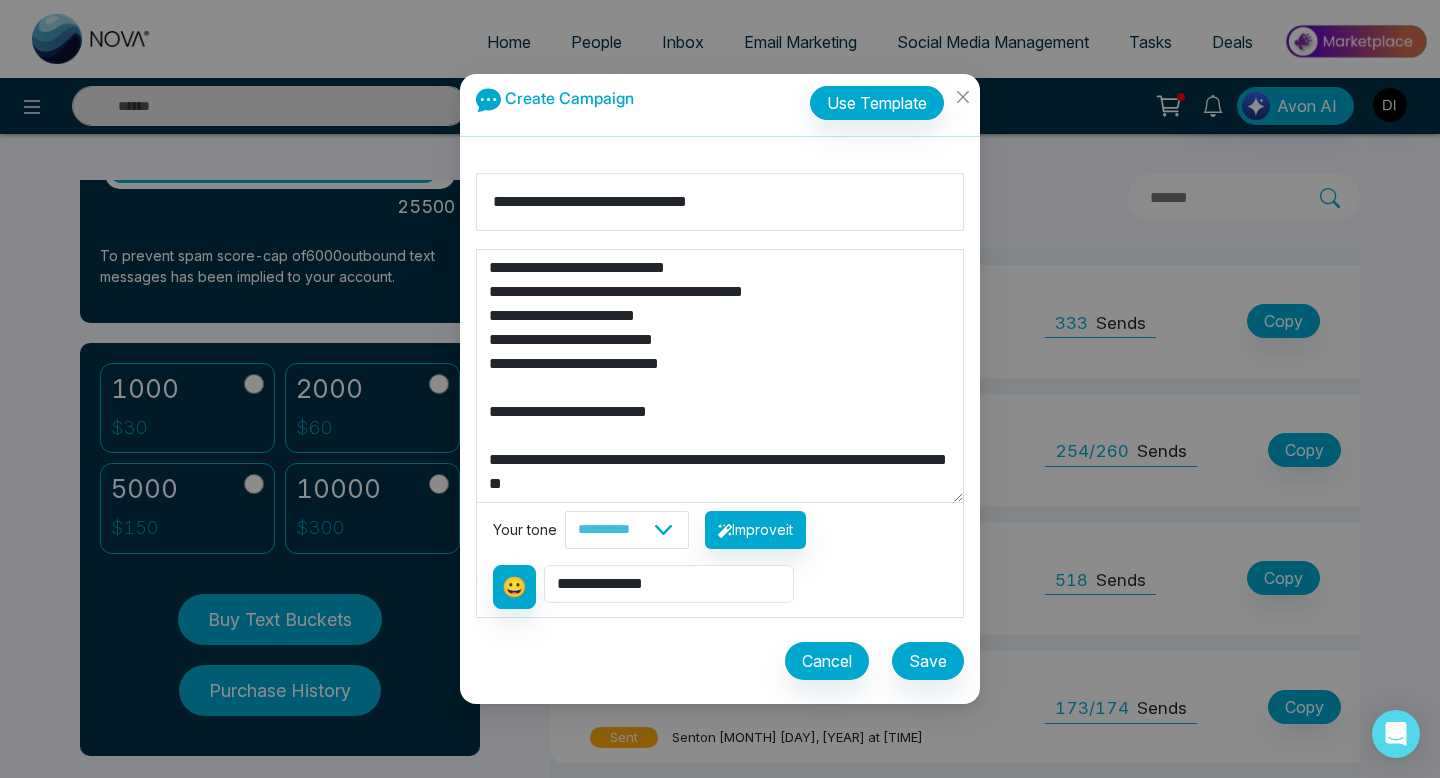 click on "**********" at bounding box center (720, 376) 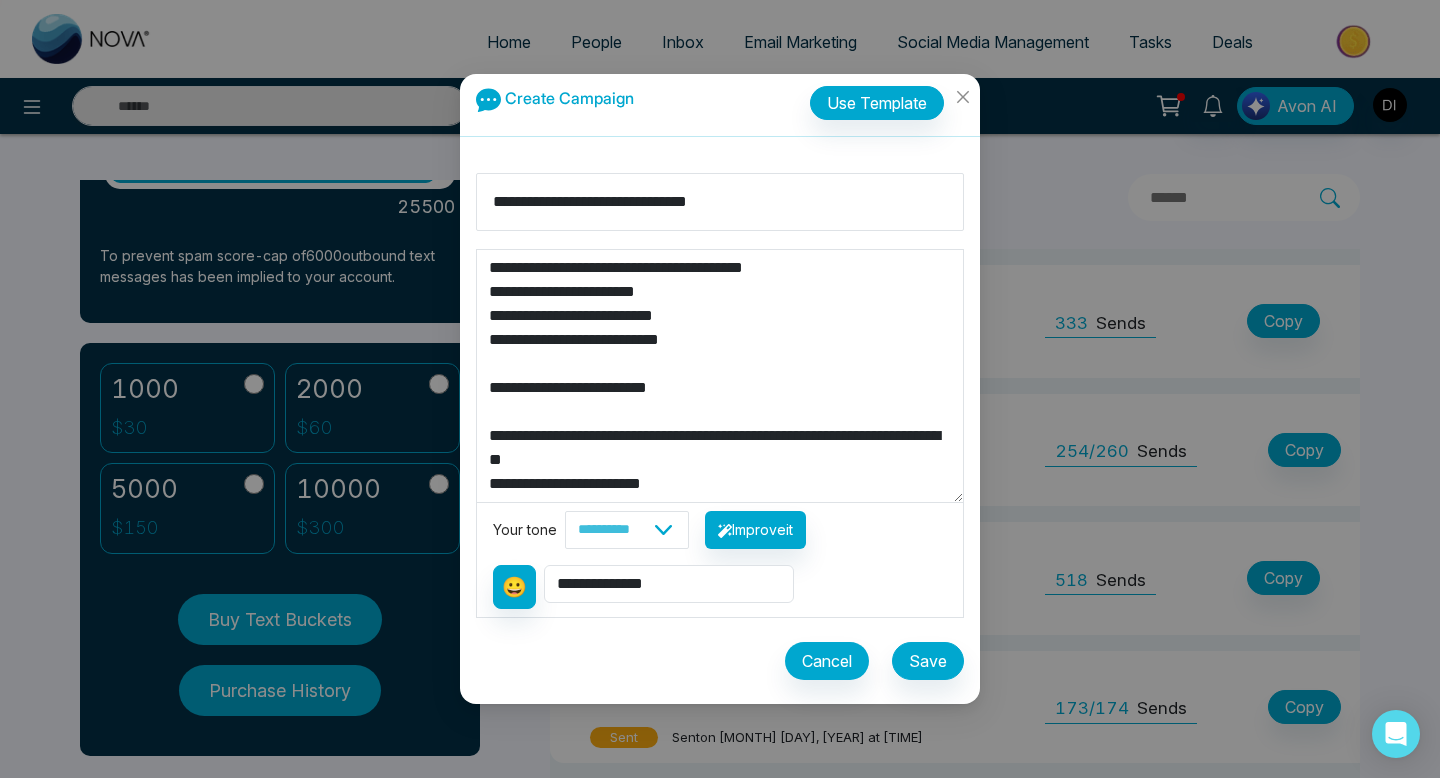 type on "**********" 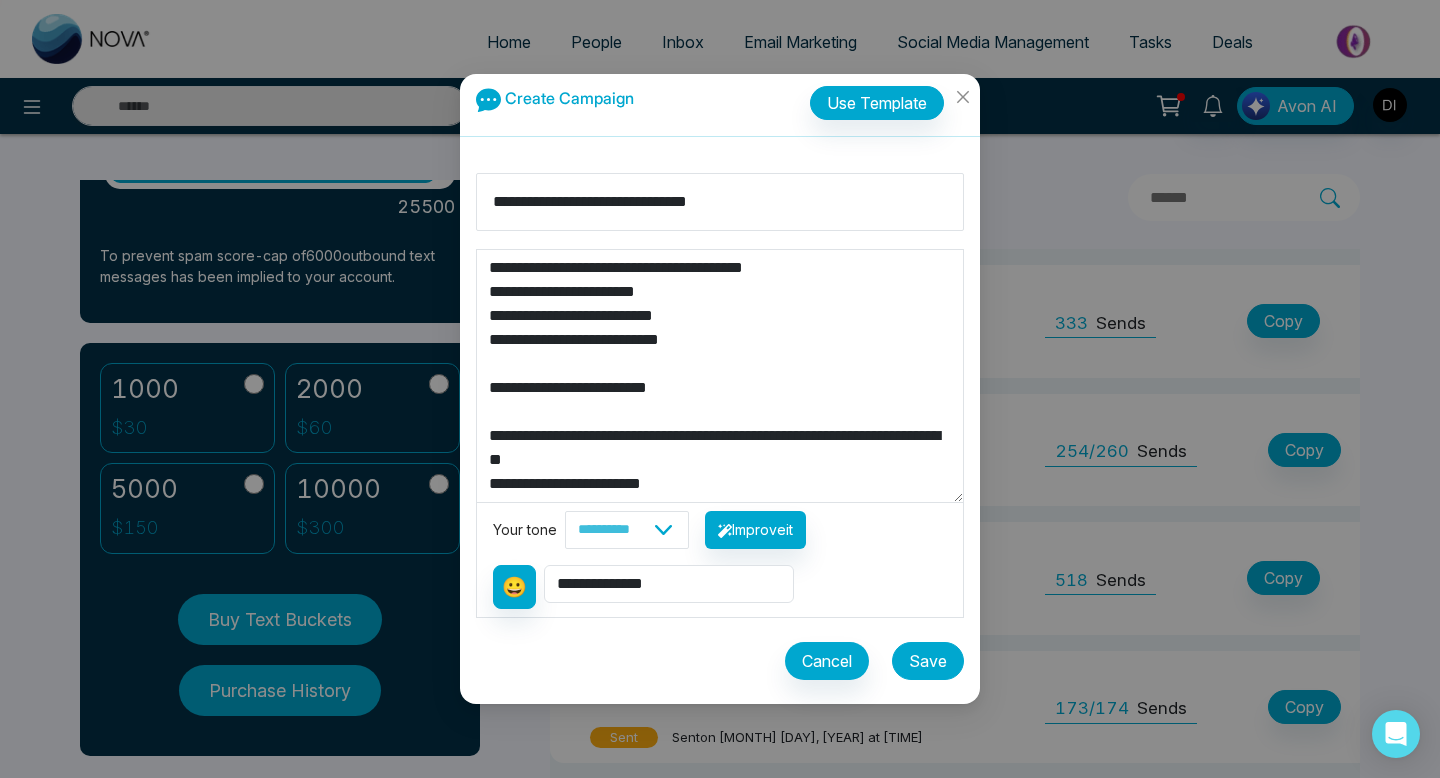click on "Save" at bounding box center [928, 661] 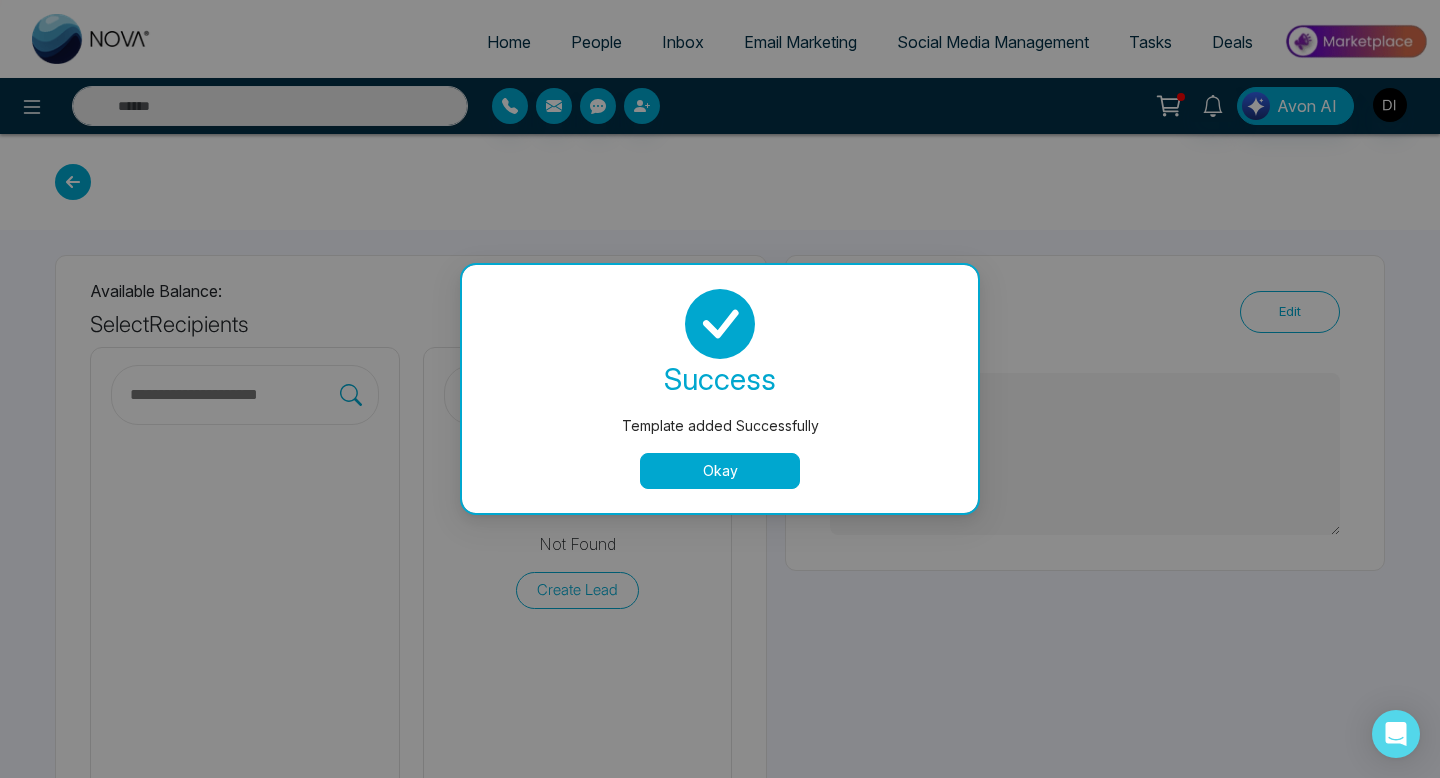 type on "**********" 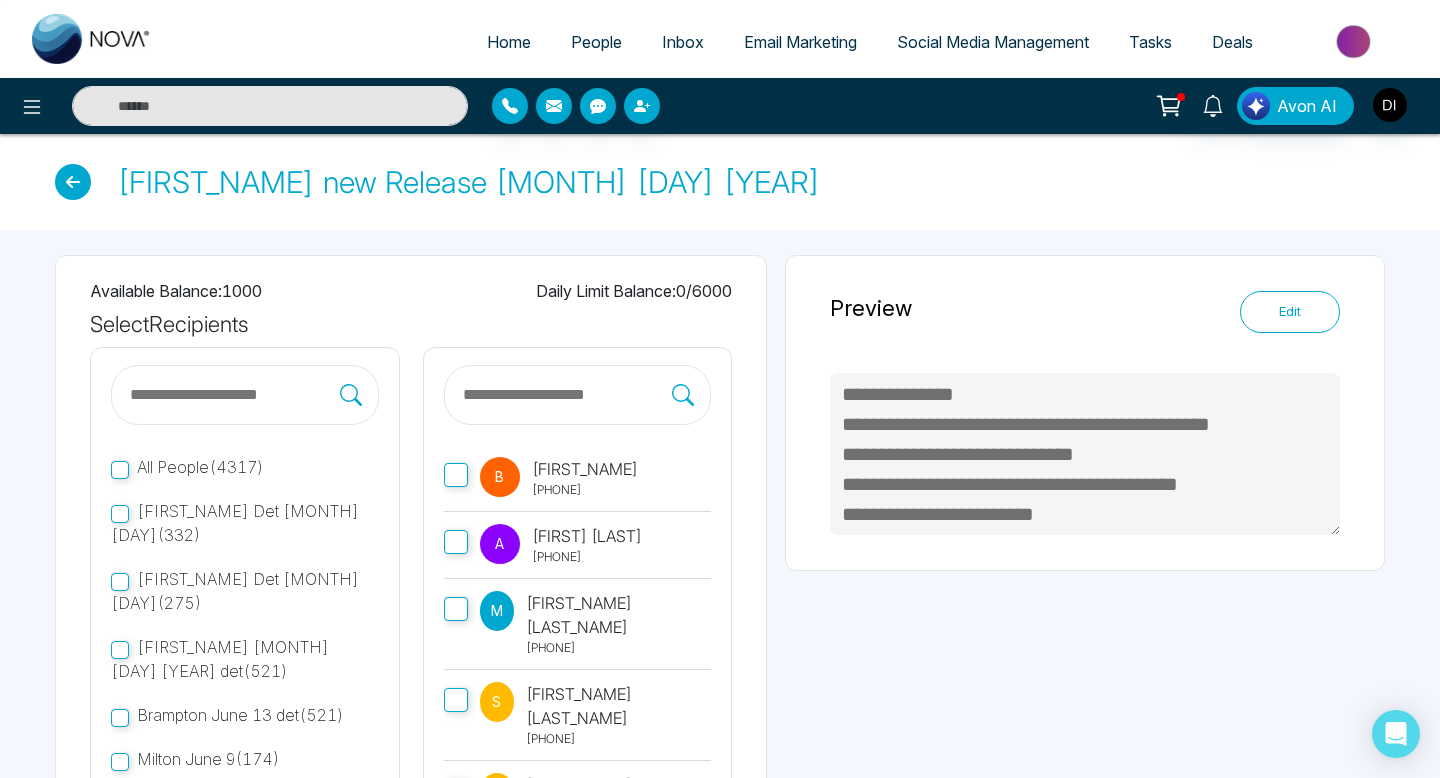 click on "Edit" at bounding box center [1290, 312] 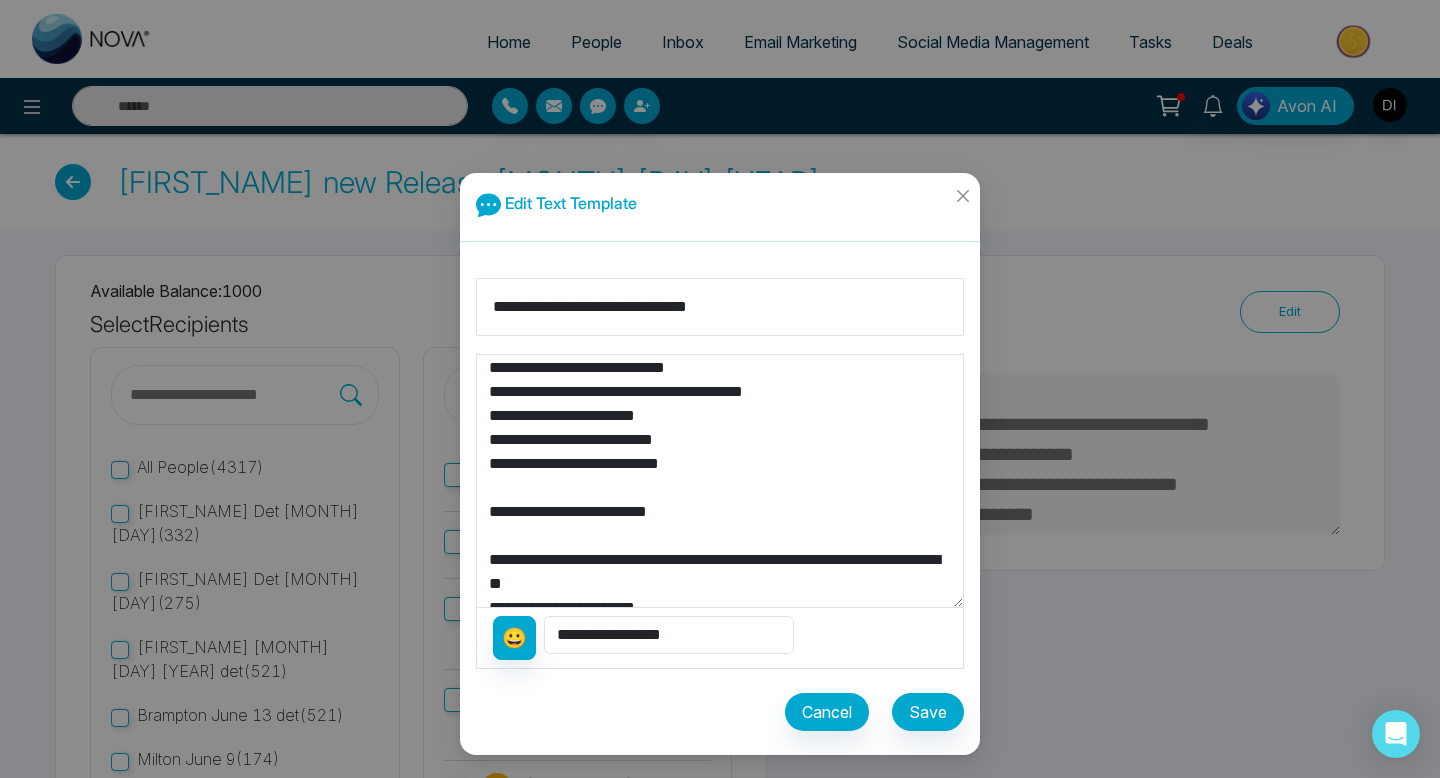scroll, scrollTop: 0, scrollLeft: 0, axis: both 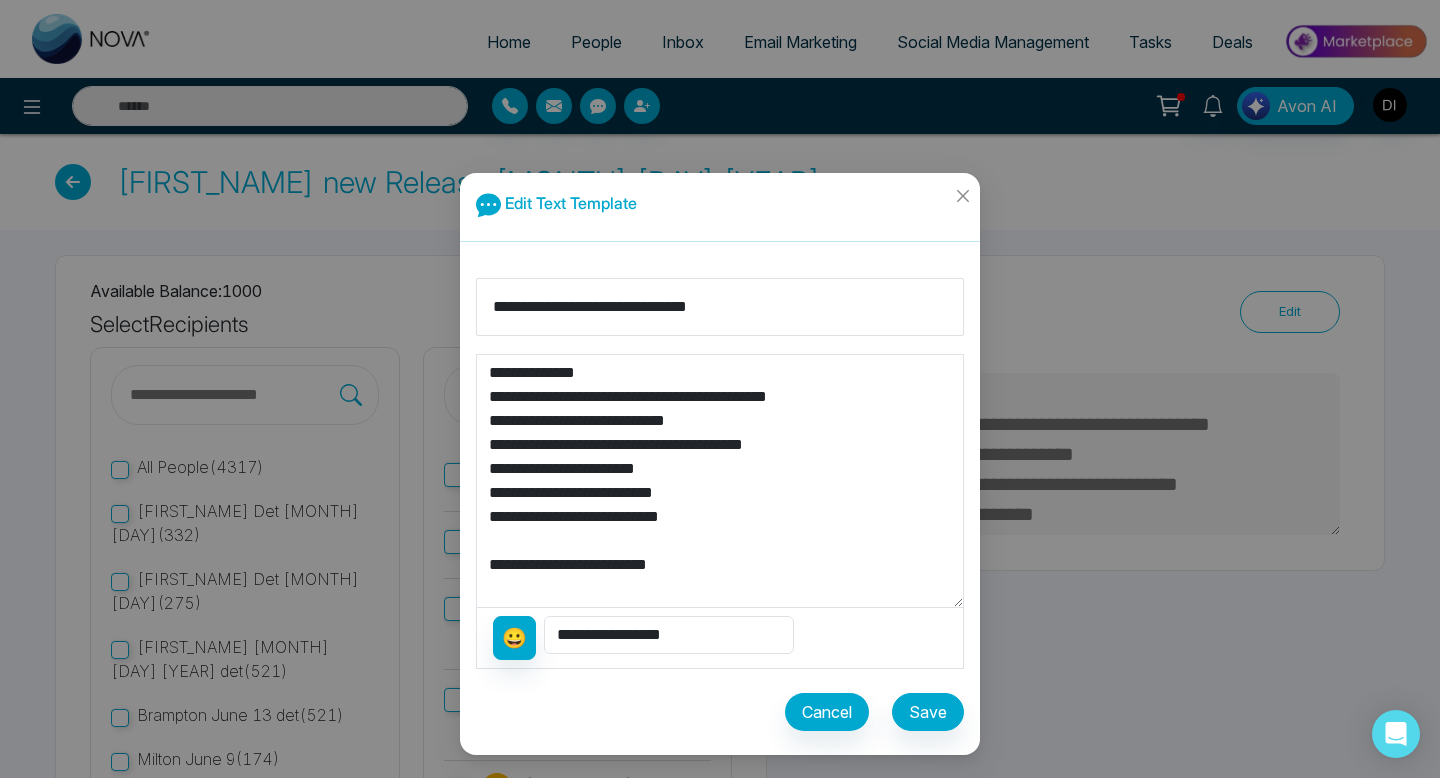 click on "**********" at bounding box center (720, 481) 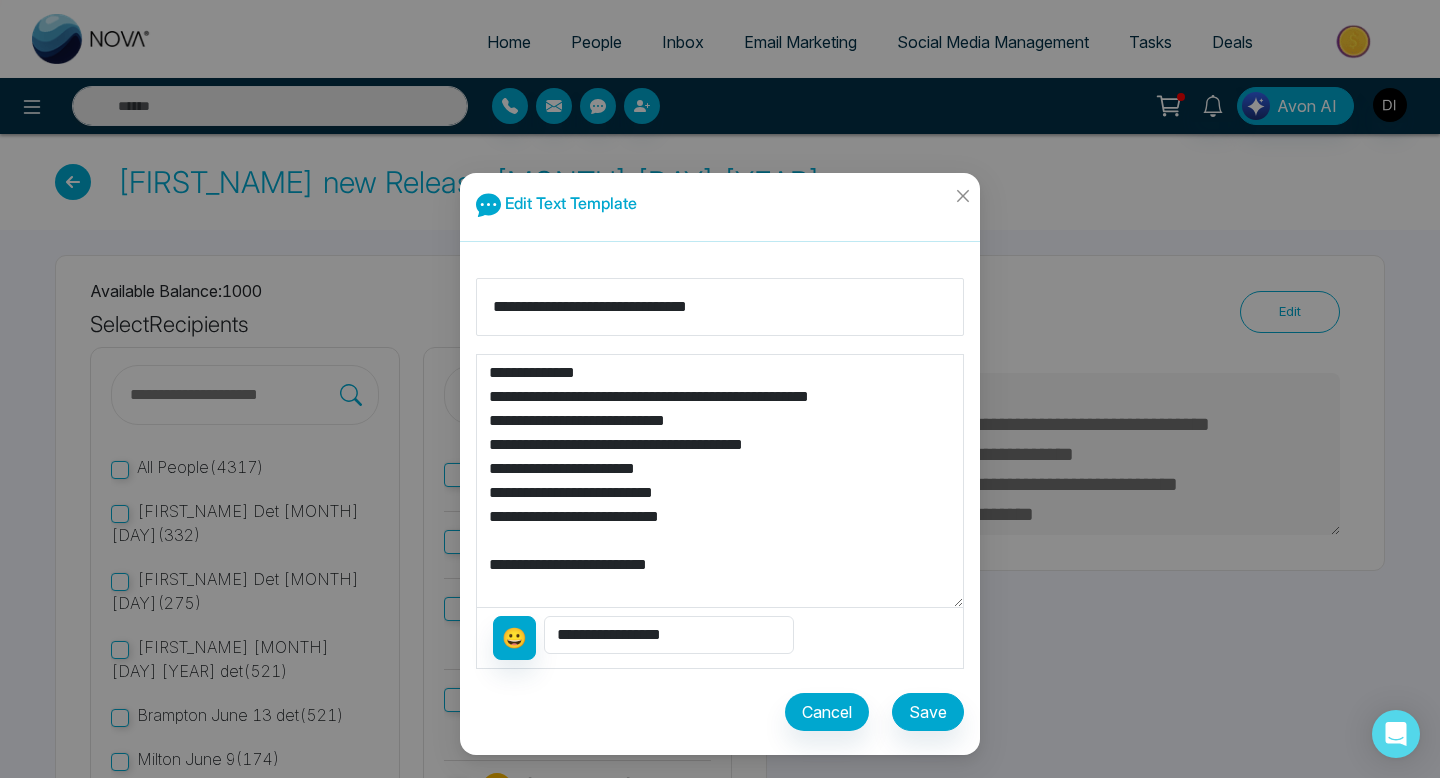 click on "**********" at bounding box center (720, 481) 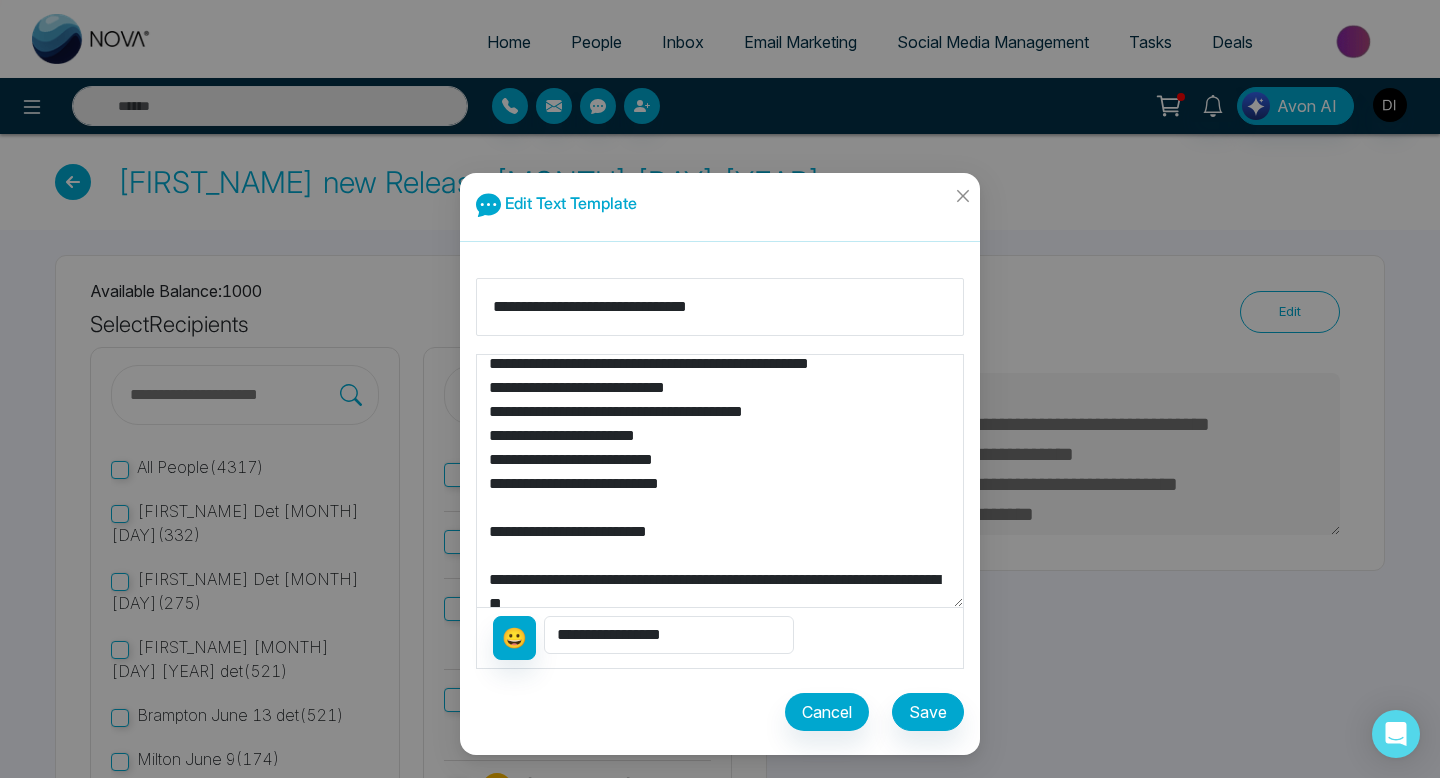 scroll, scrollTop: 37, scrollLeft: 0, axis: vertical 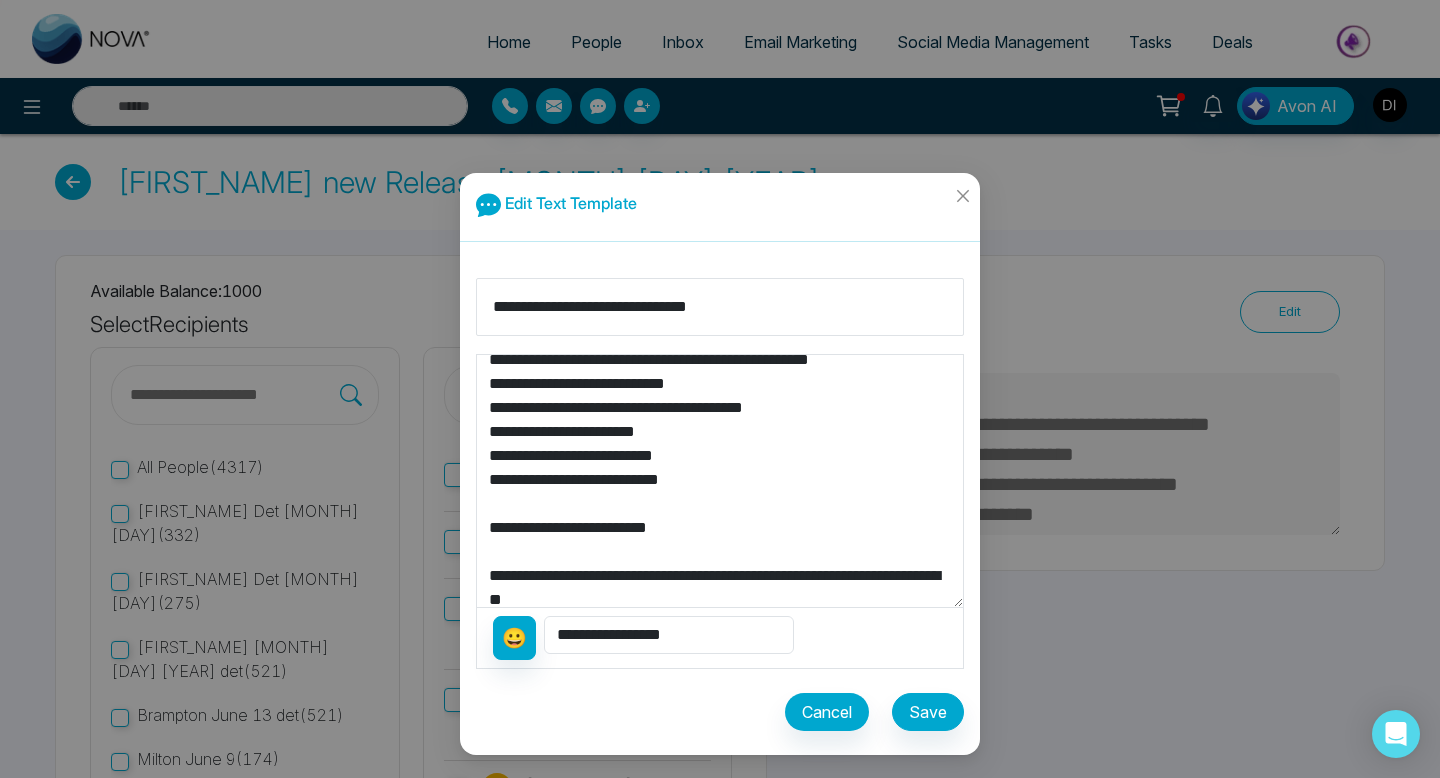 click on "**********" at bounding box center [720, 481] 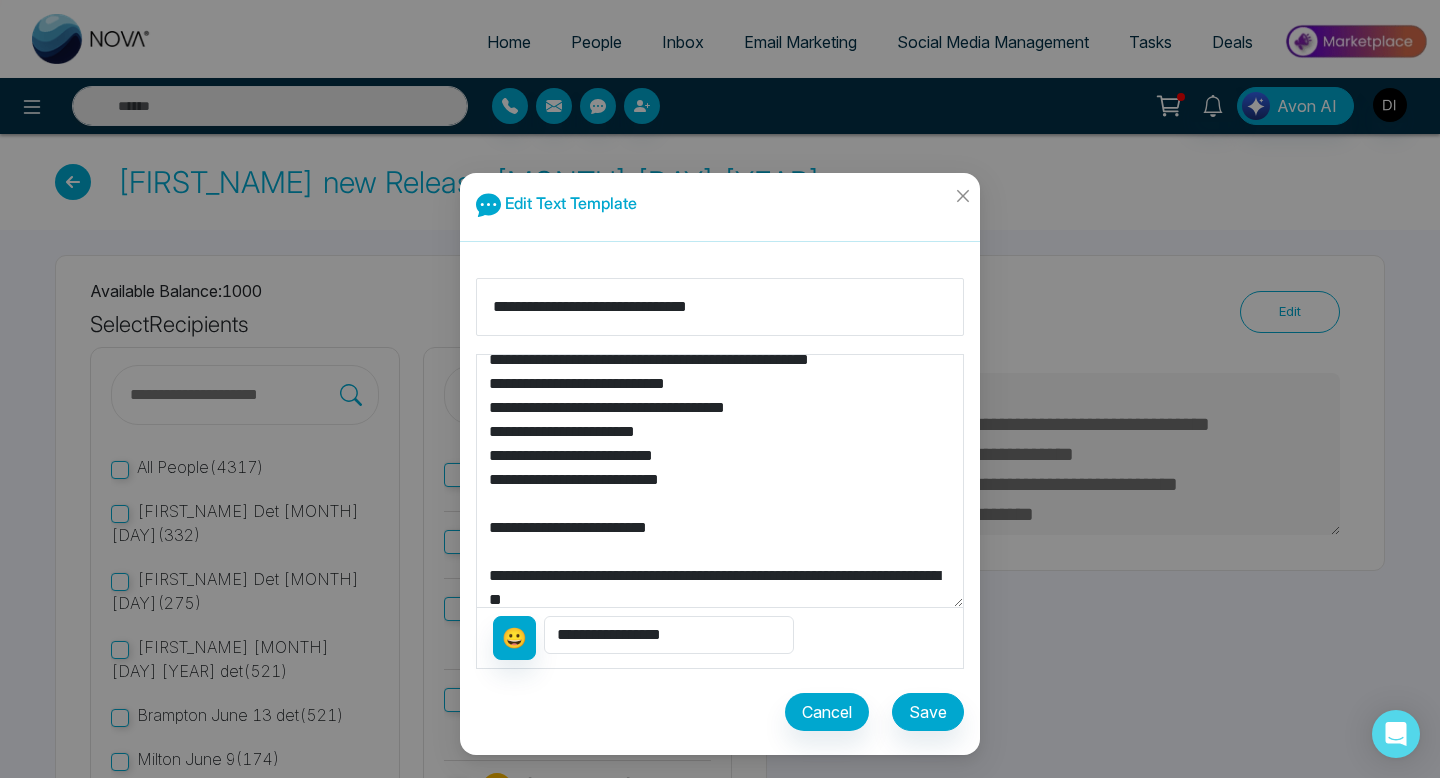 click on "**********" at bounding box center (720, 481) 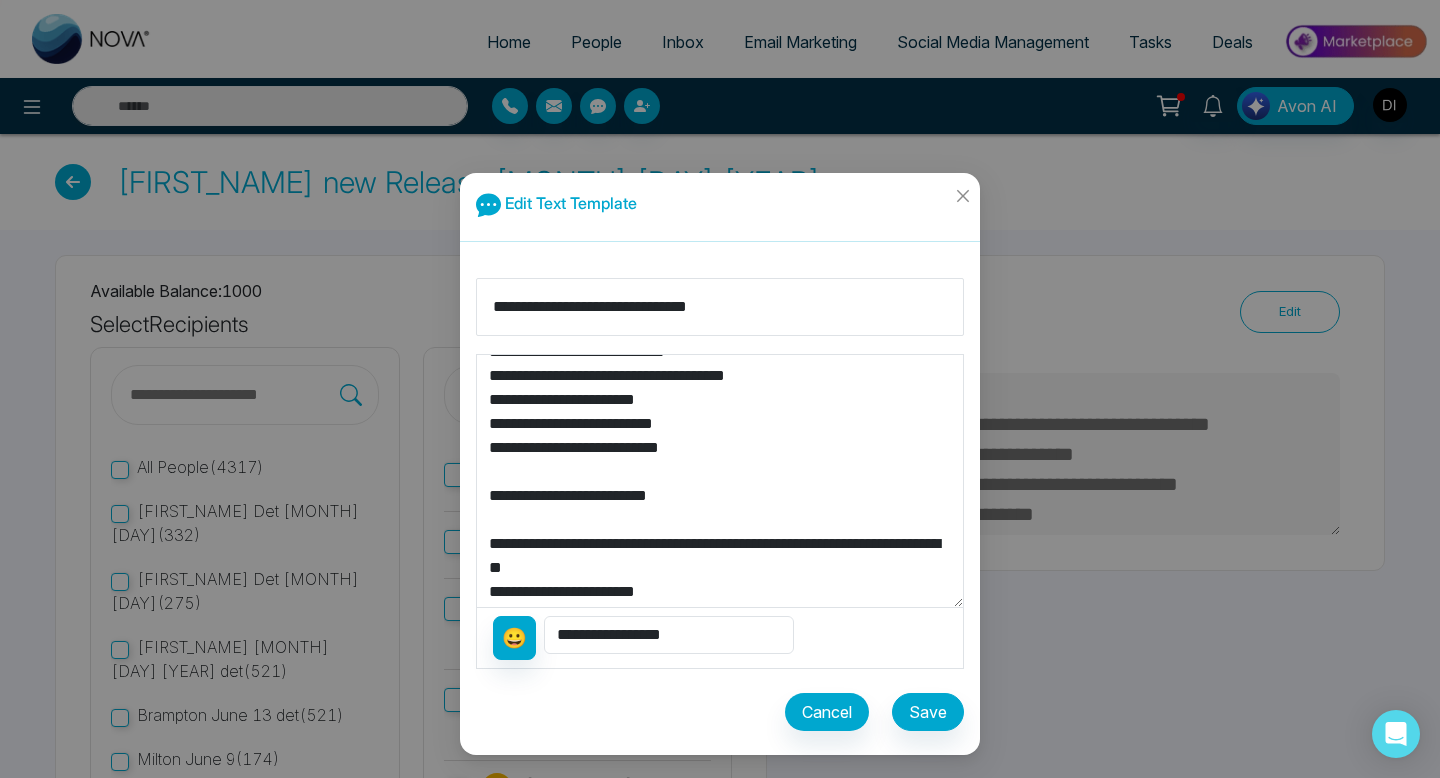 scroll, scrollTop: 72, scrollLeft: 0, axis: vertical 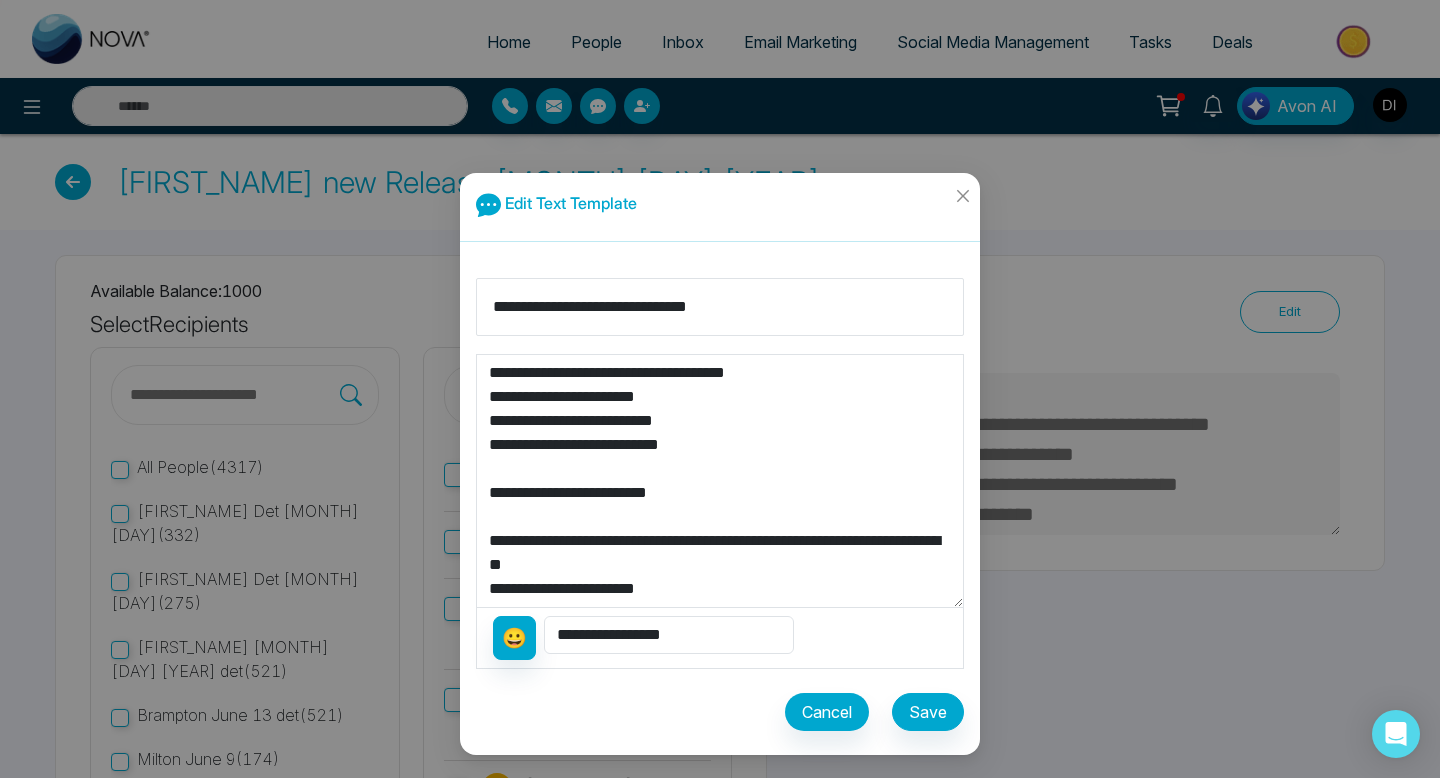 type on "**********" 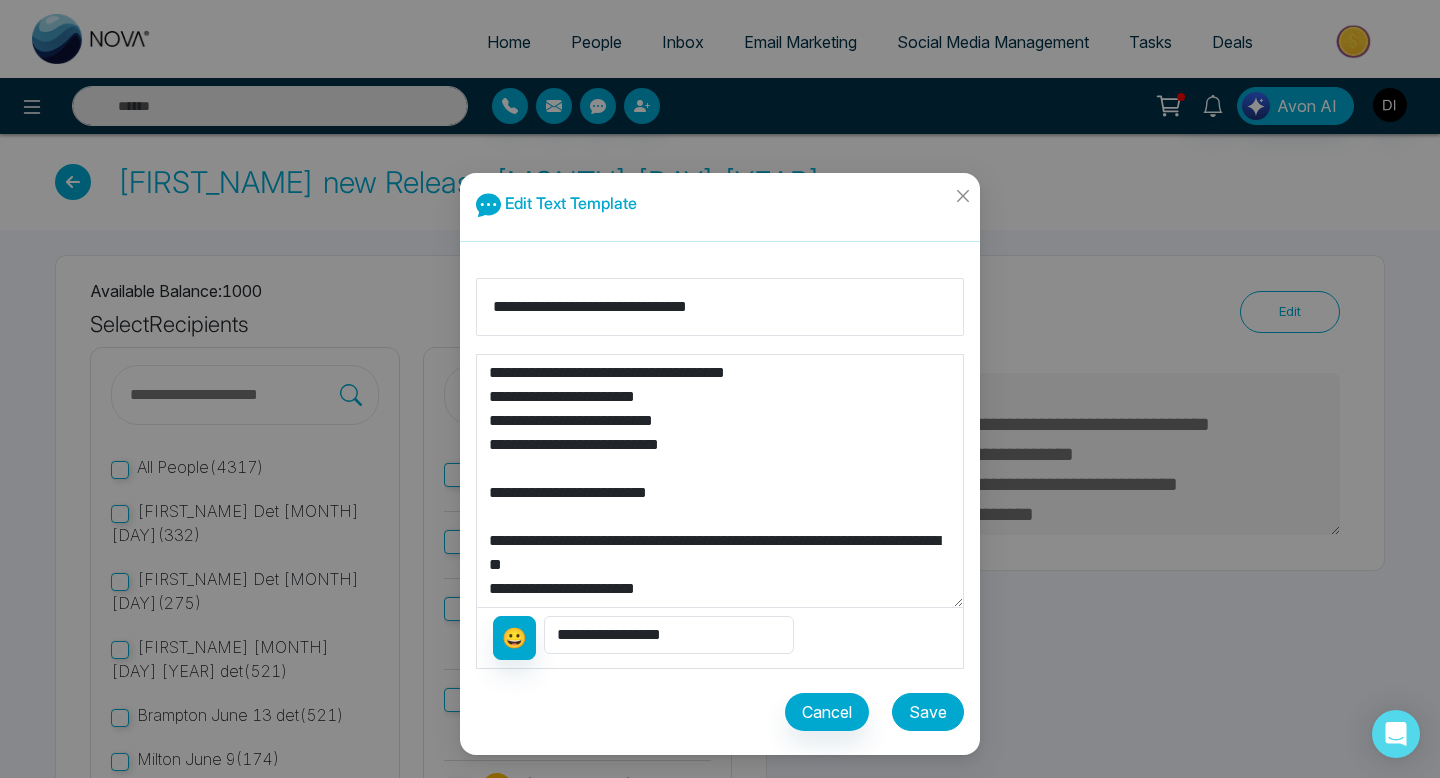 click on "Save" at bounding box center [928, 712] 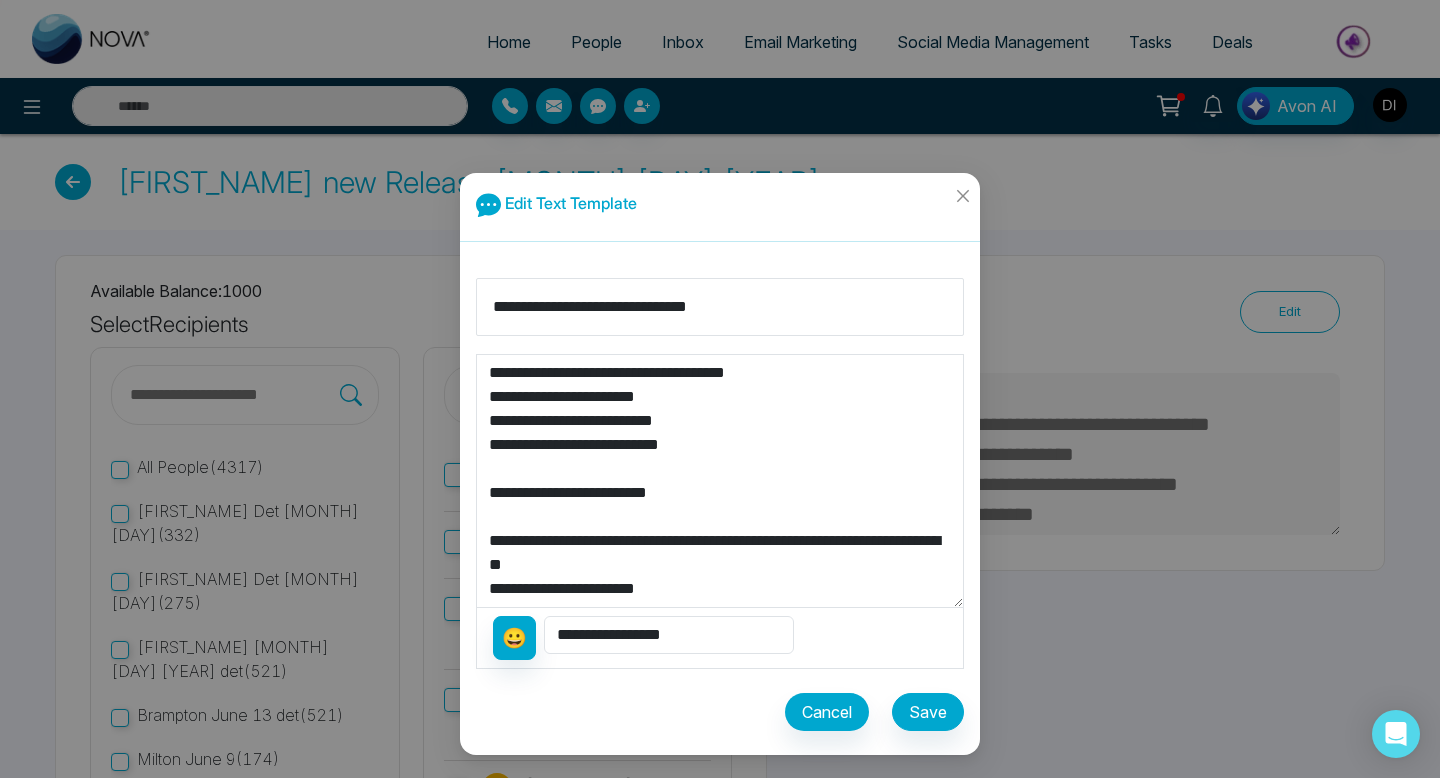 type on "**********" 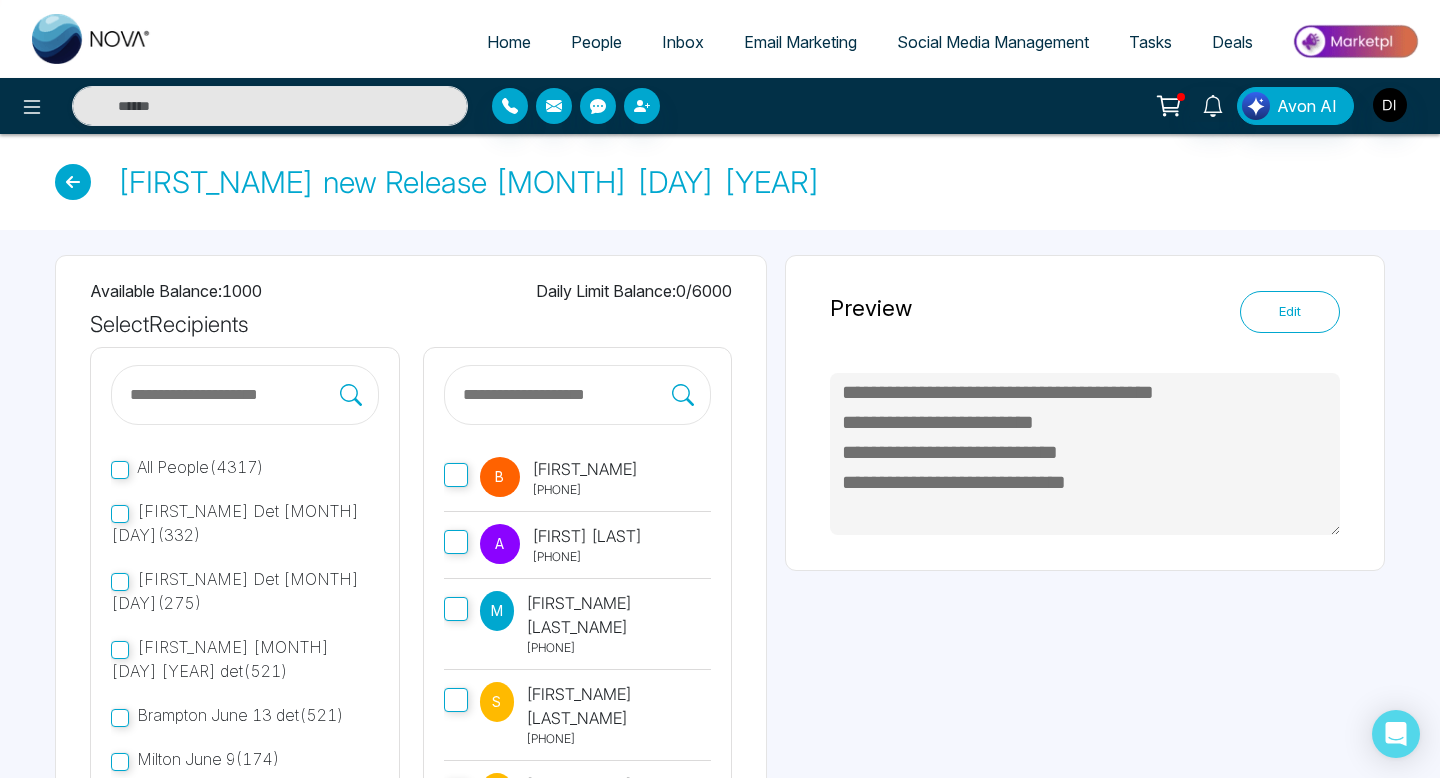 scroll, scrollTop: 95, scrollLeft: 0, axis: vertical 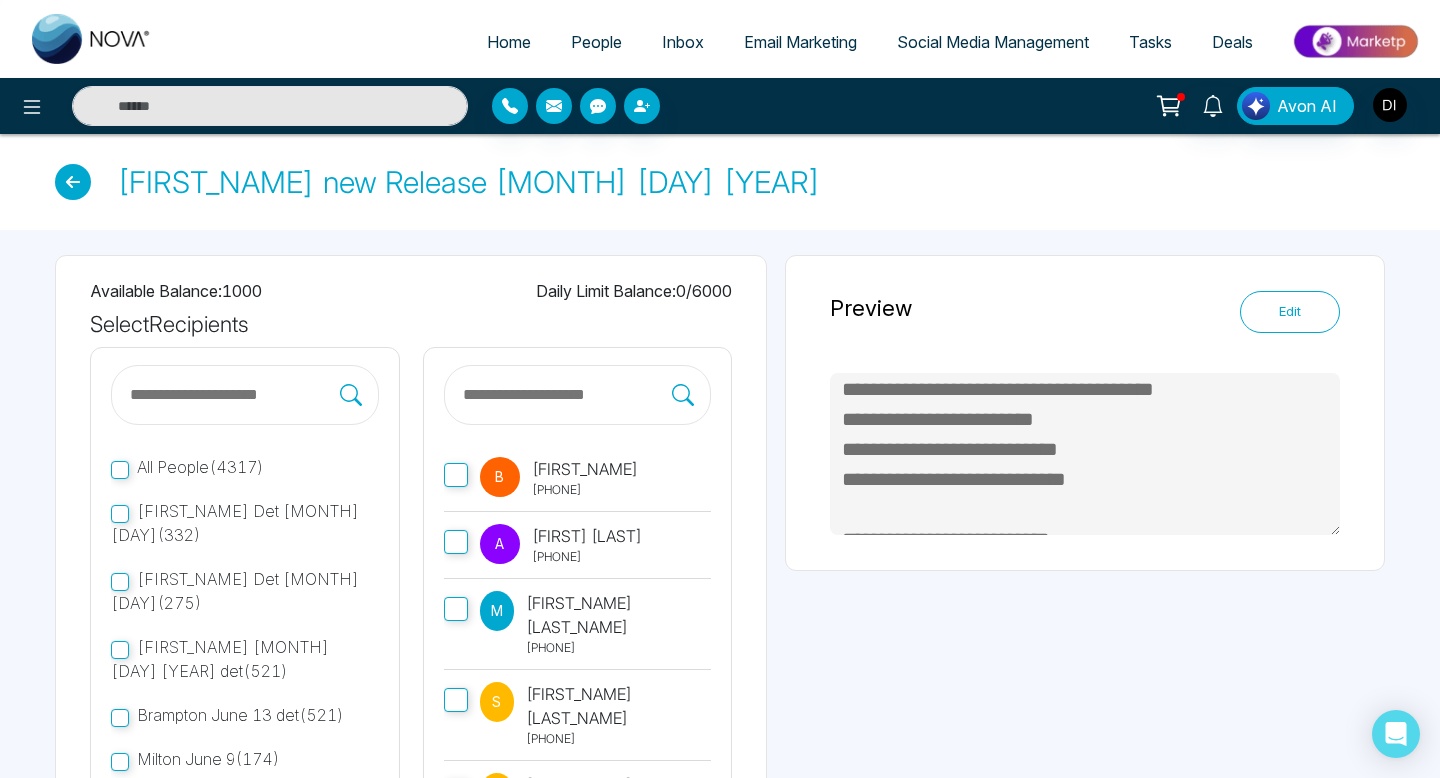 click on "Edit" at bounding box center [1290, 312] 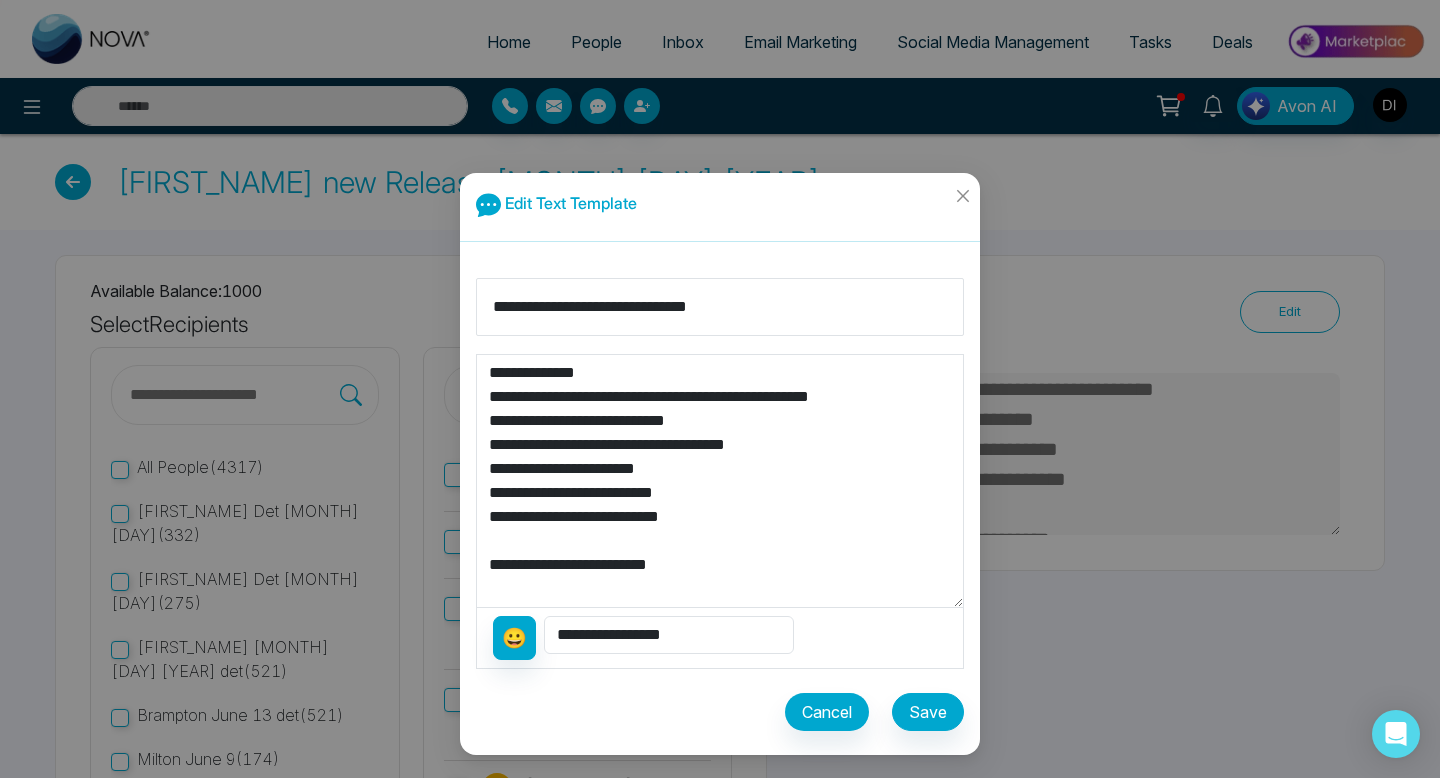 click on "**********" at bounding box center (720, 481) 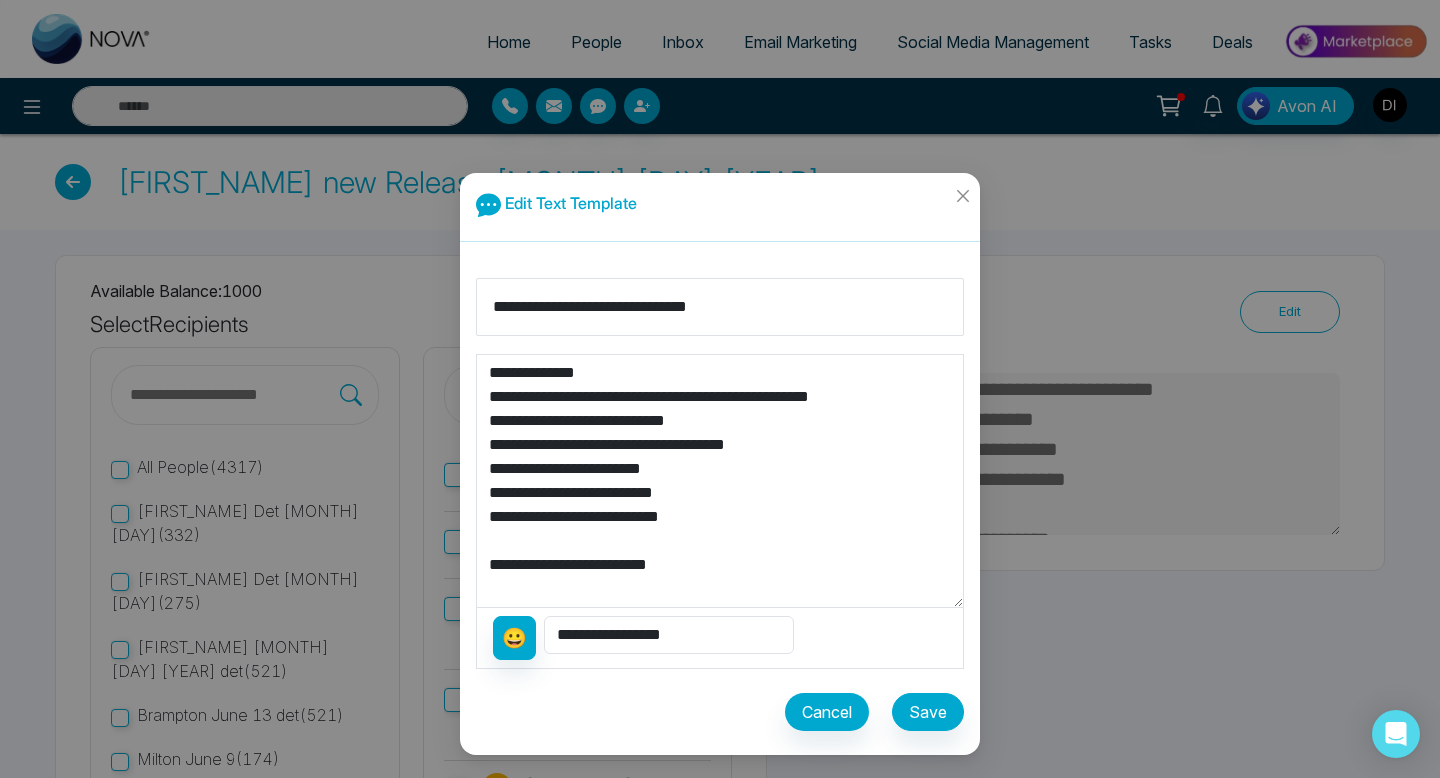 type on "**********" 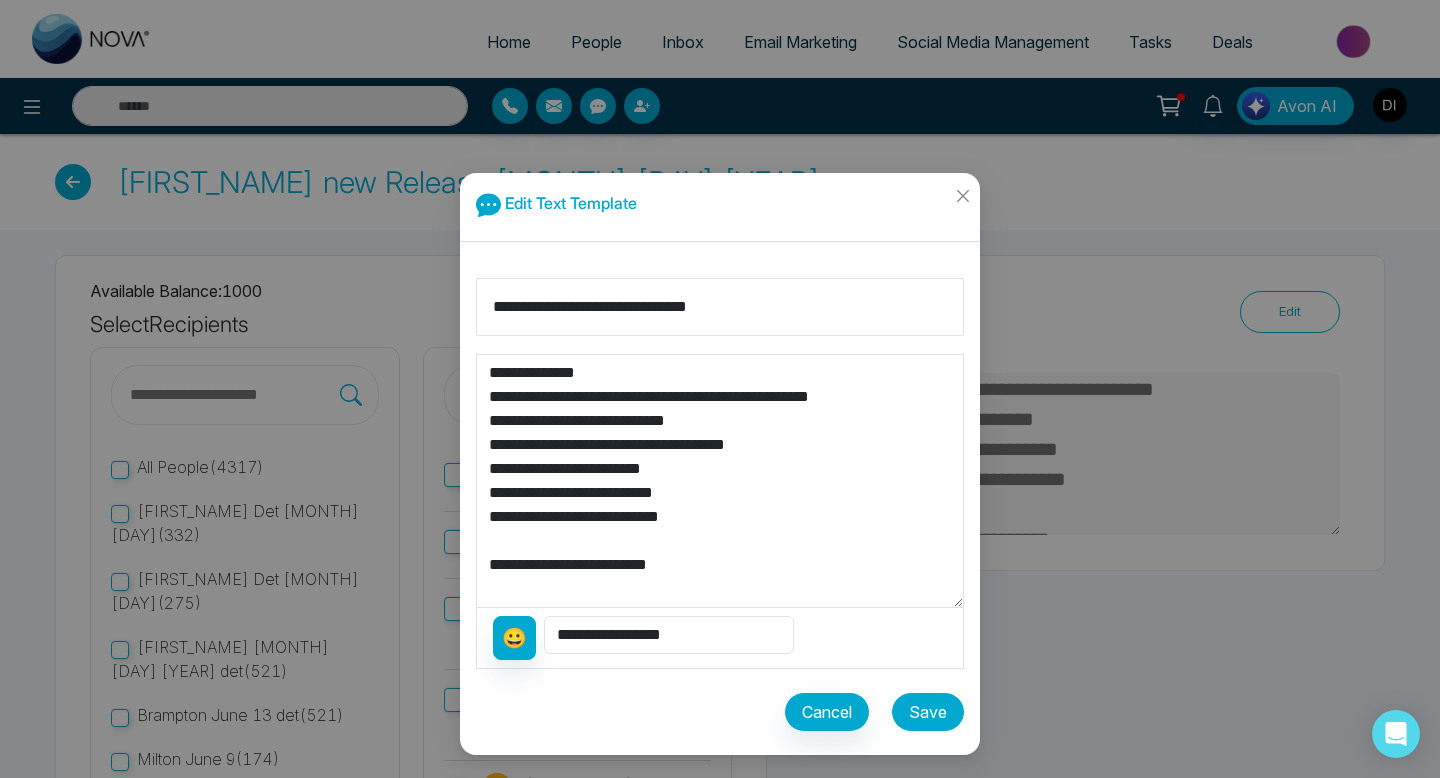 click on "Save" at bounding box center (928, 712) 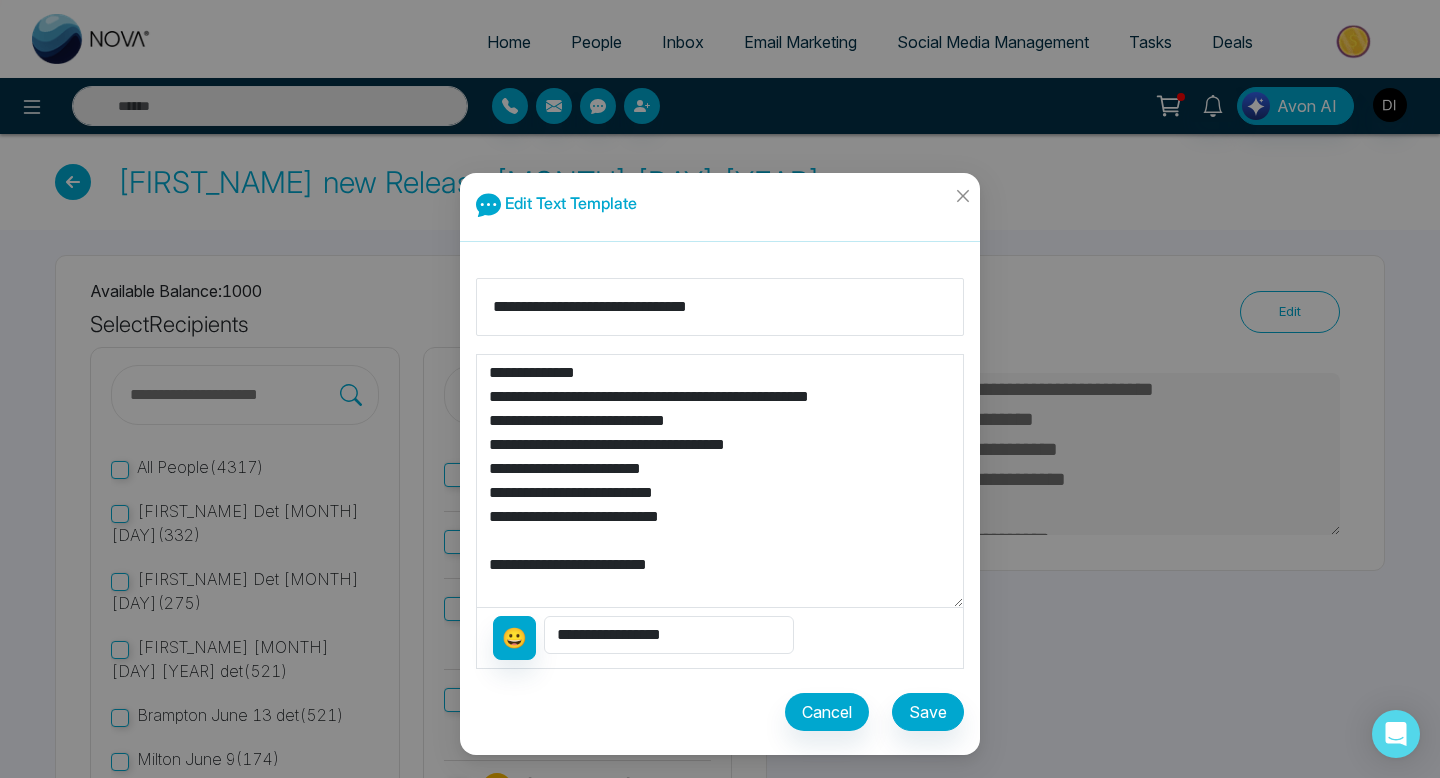 type on "**********" 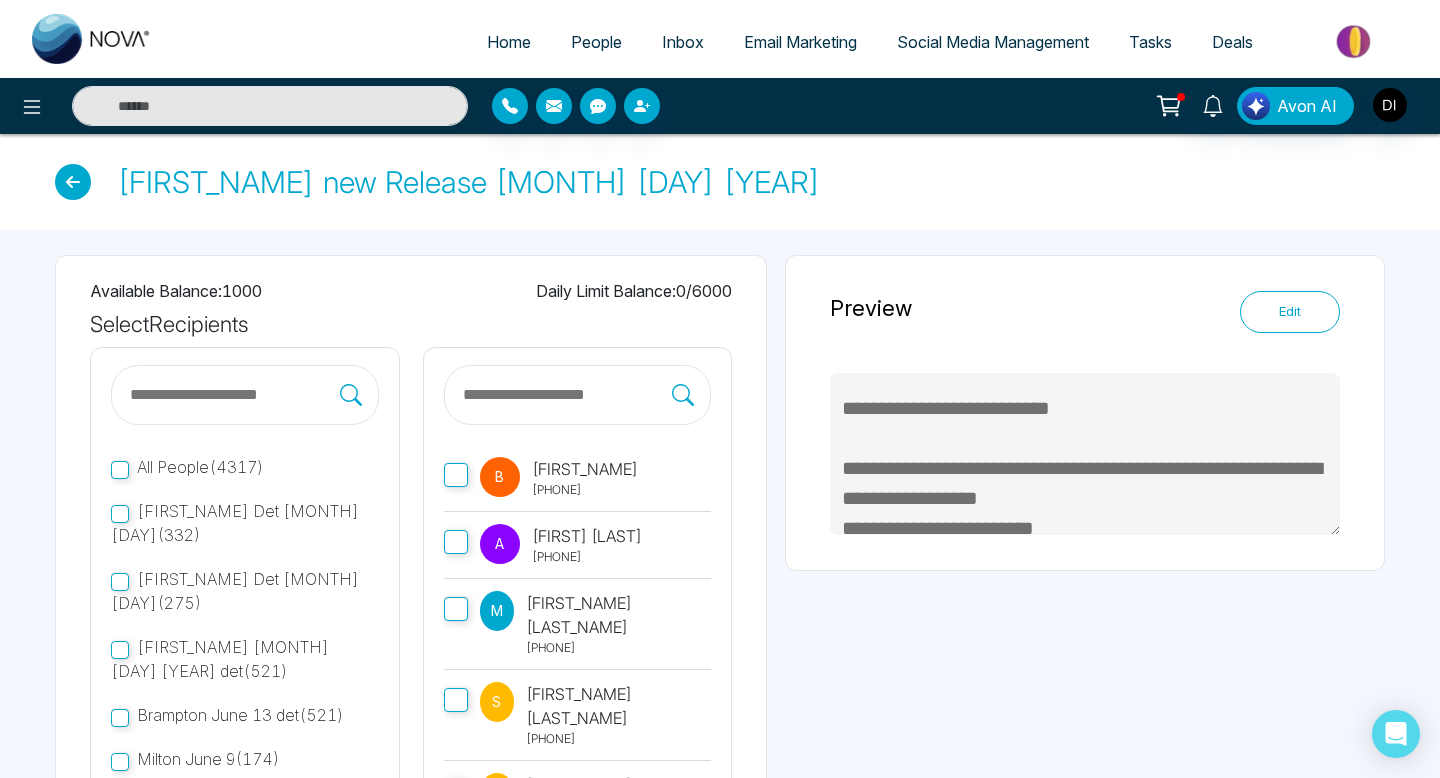 scroll, scrollTop: 270, scrollLeft: 0, axis: vertical 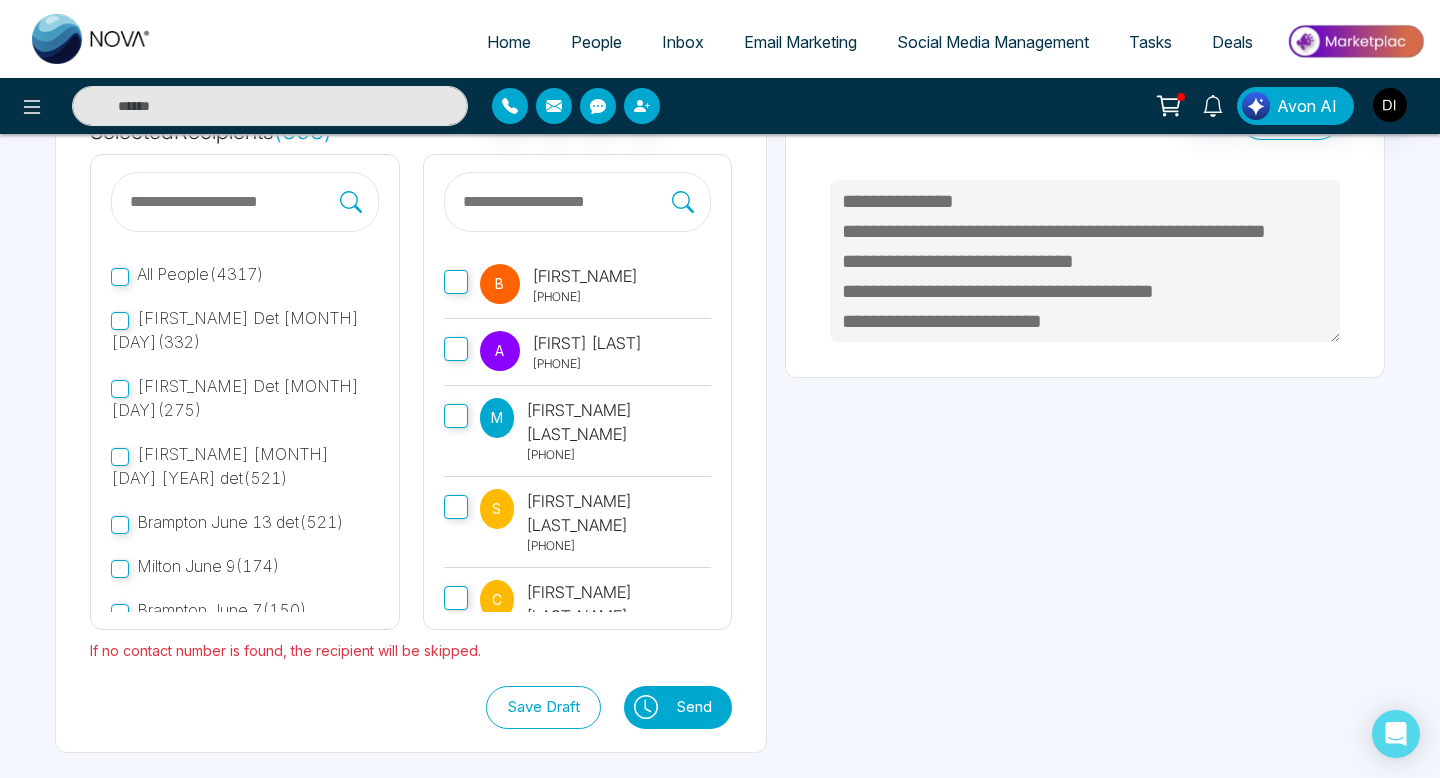click on "Send" at bounding box center (699, 707) 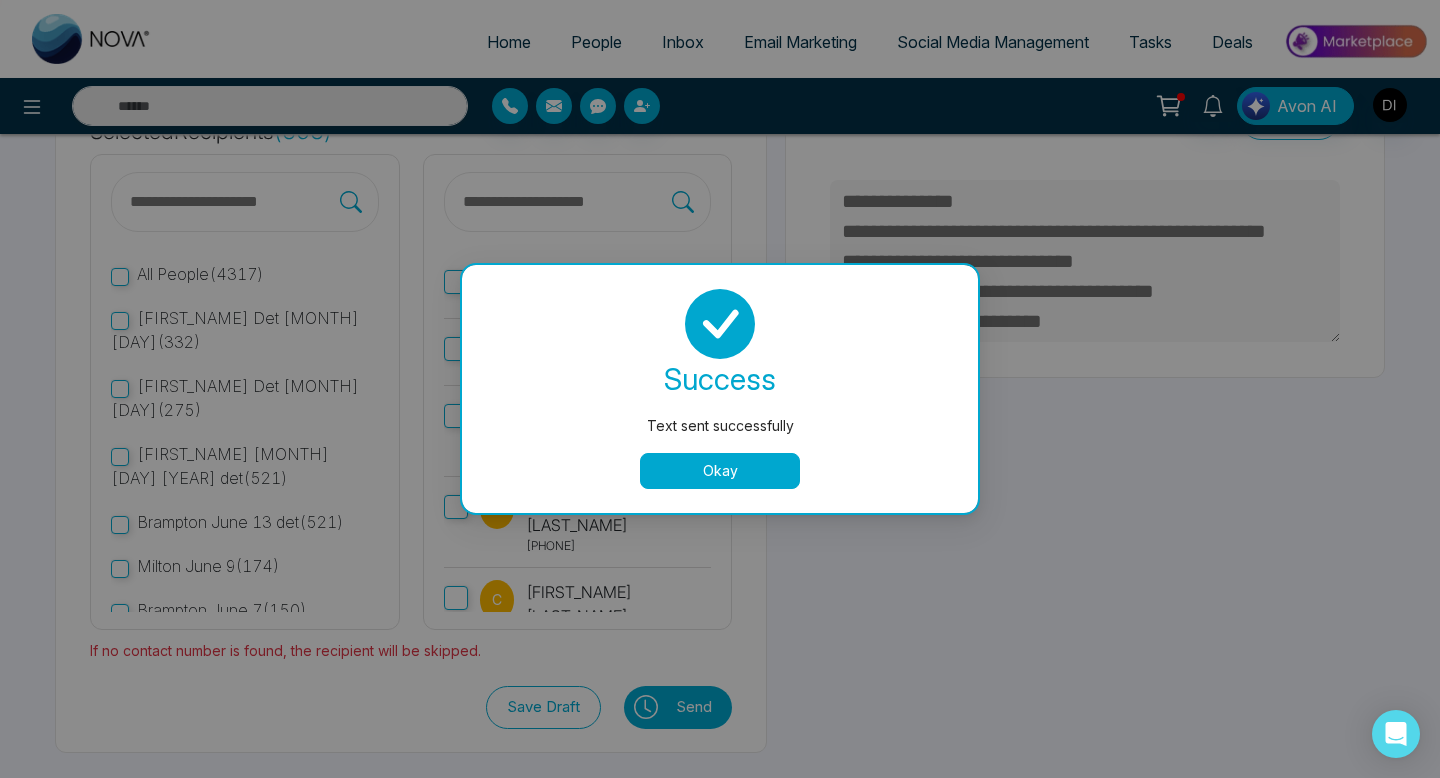 scroll, scrollTop: 0, scrollLeft: 0, axis: both 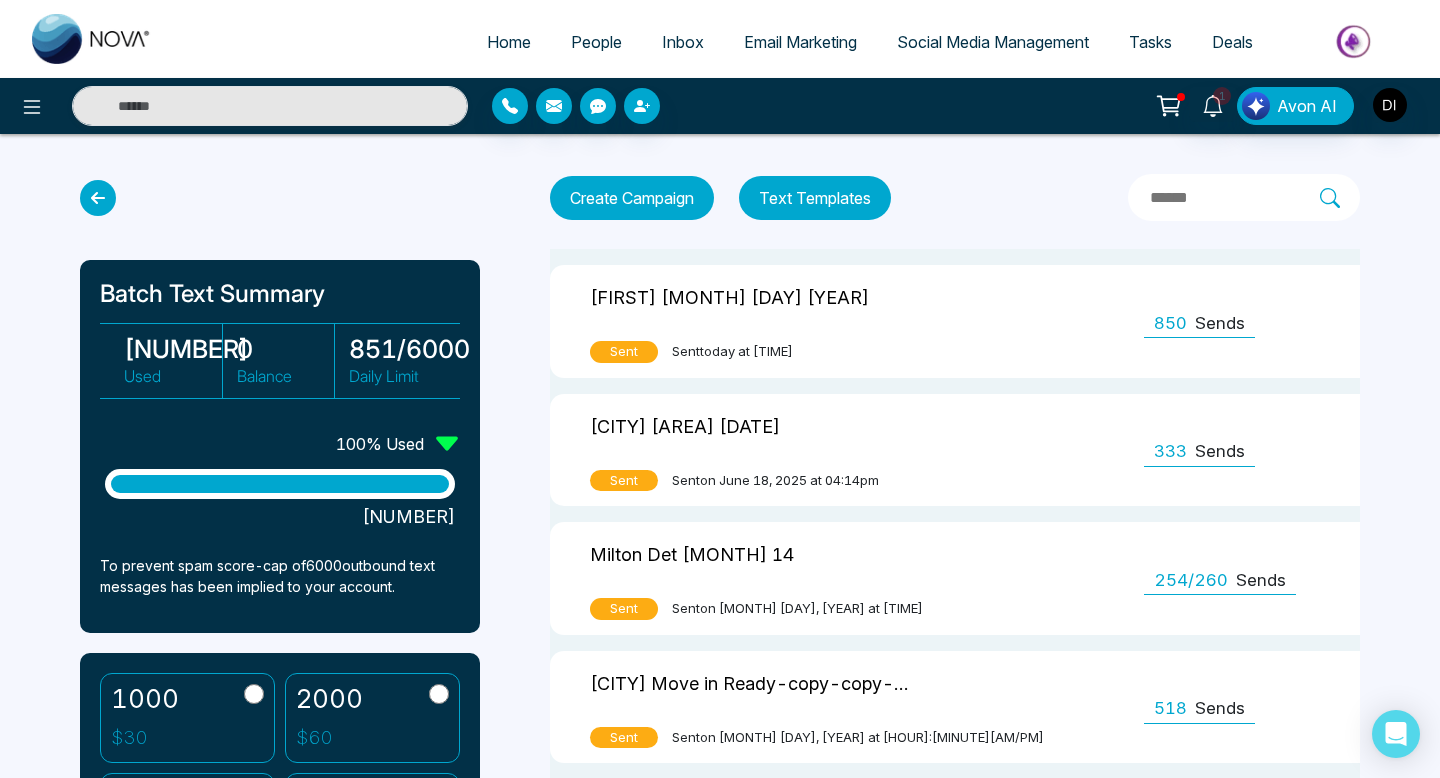 click on "[FIRST] [MONTH] [DAY] [YEAR]" at bounding box center [729, 295] 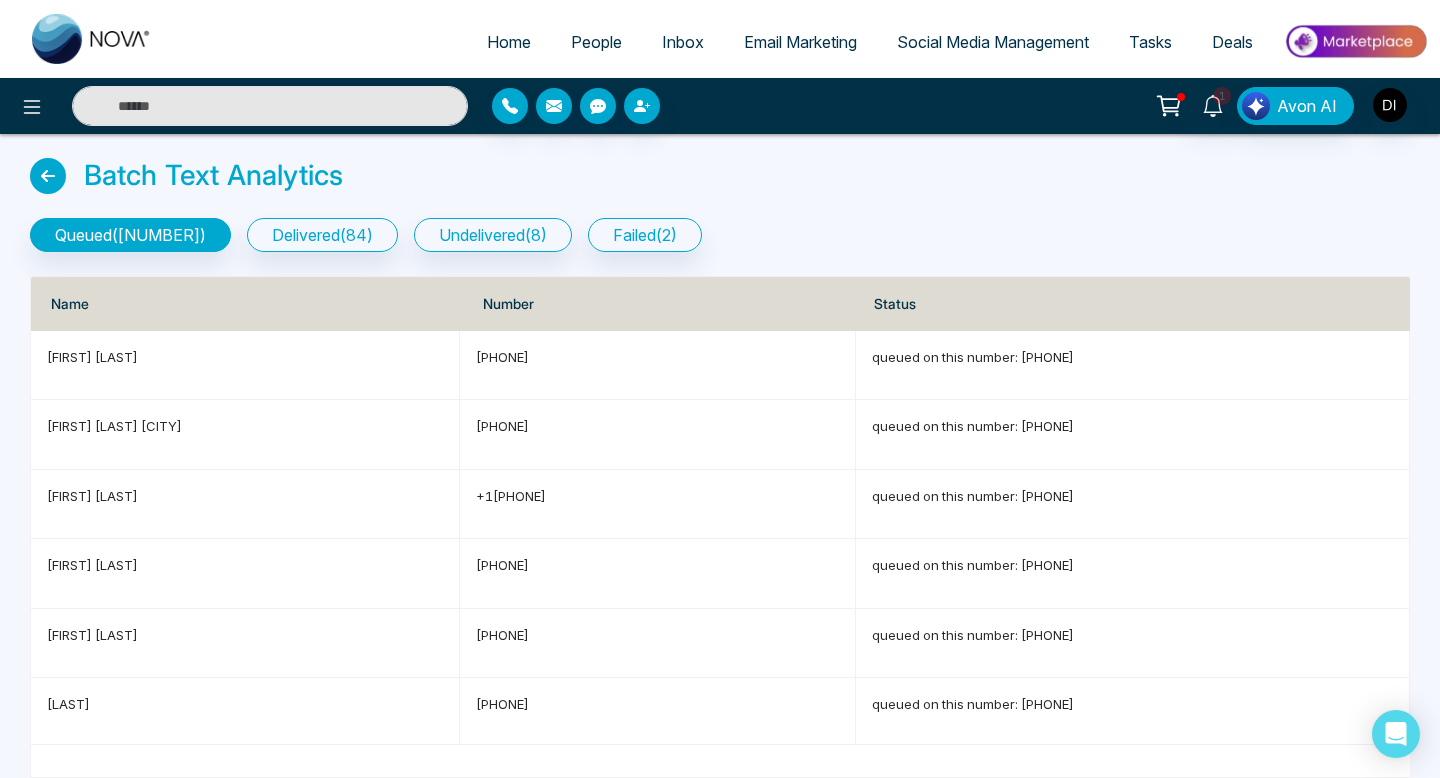 click on "Home" at bounding box center [509, 42] 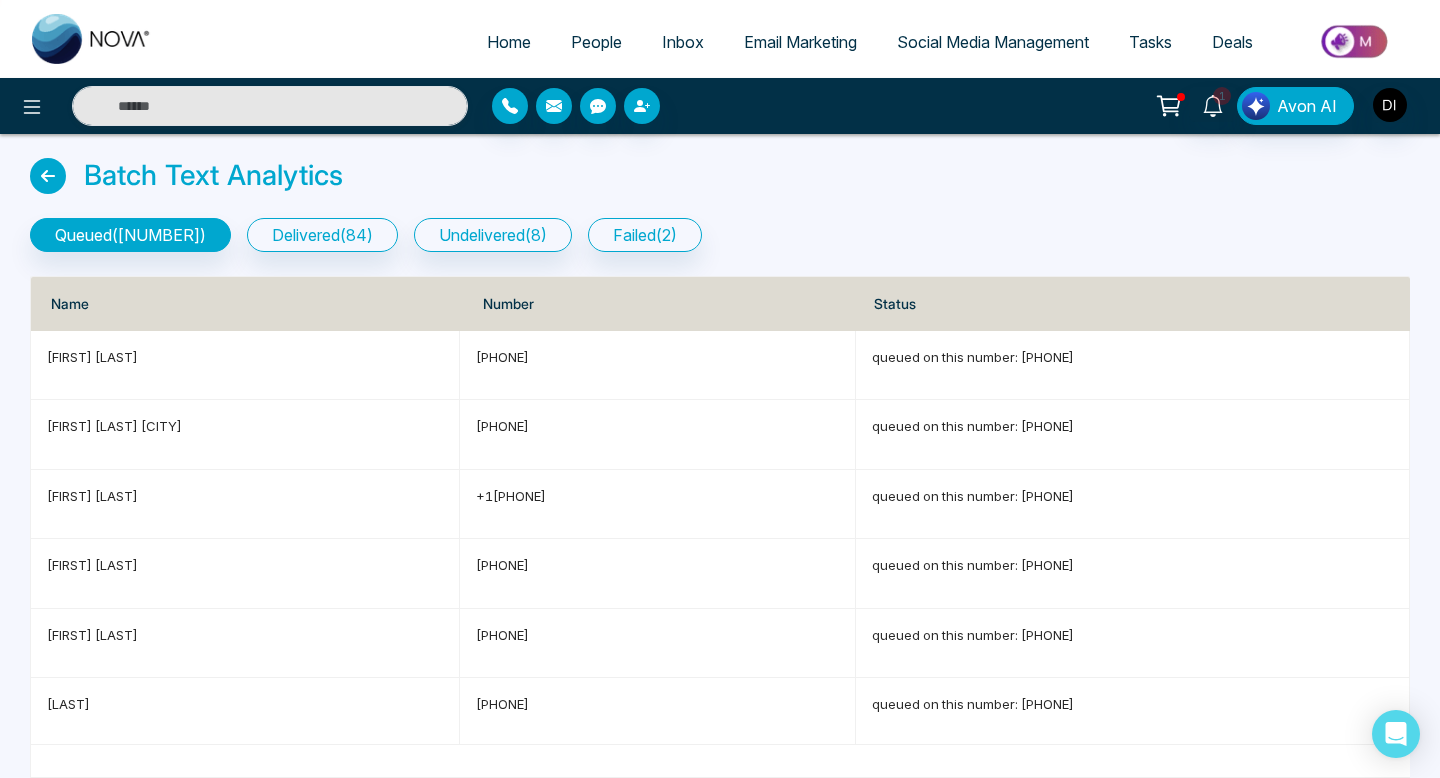 select on "*" 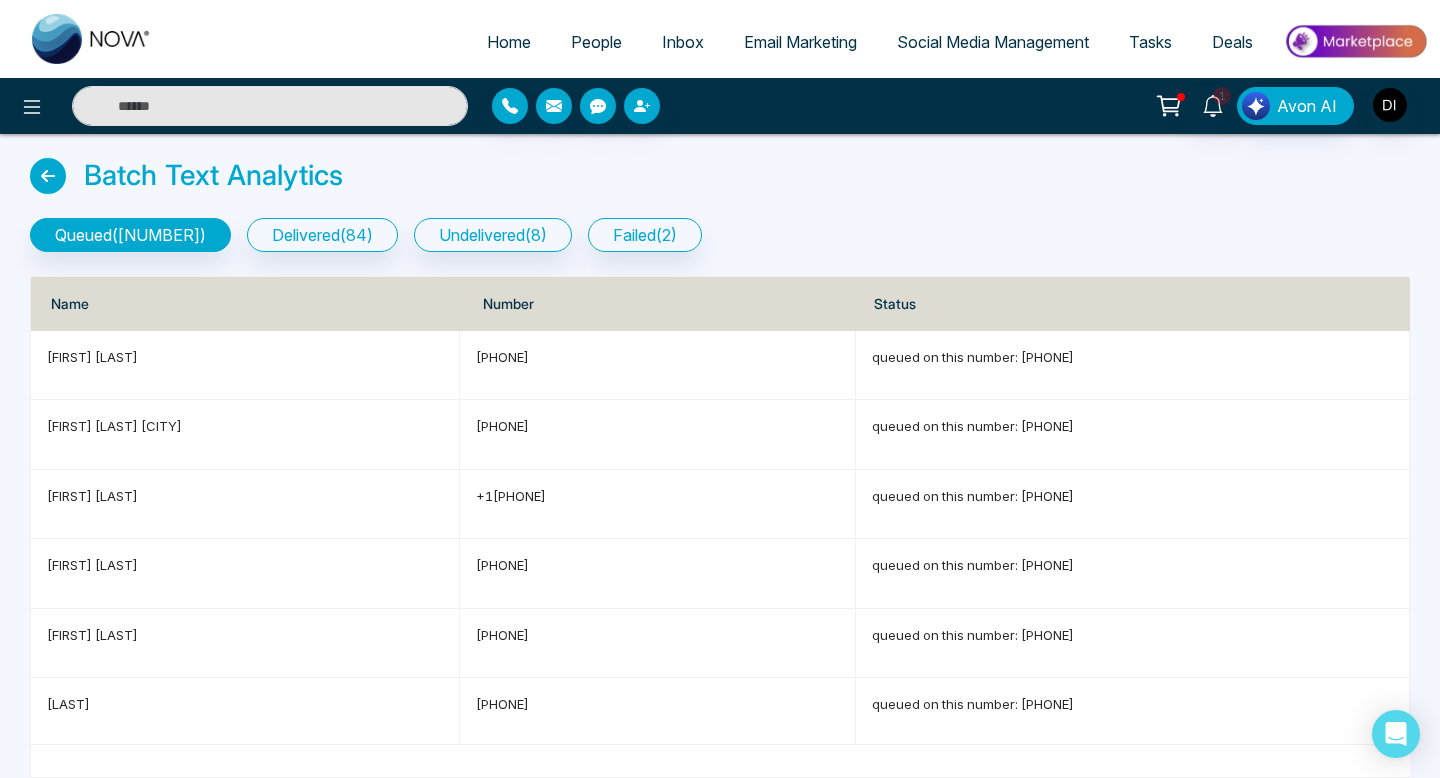 select on "*" 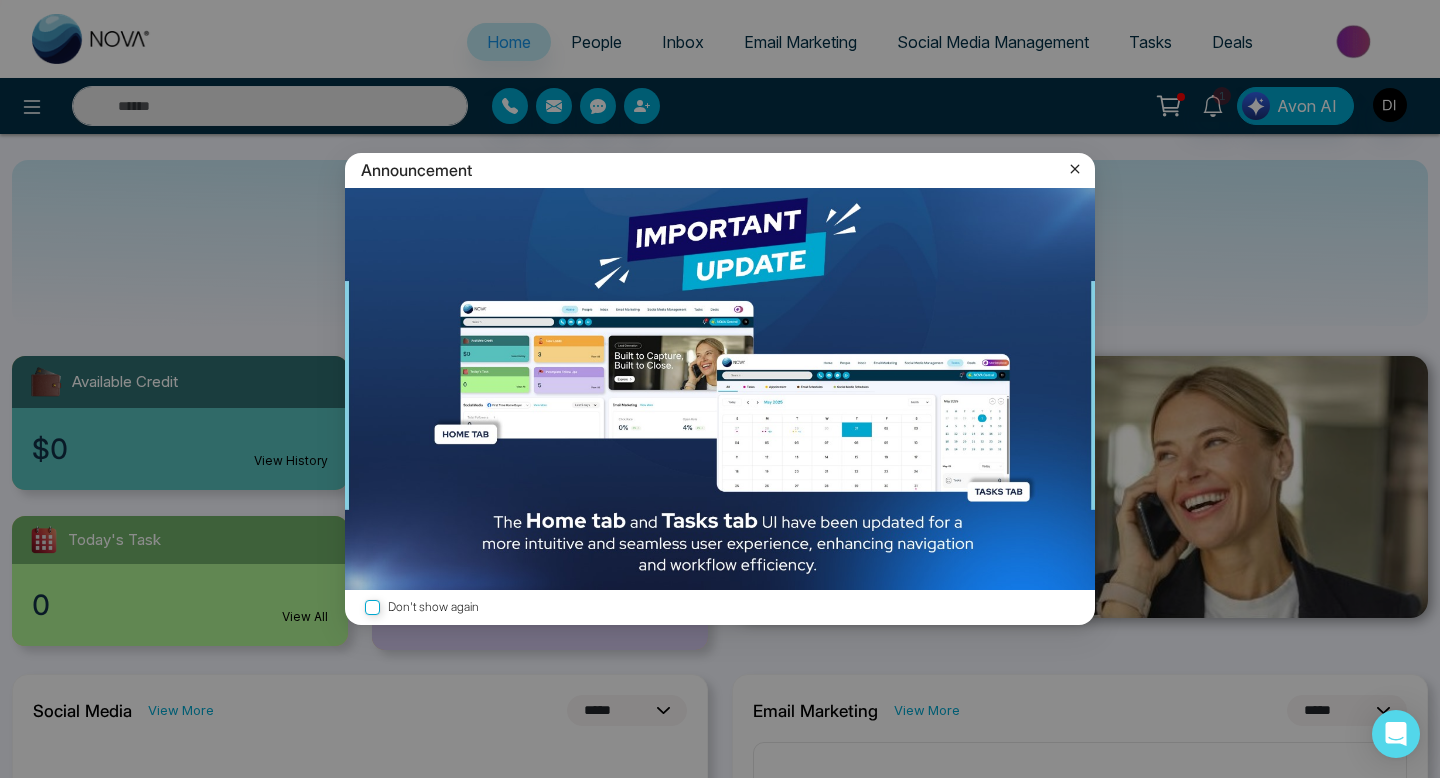 click 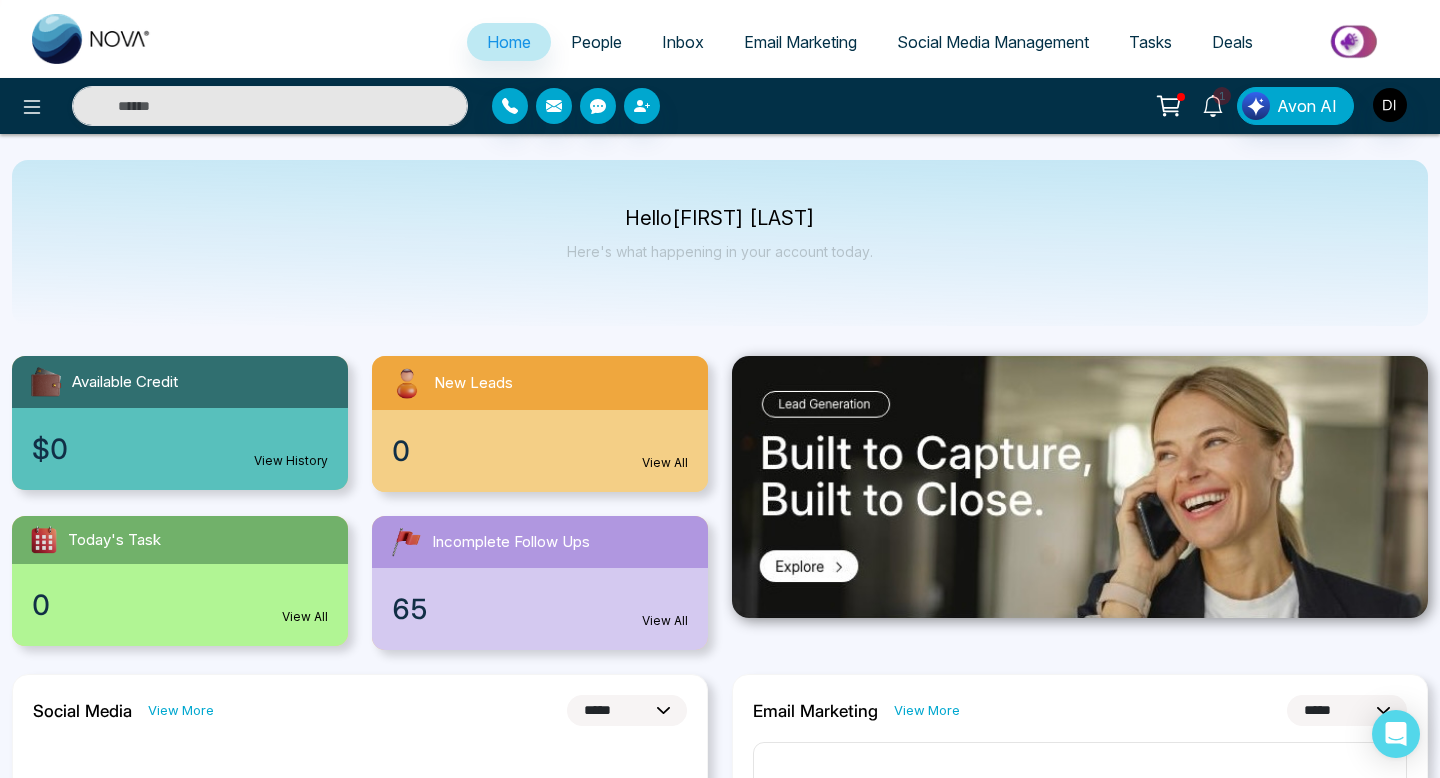 click 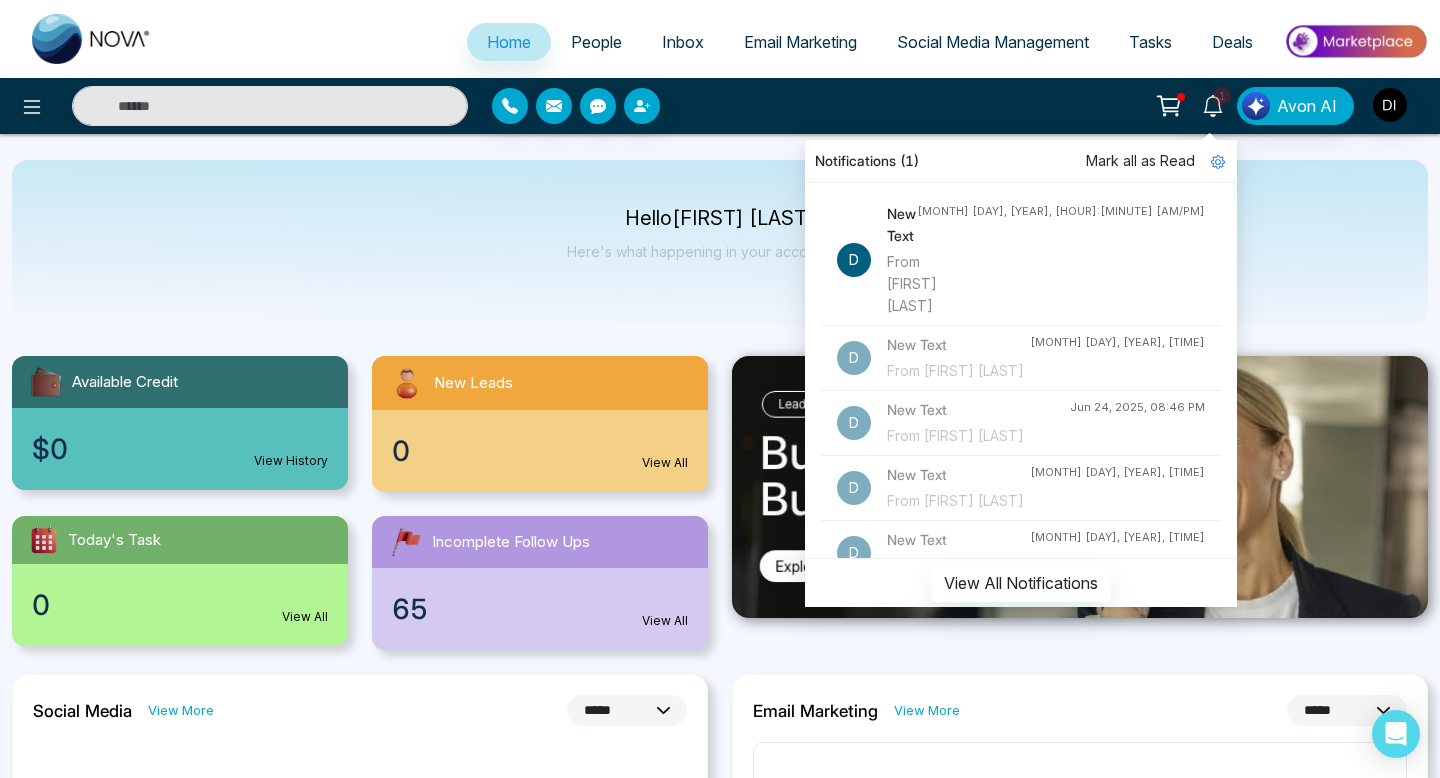 click on "From [FIRST] [LAST]" at bounding box center [902, 284] 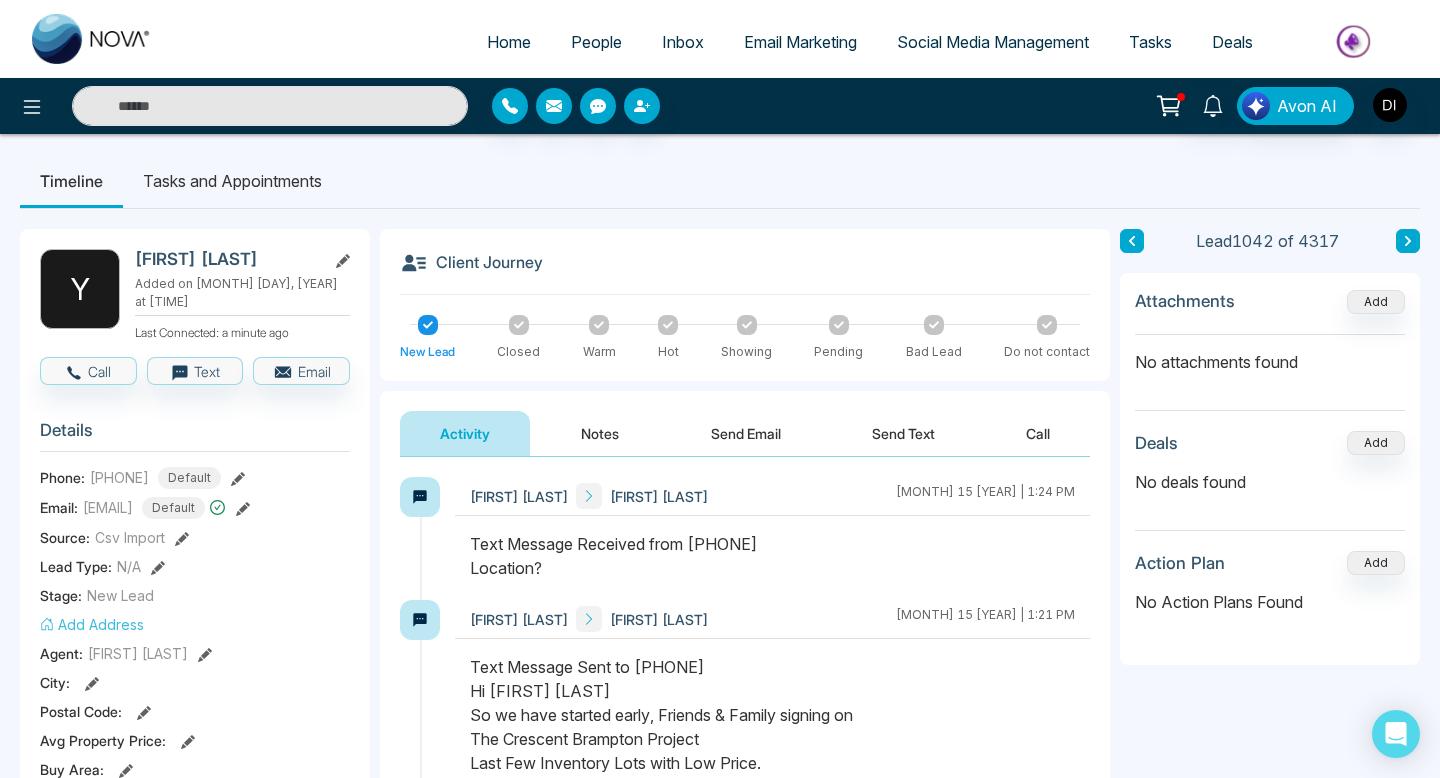drag, startPoint x: 703, startPoint y: 545, endPoint x: 802, endPoint y: 548, distance: 99.04544 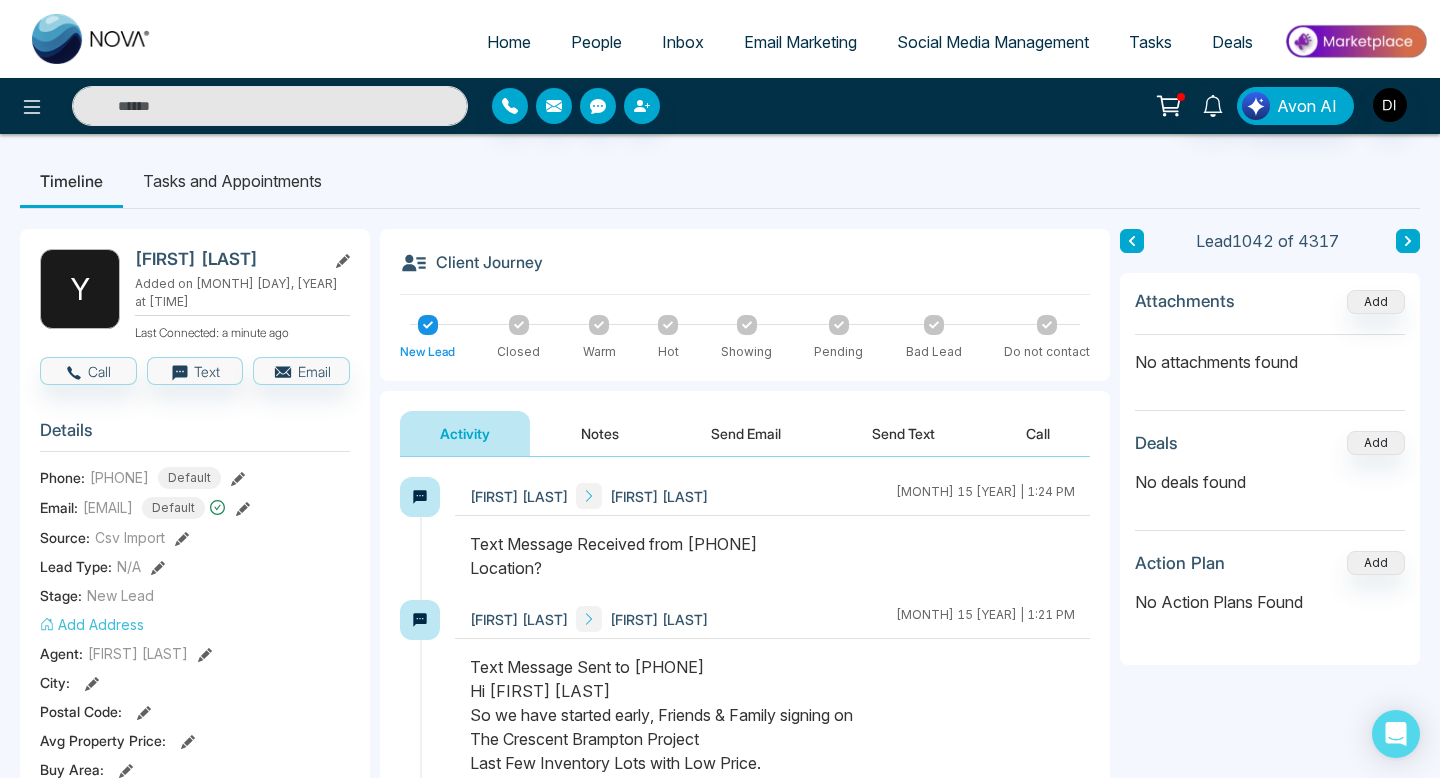 click on "Text Message Received from [PHONE] Location?" at bounding box center (772, 556) 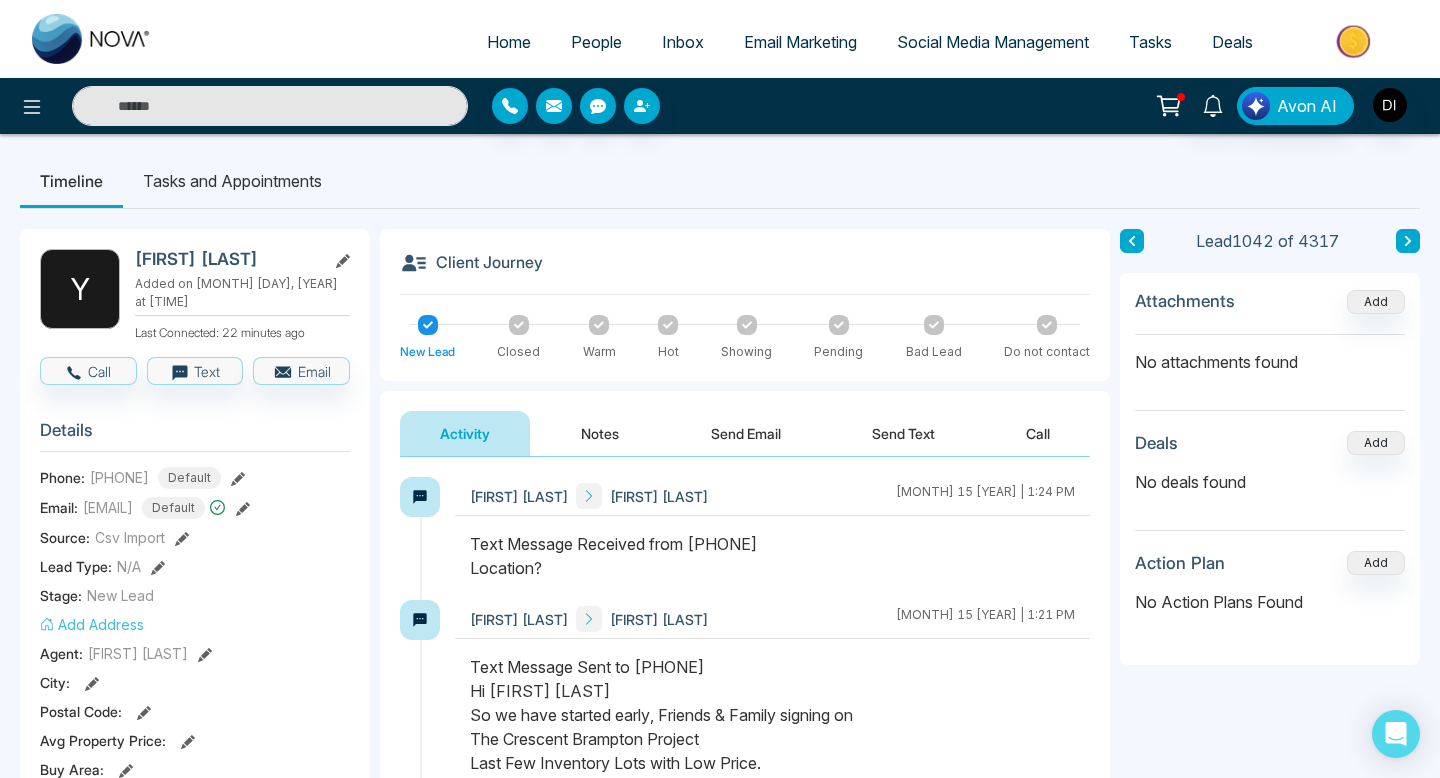 paste on "**********" 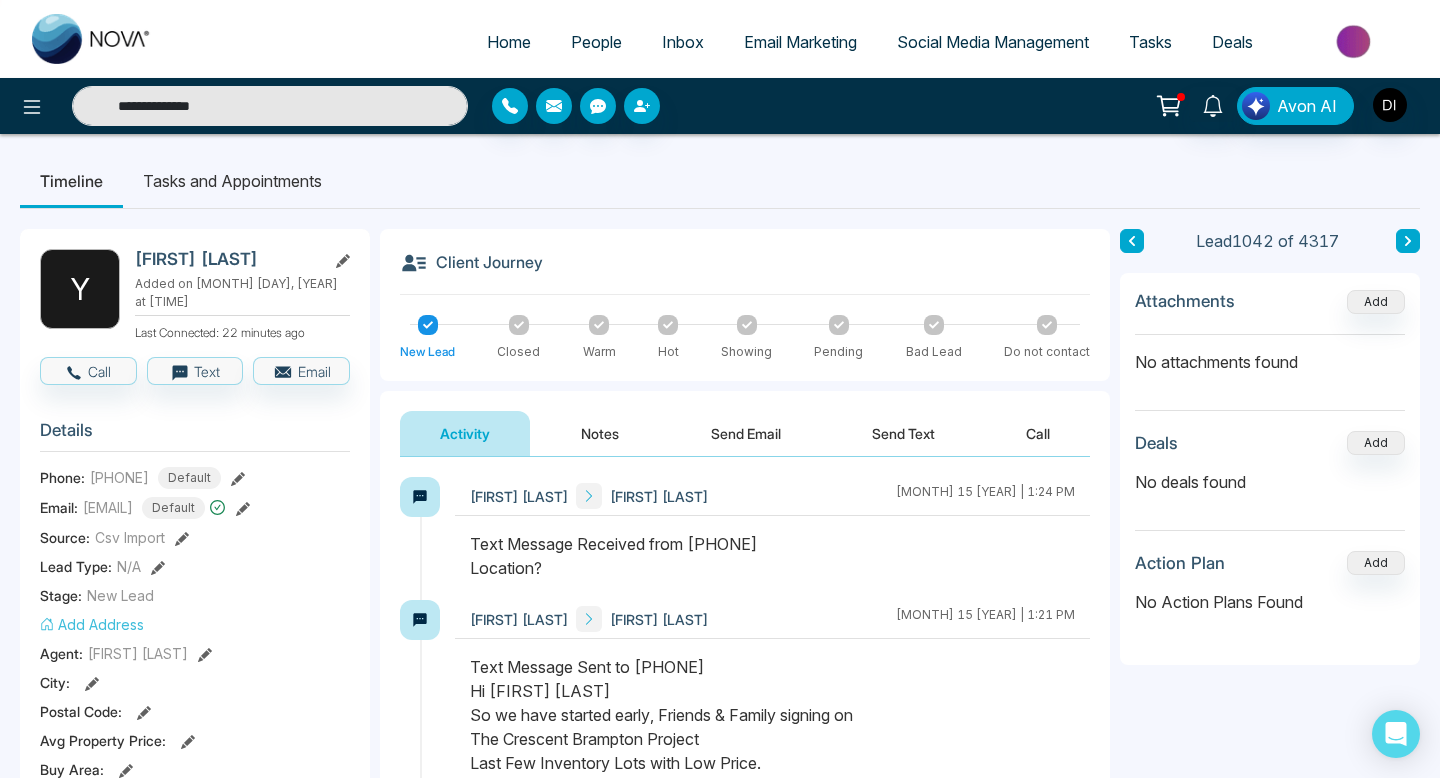 type on "**********" 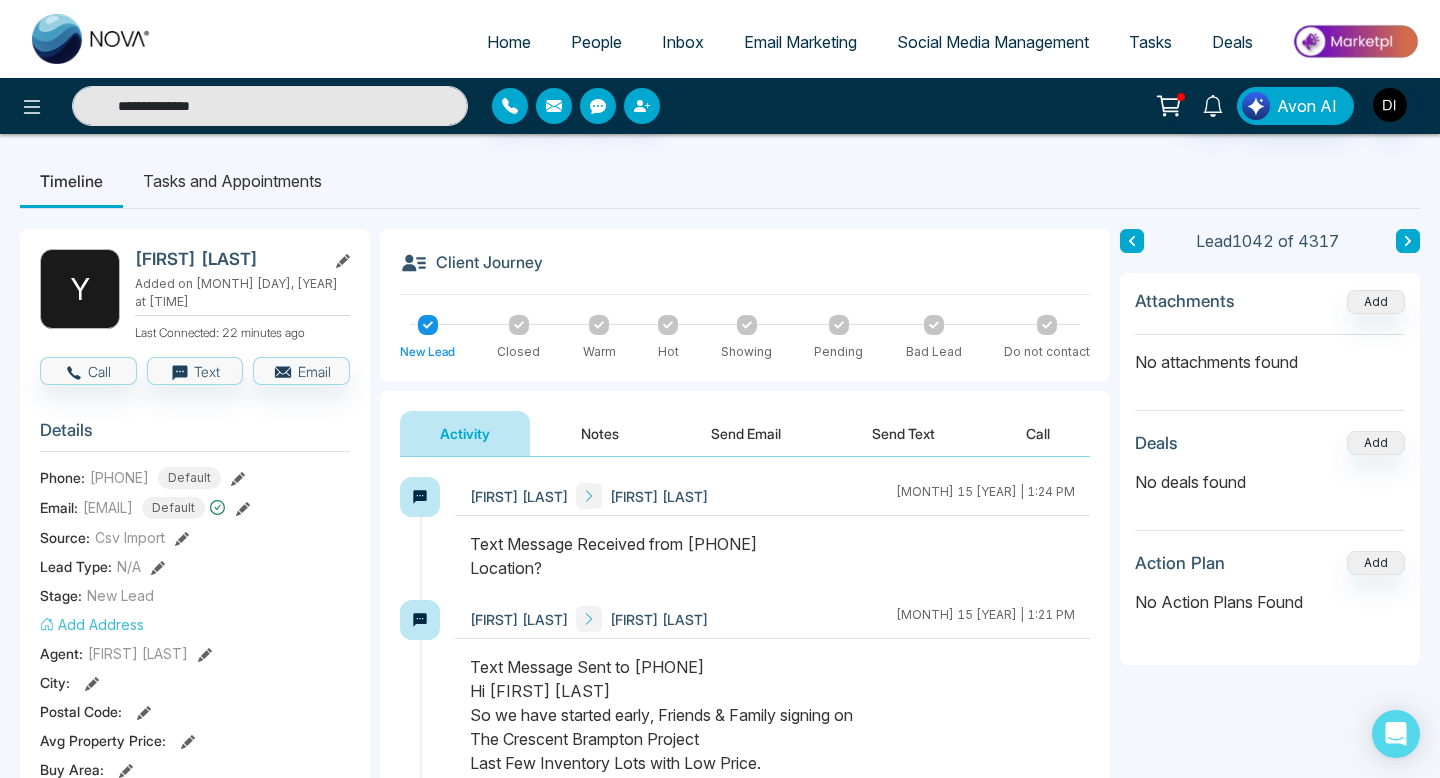 click on "People" at bounding box center [596, 42] 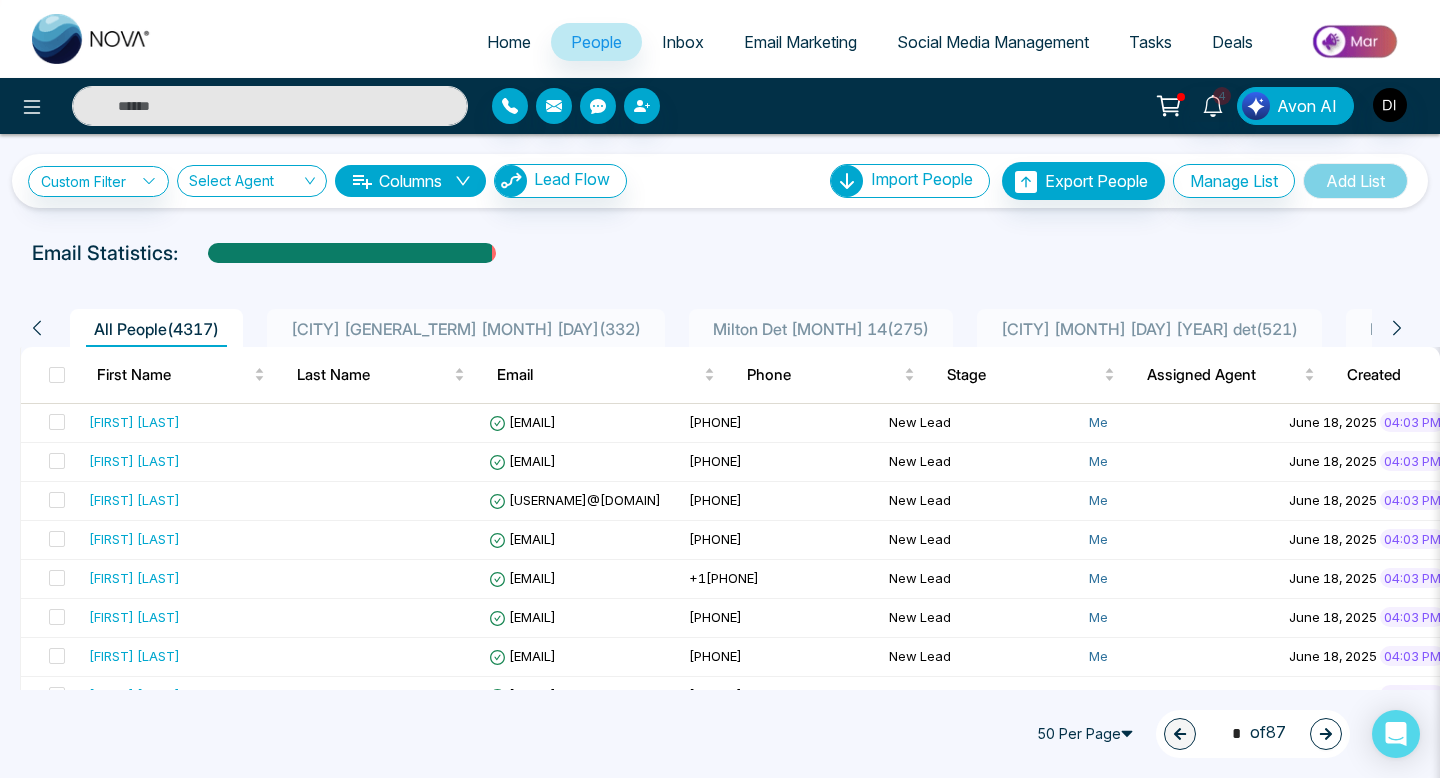 paste on "**********" 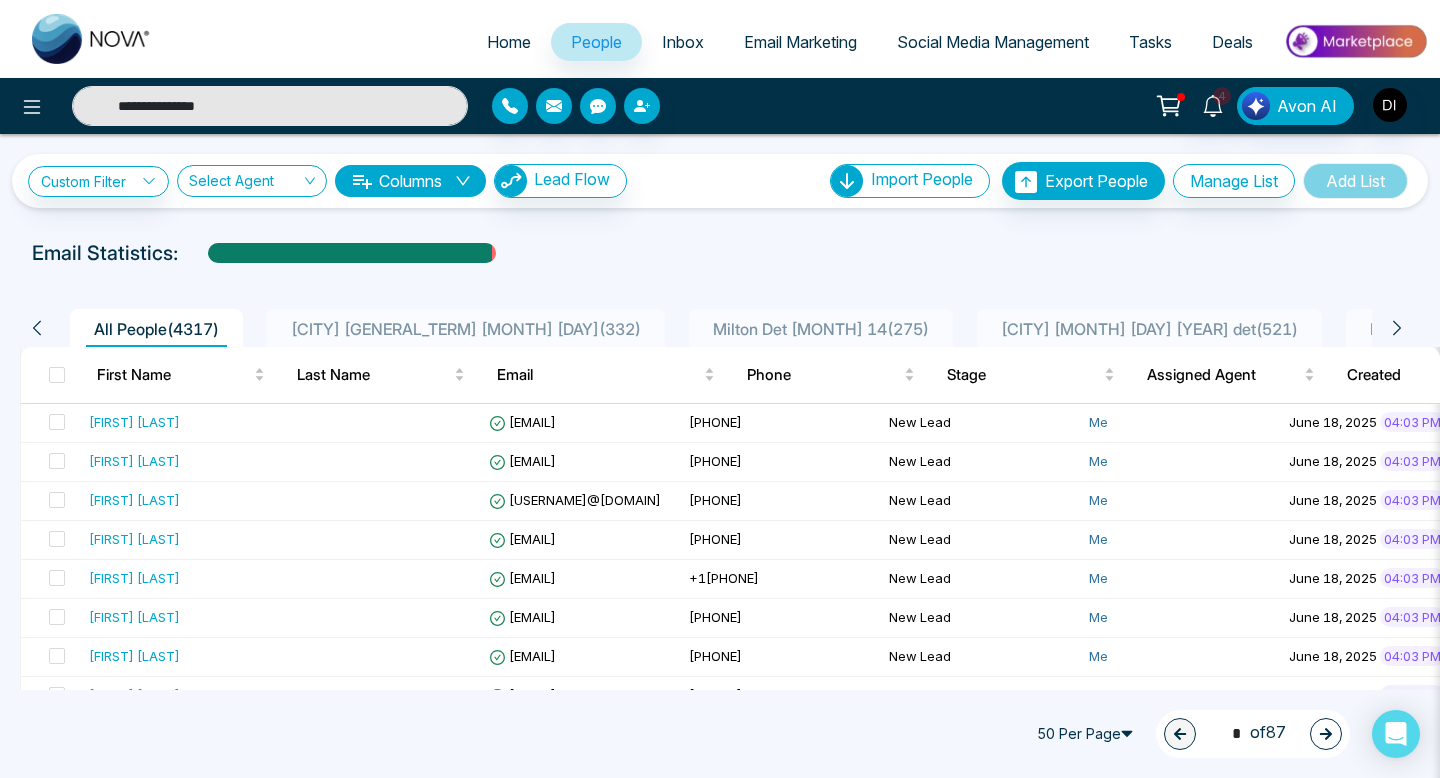type on "**********" 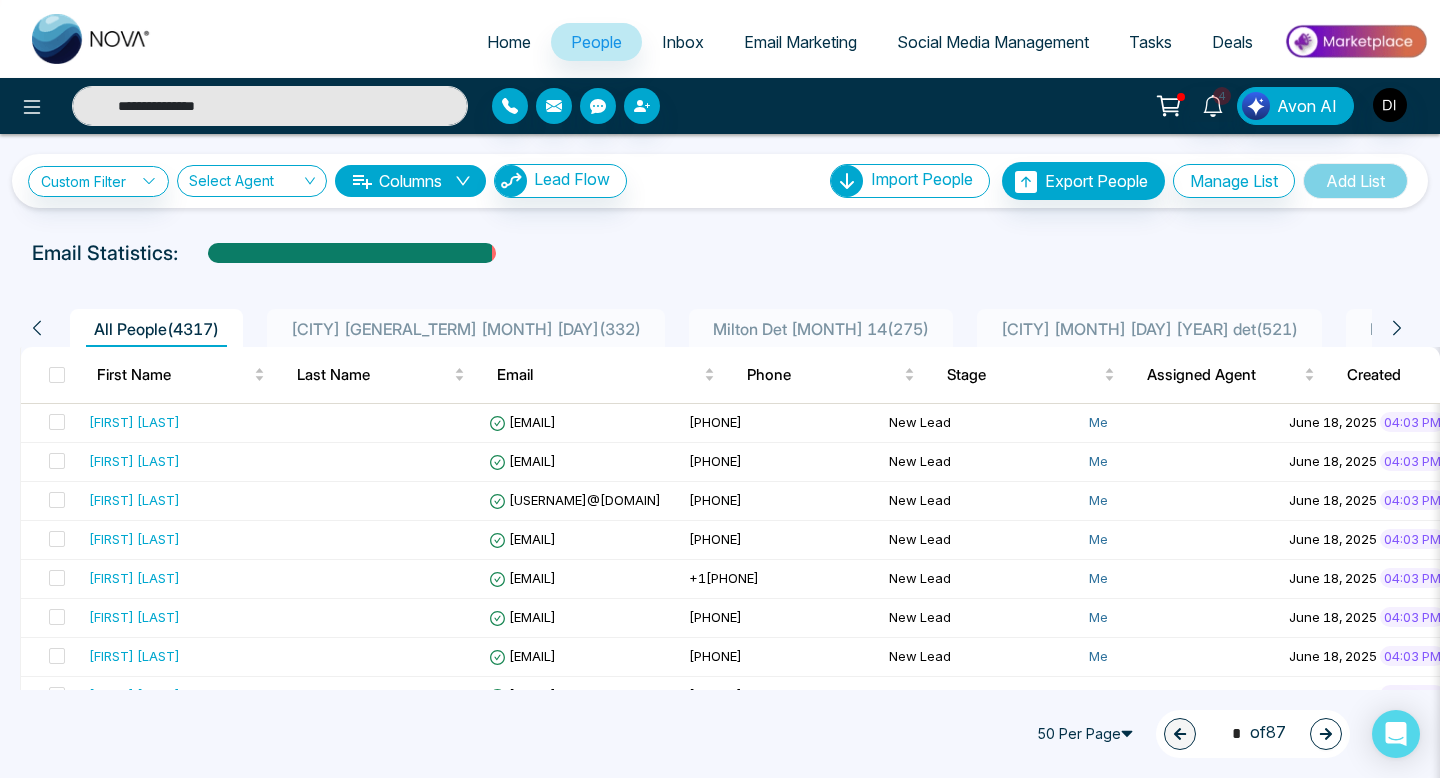 click on "**********" at bounding box center (270, 106) 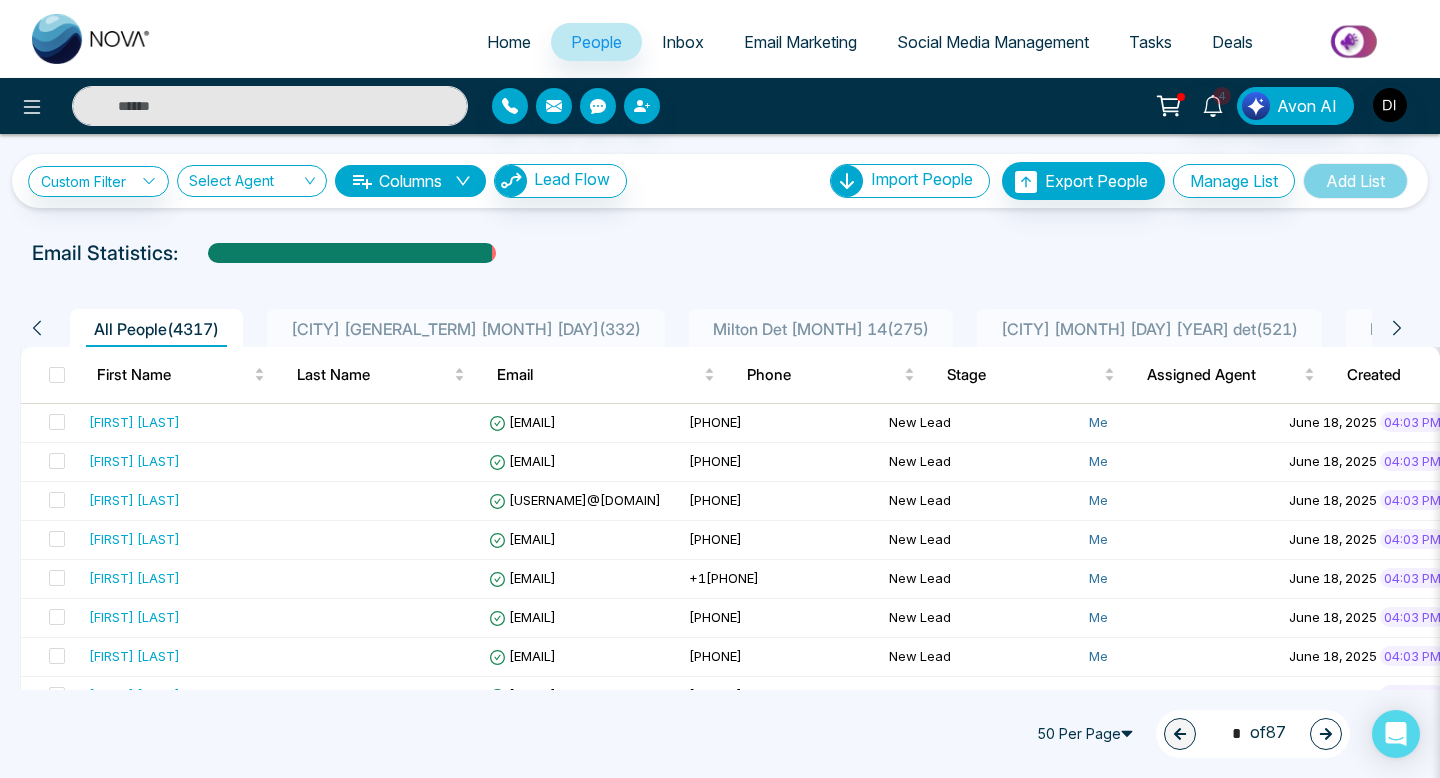 paste on "**********" 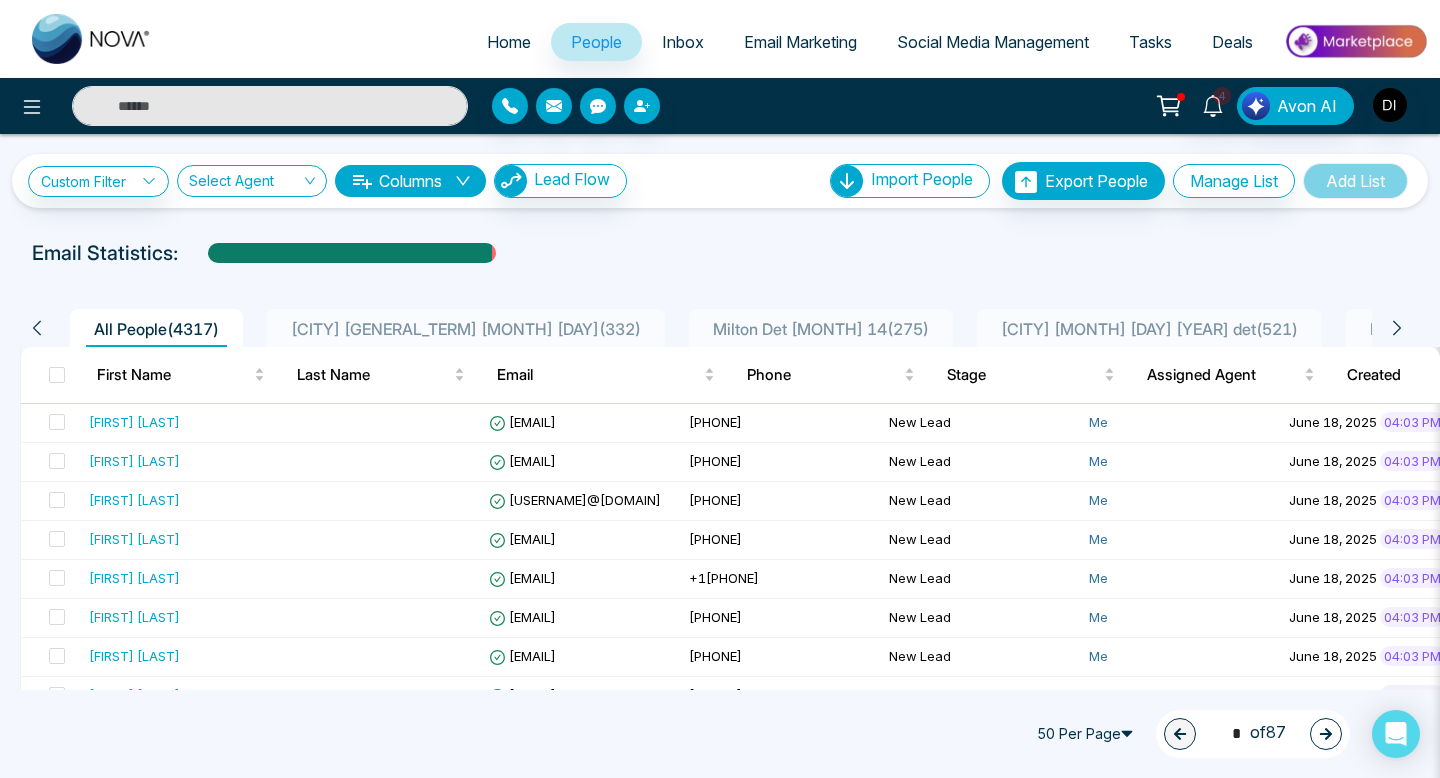 type on "**********" 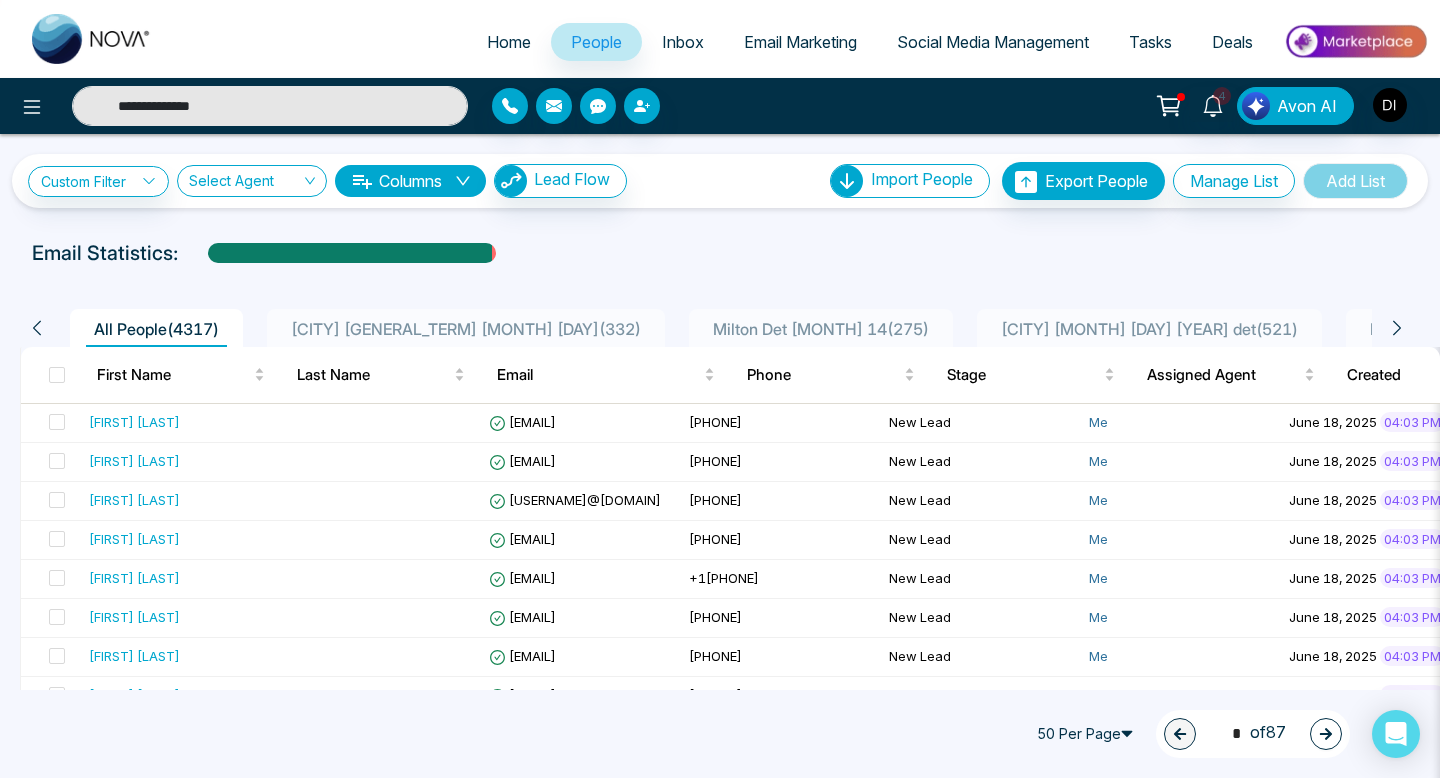 click on "**********" at bounding box center (270, 106) 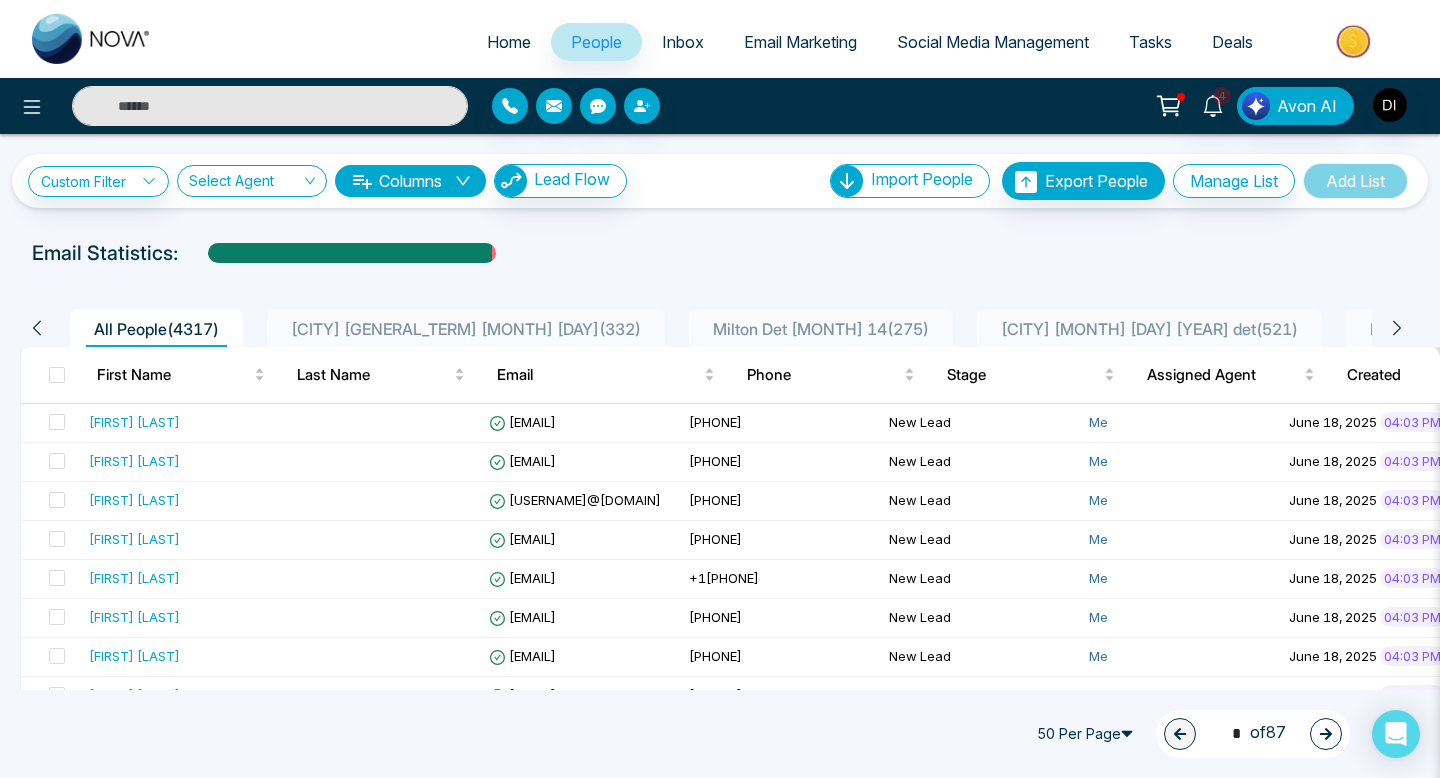paste on "**********" 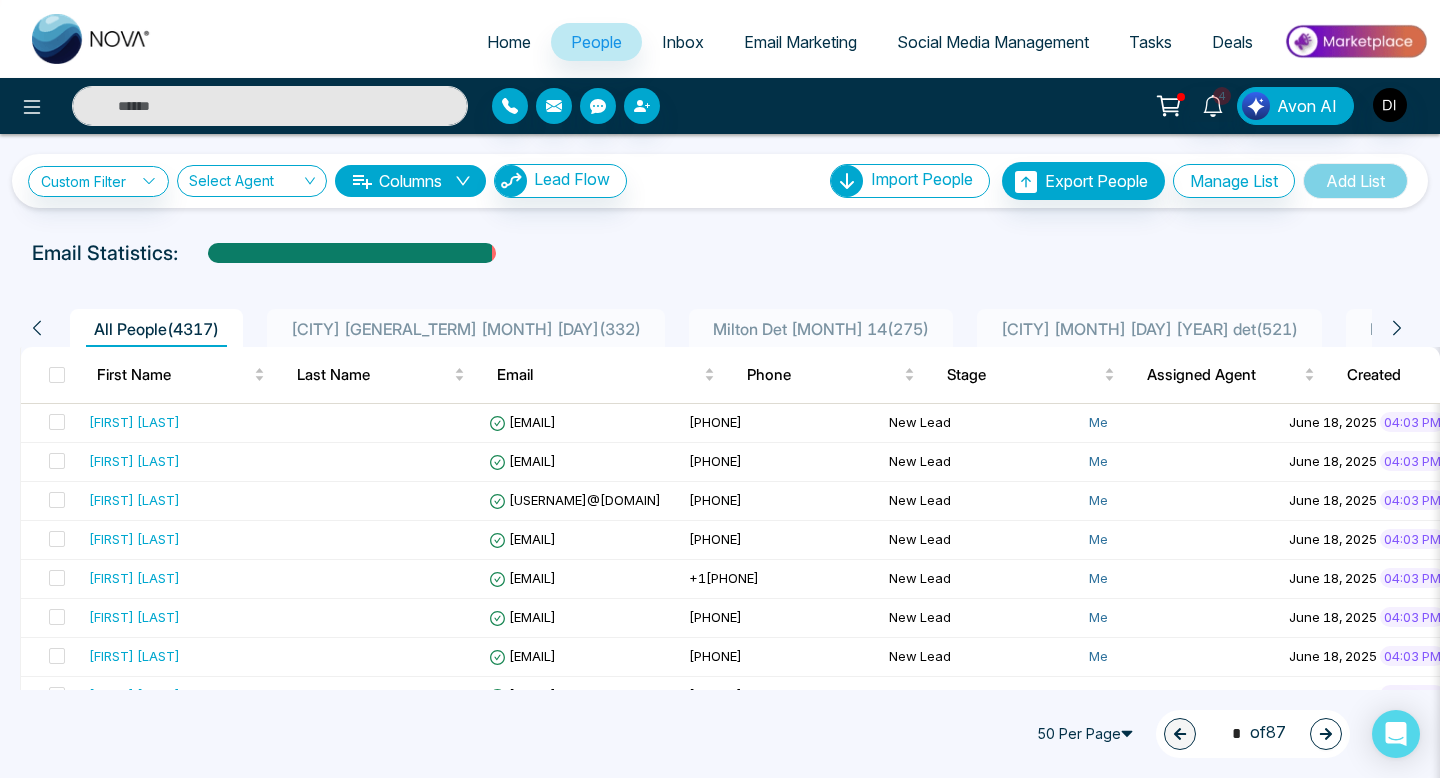 type on "**********" 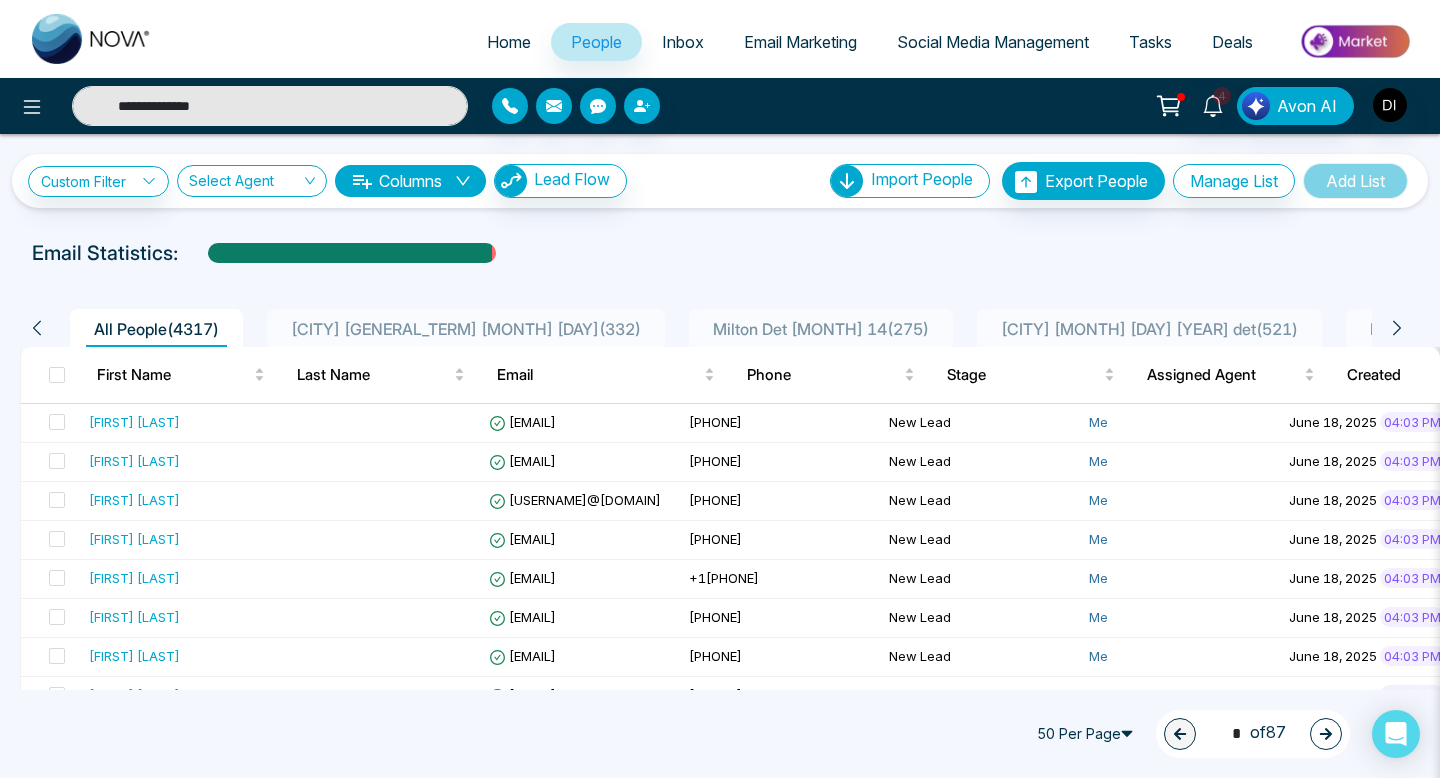 click on "**********" at bounding box center (270, 106) 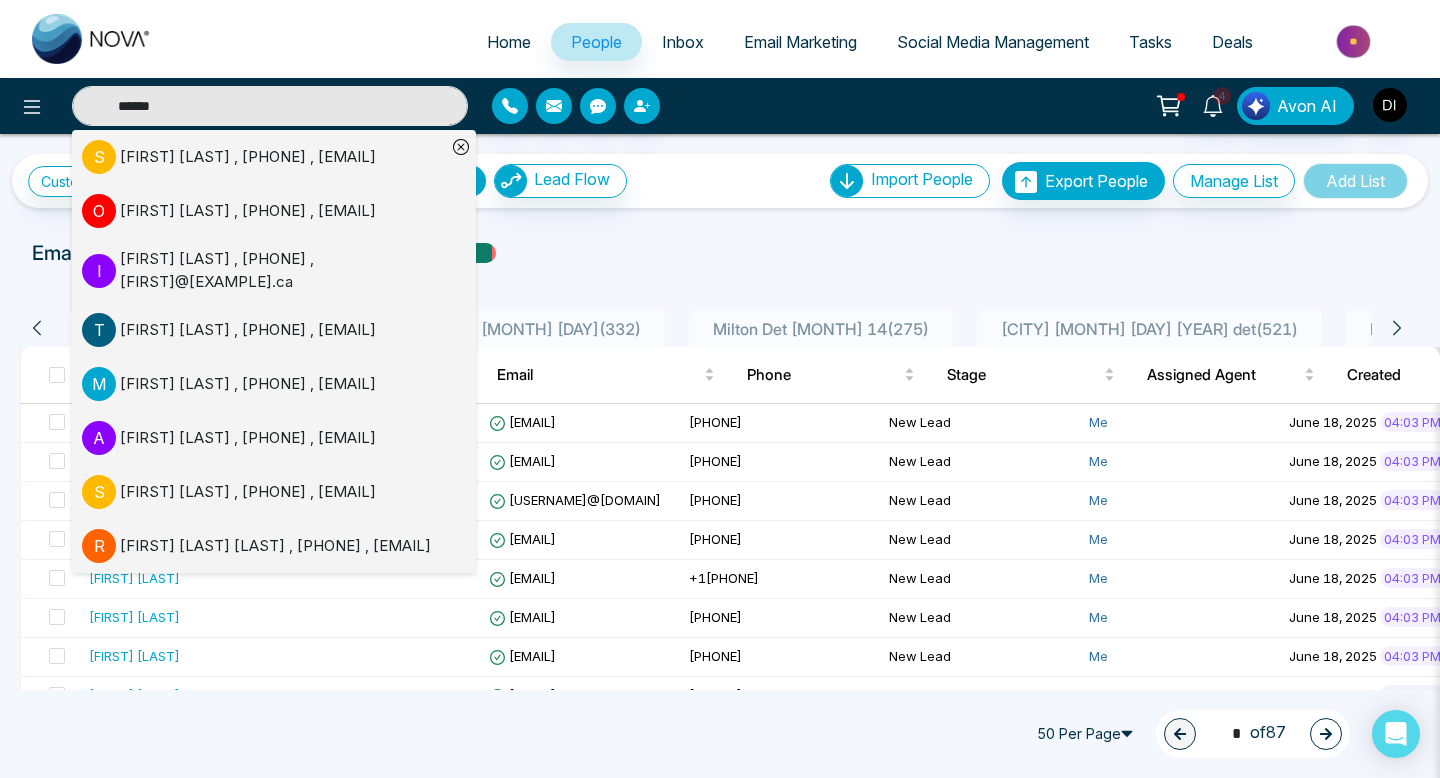 type on "******" 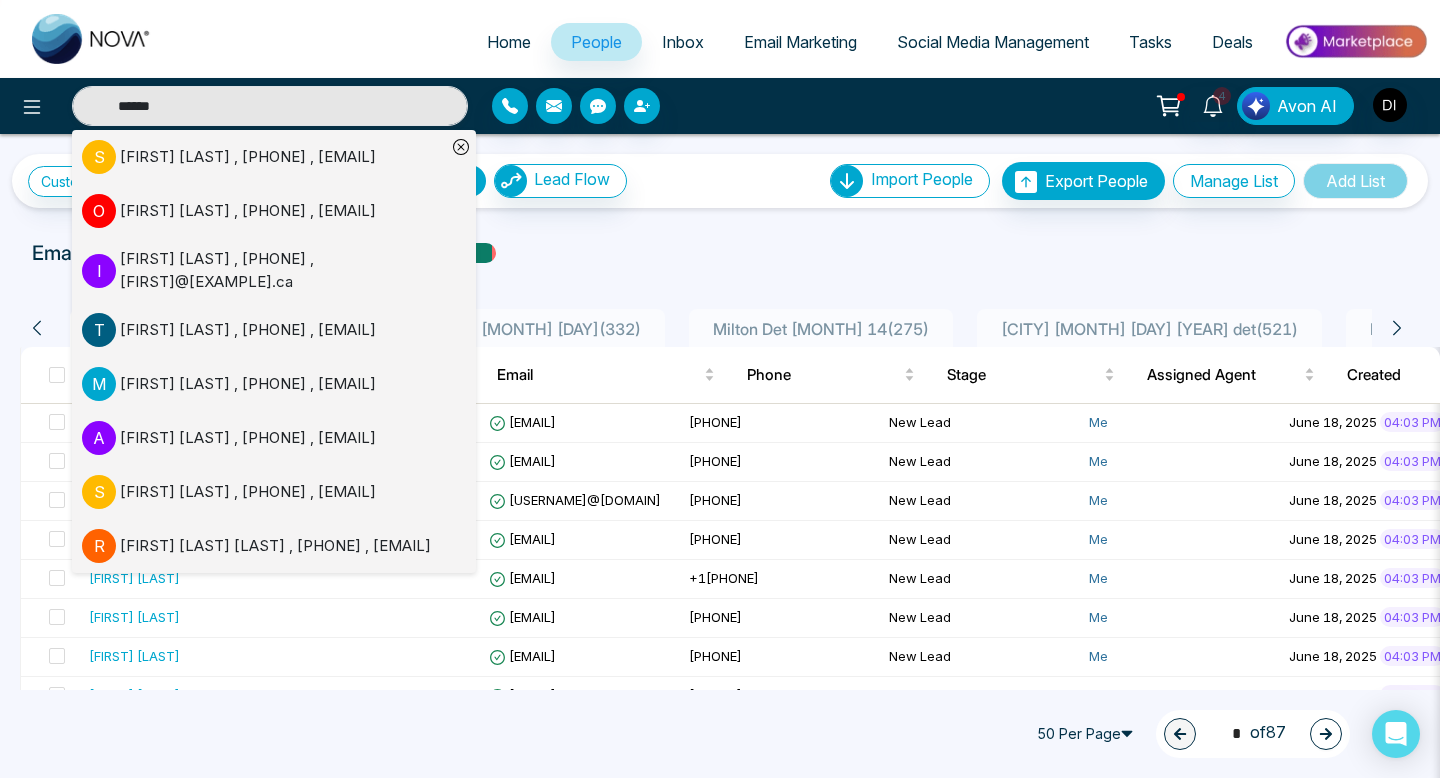 click on "[FIRST] [LAST] , +1[PHONE] , [EMAIL]" at bounding box center (283, 270) 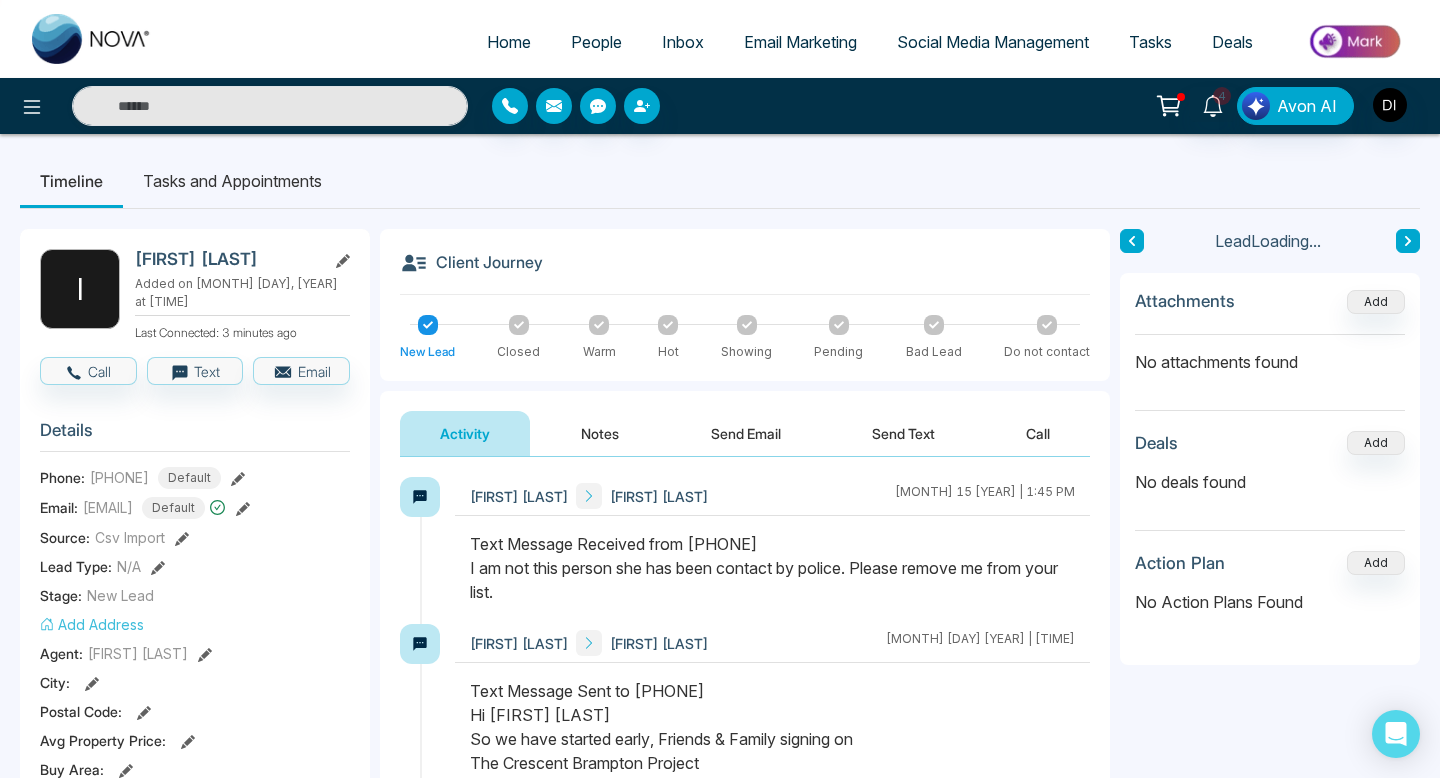 scroll, scrollTop: 0, scrollLeft: 0, axis: both 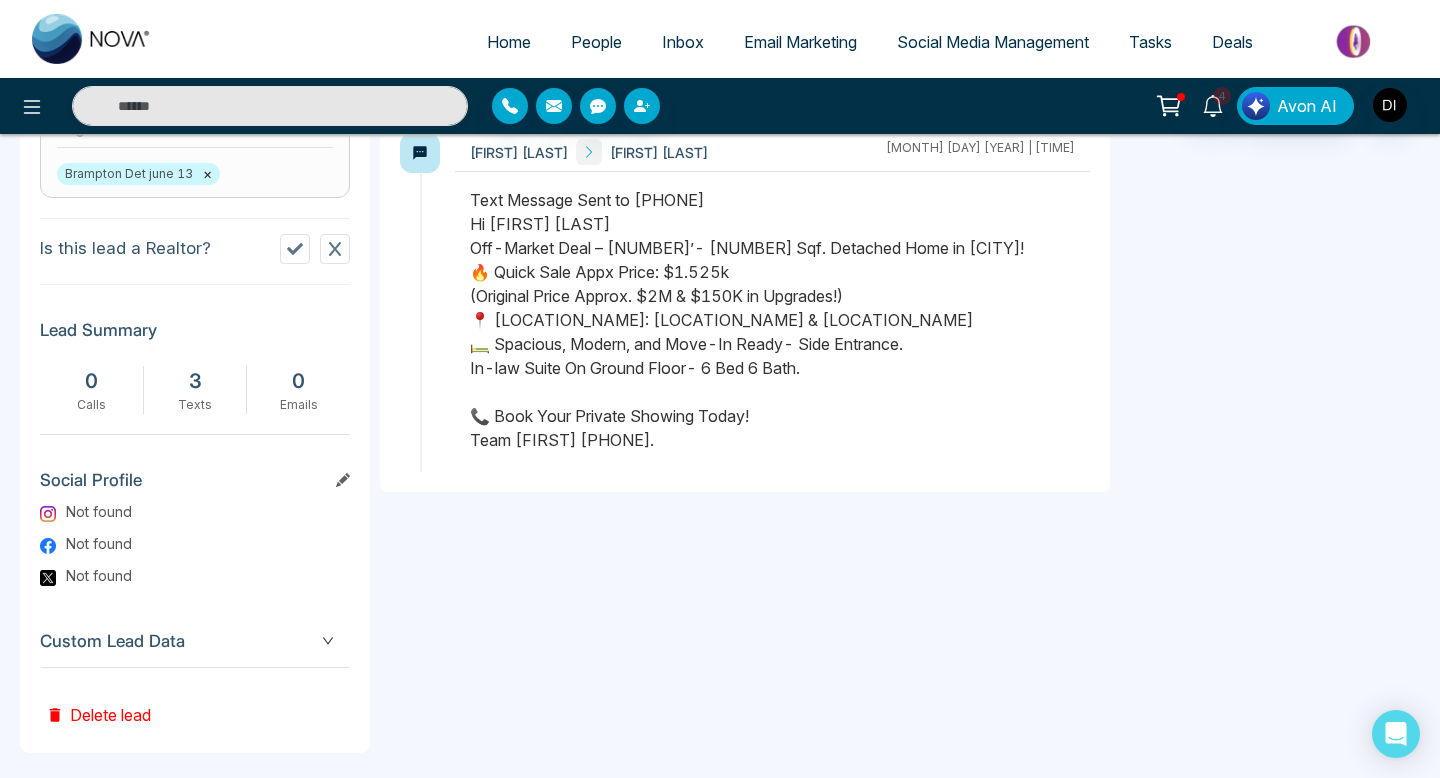 click on "Delete lead" at bounding box center (98, 700) 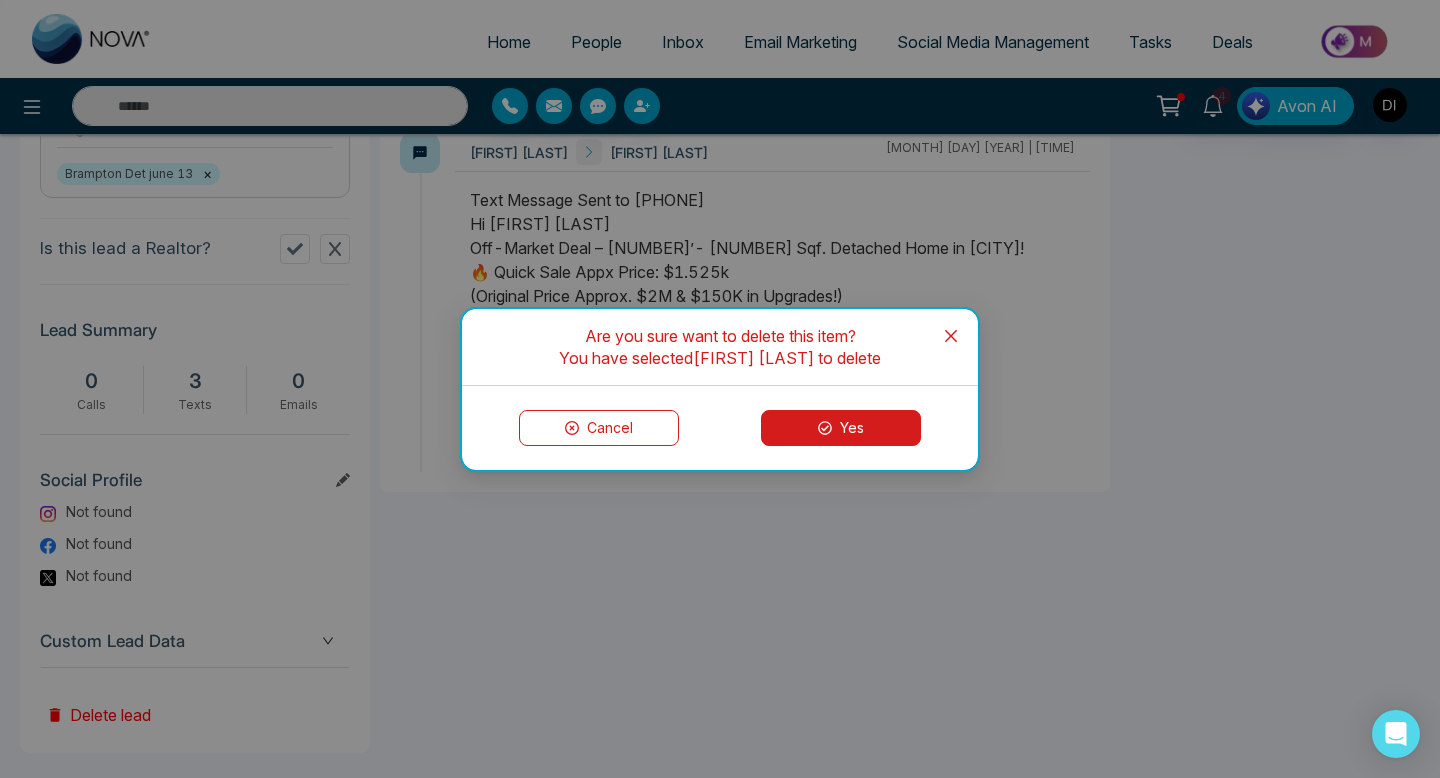 click on "Yes" at bounding box center [841, 428] 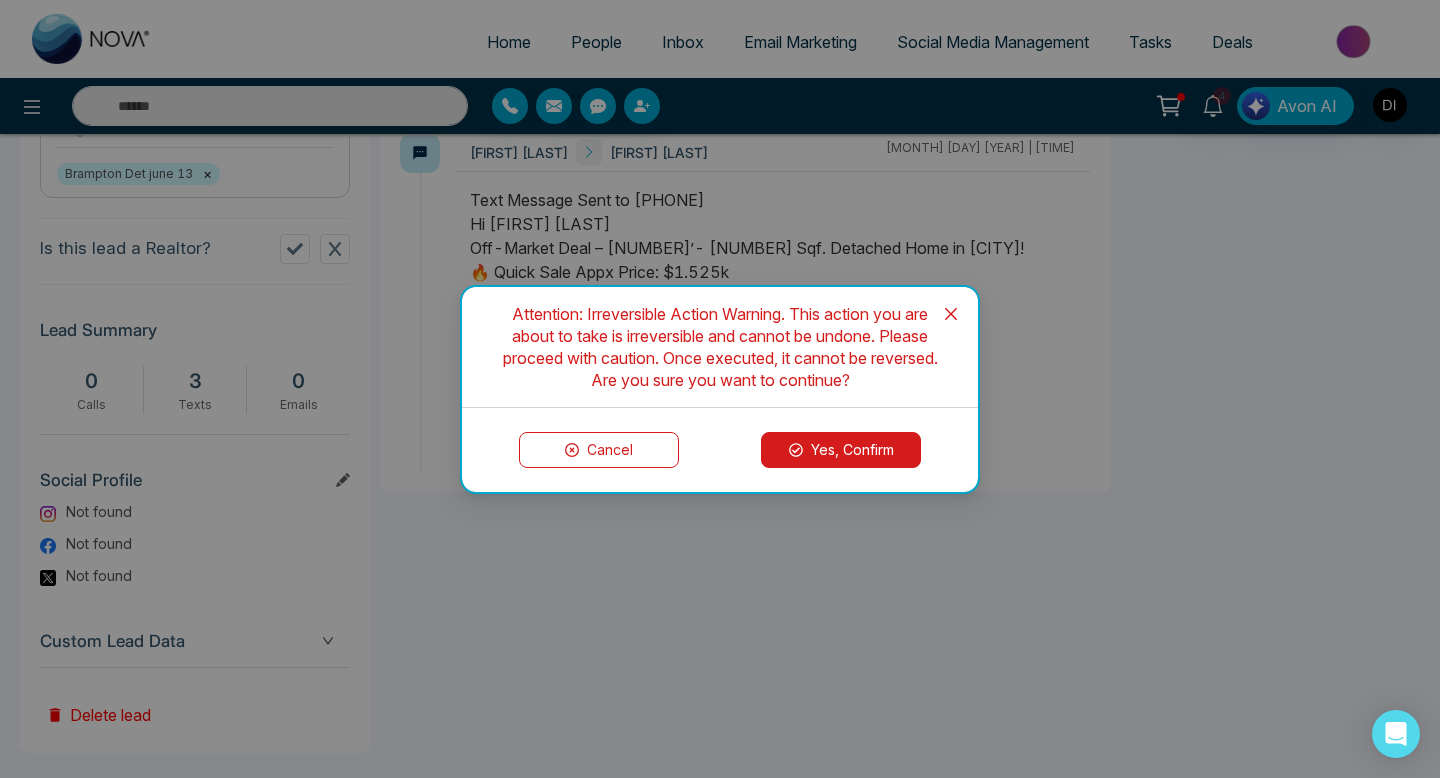 click on "Yes, Confirm" at bounding box center (841, 450) 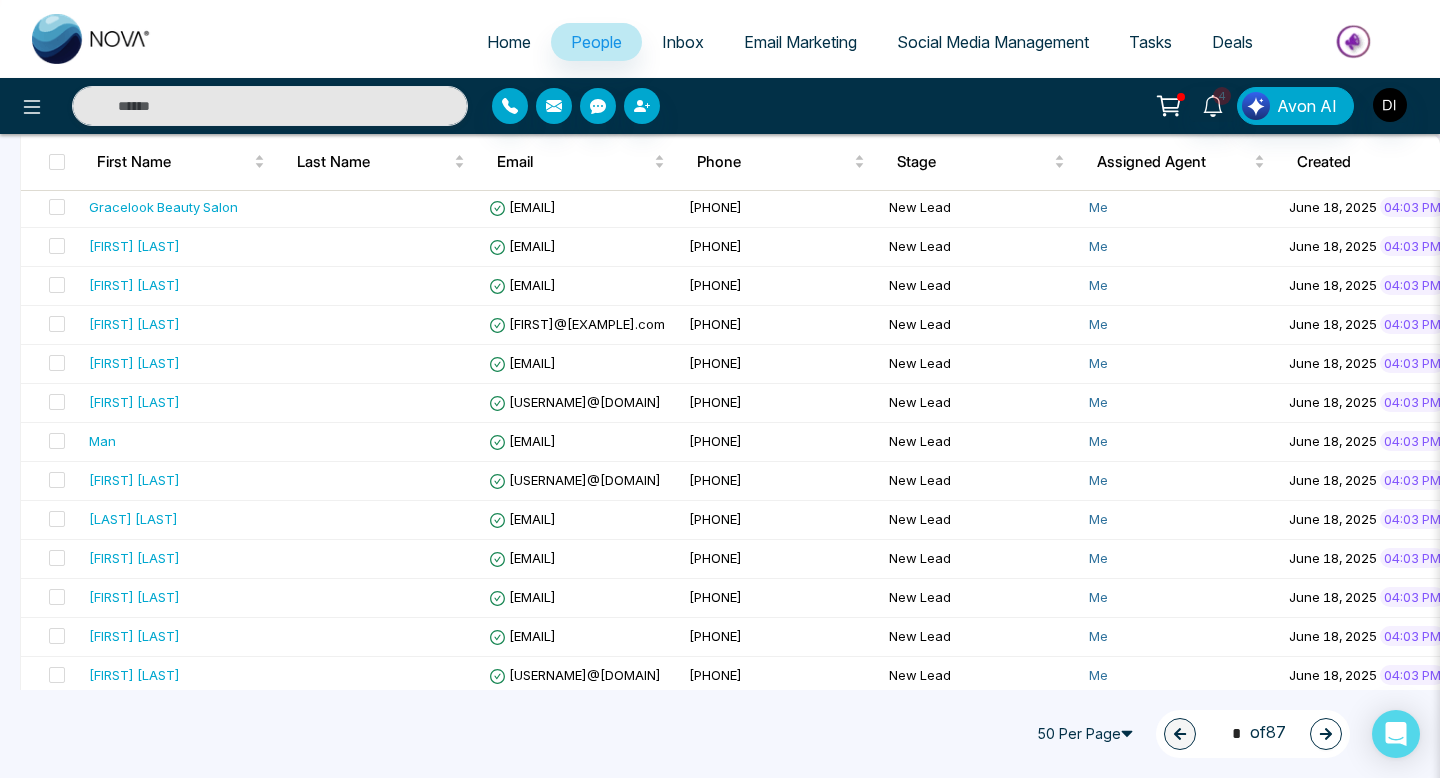 scroll, scrollTop: 0, scrollLeft: 0, axis: both 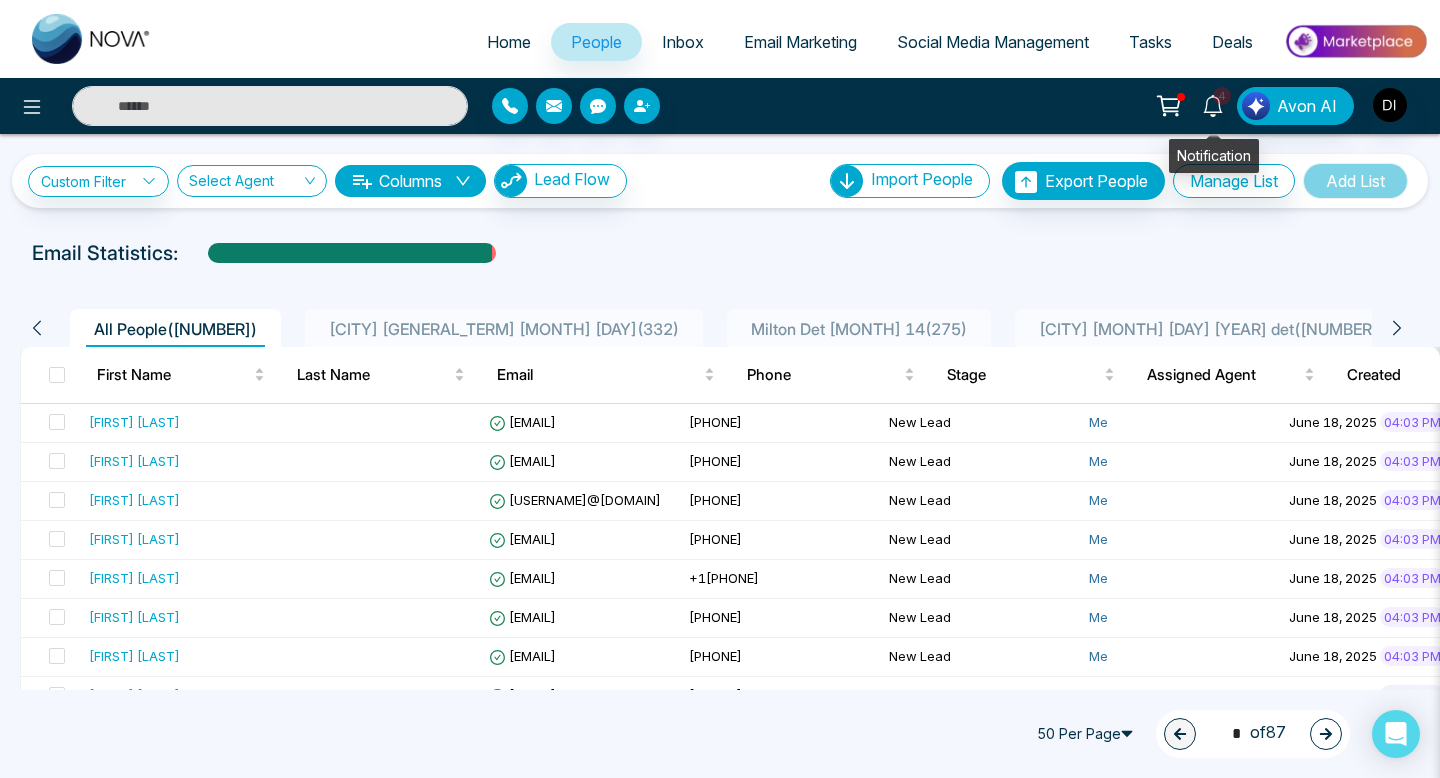 click 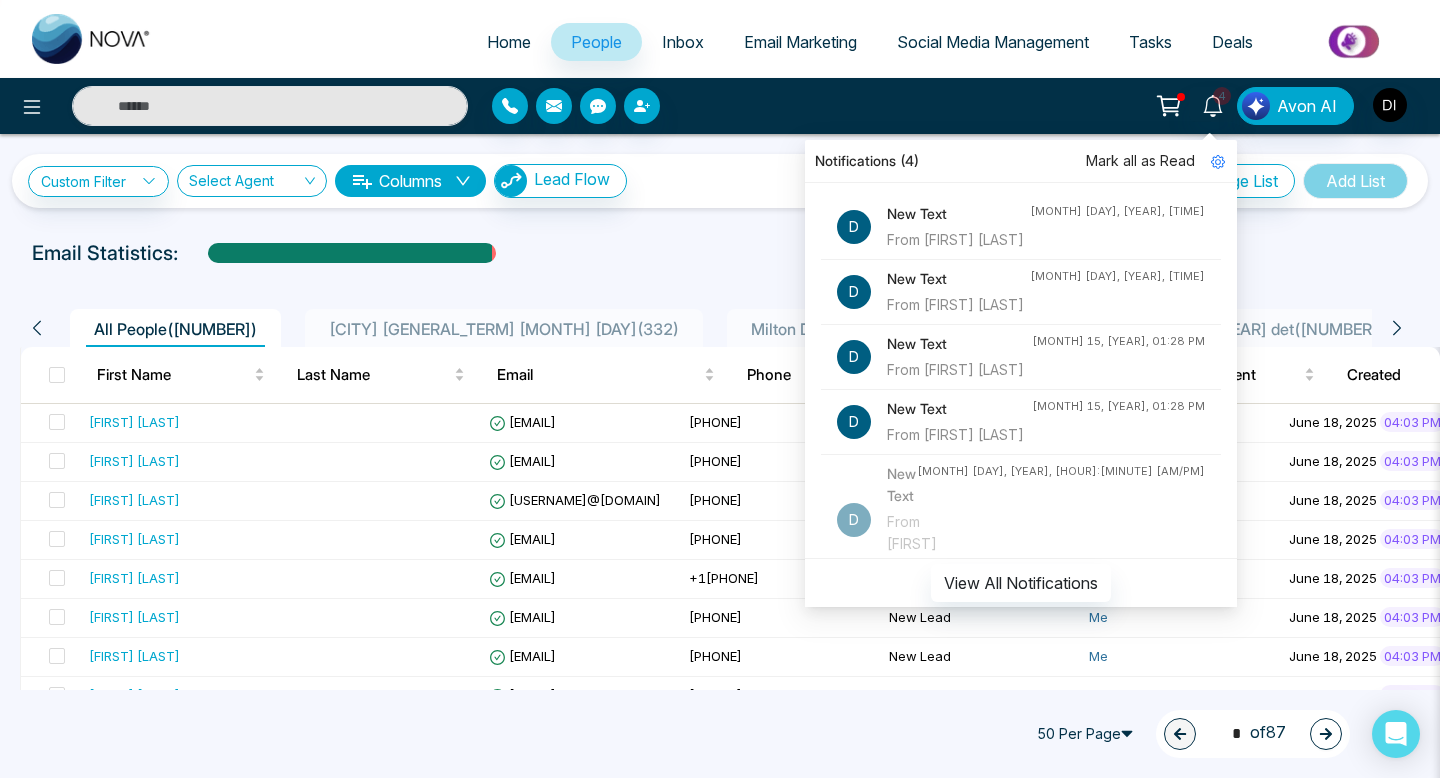 click on "New Text" at bounding box center [959, 409] 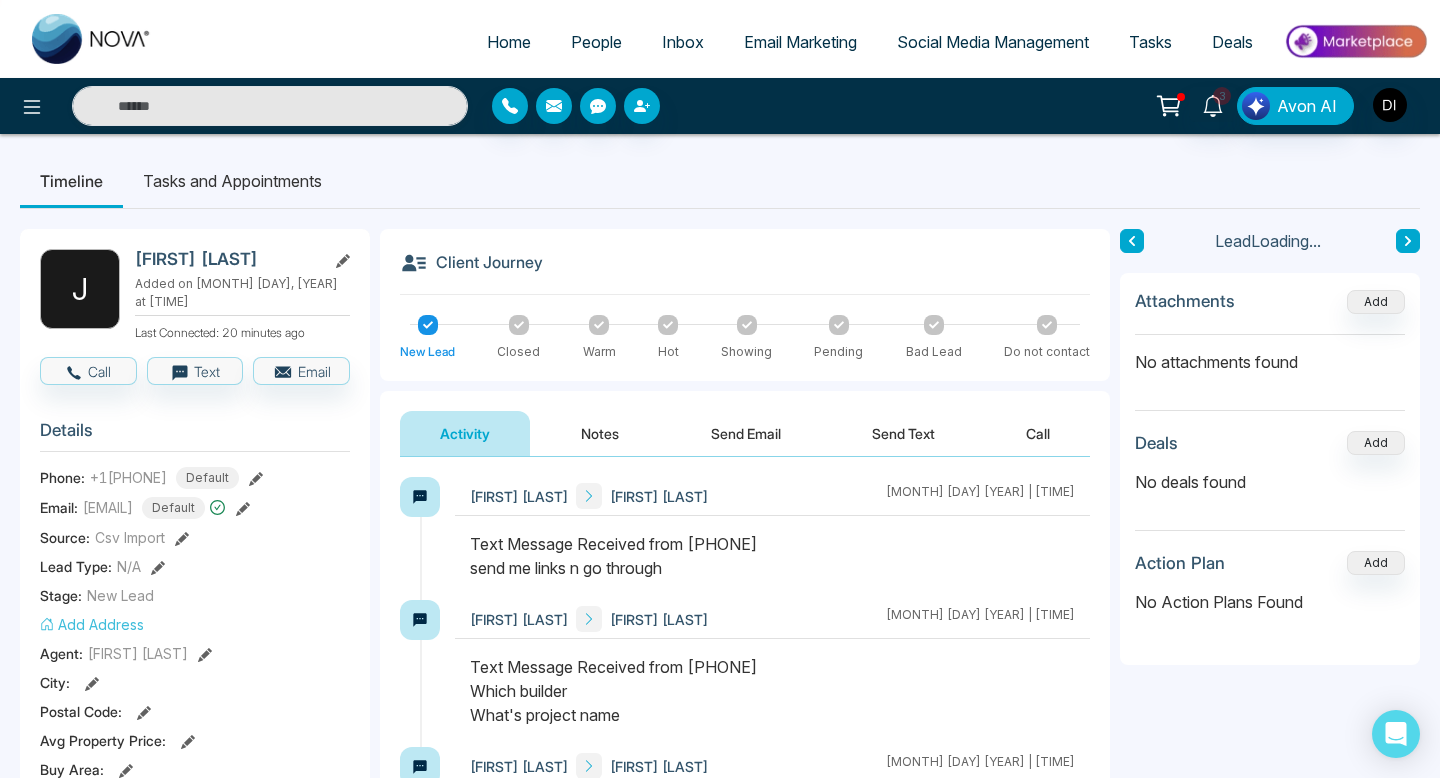 drag, startPoint x: 703, startPoint y: 542, endPoint x: 816, endPoint y: 544, distance: 113.0177 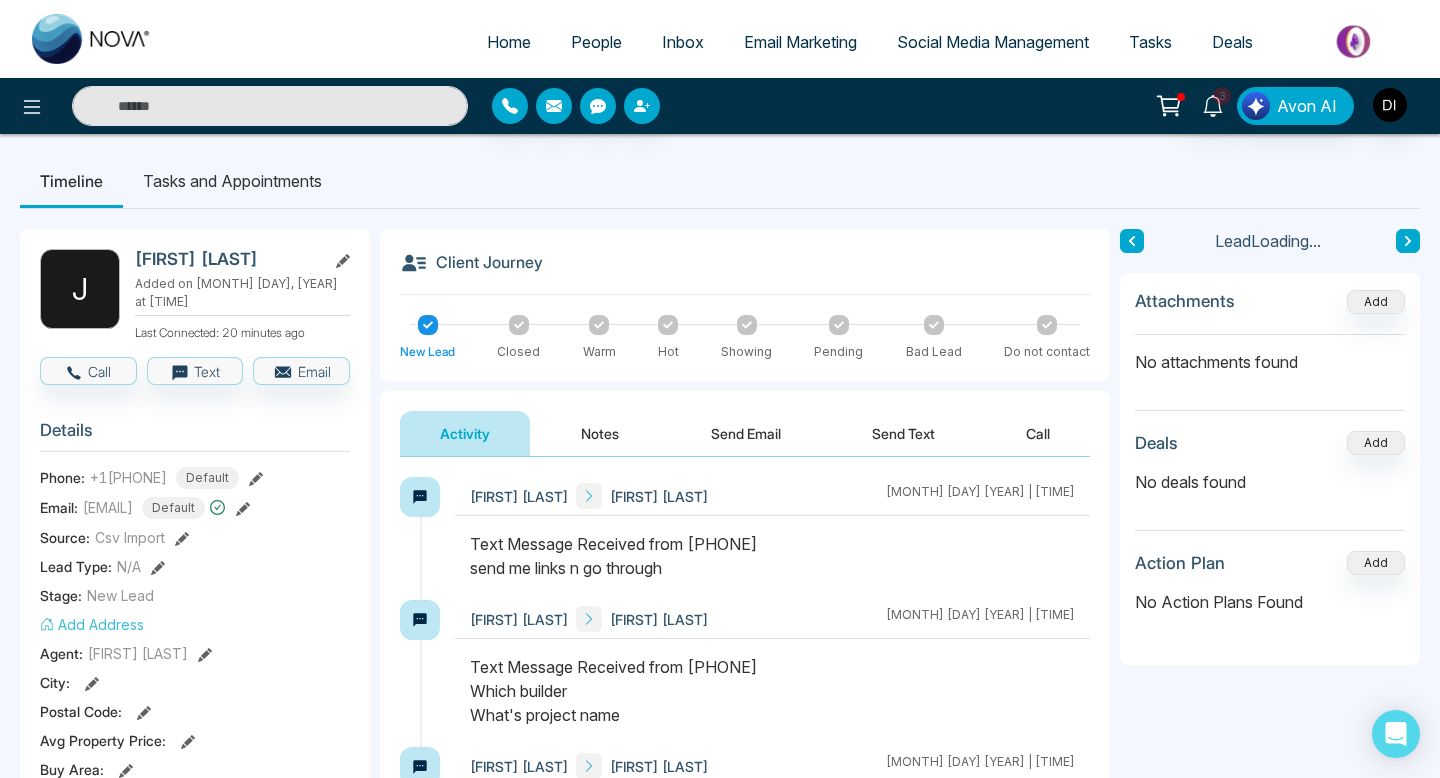 click on "Text Message Received from [PHONE]  send me links n go through" at bounding box center (772, 556) 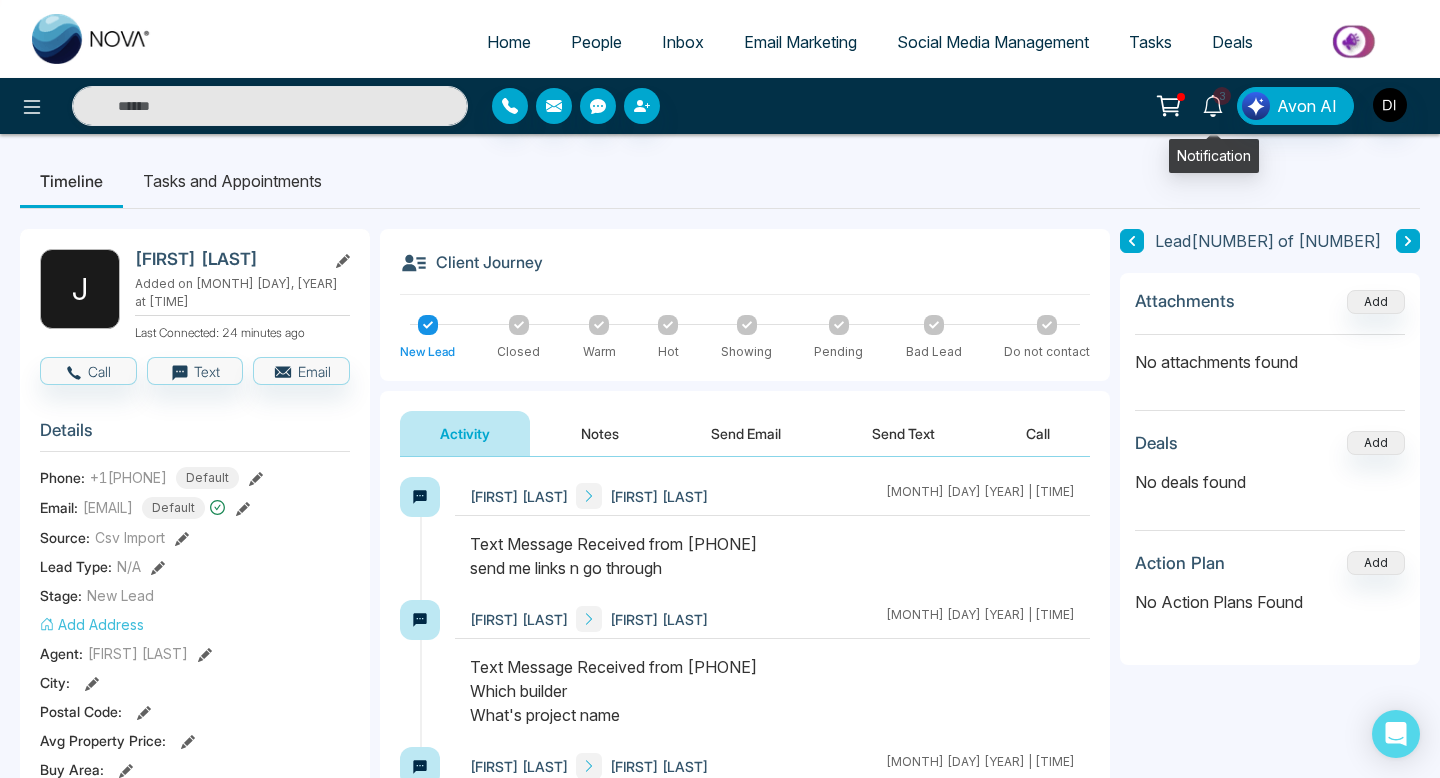 click 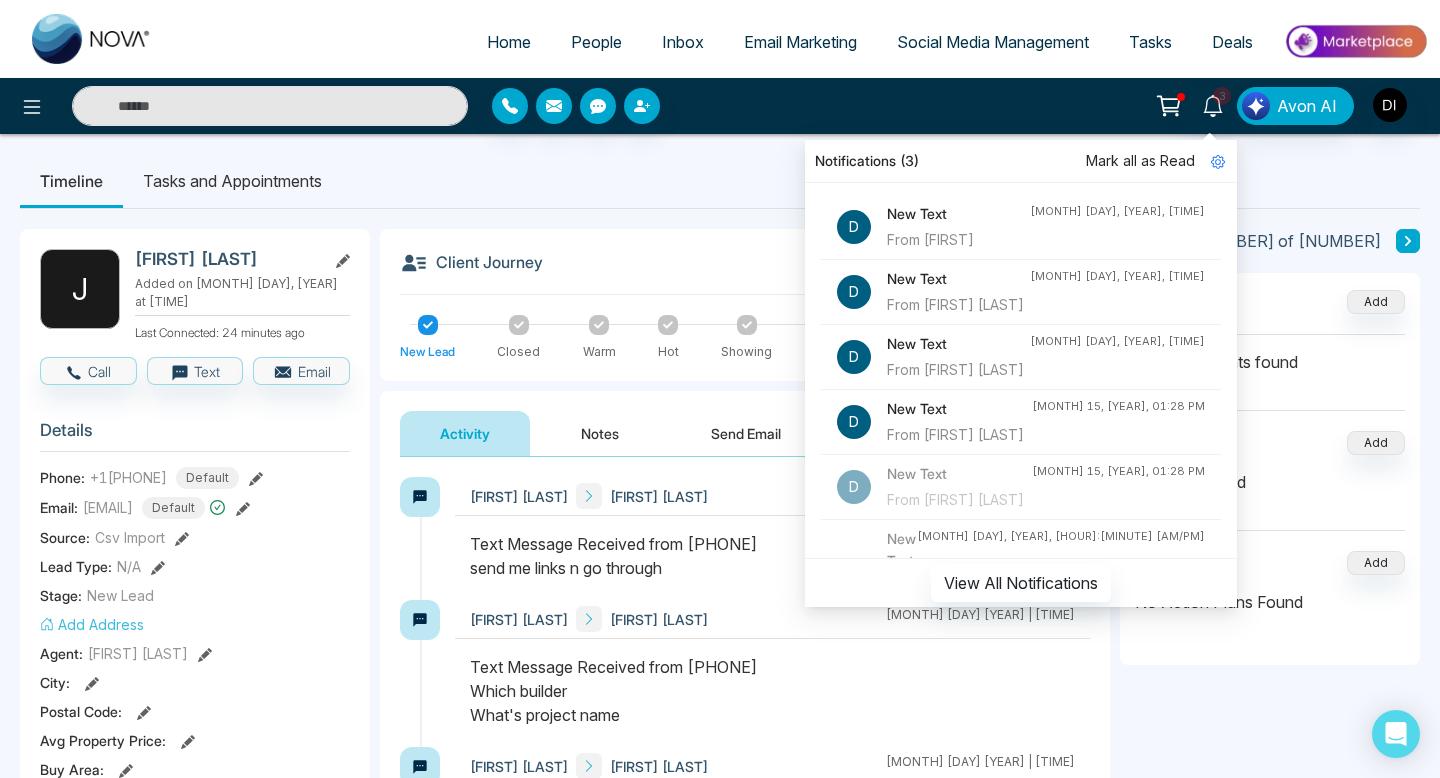 click on "From [FIRST] [LAST]" at bounding box center (959, 435) 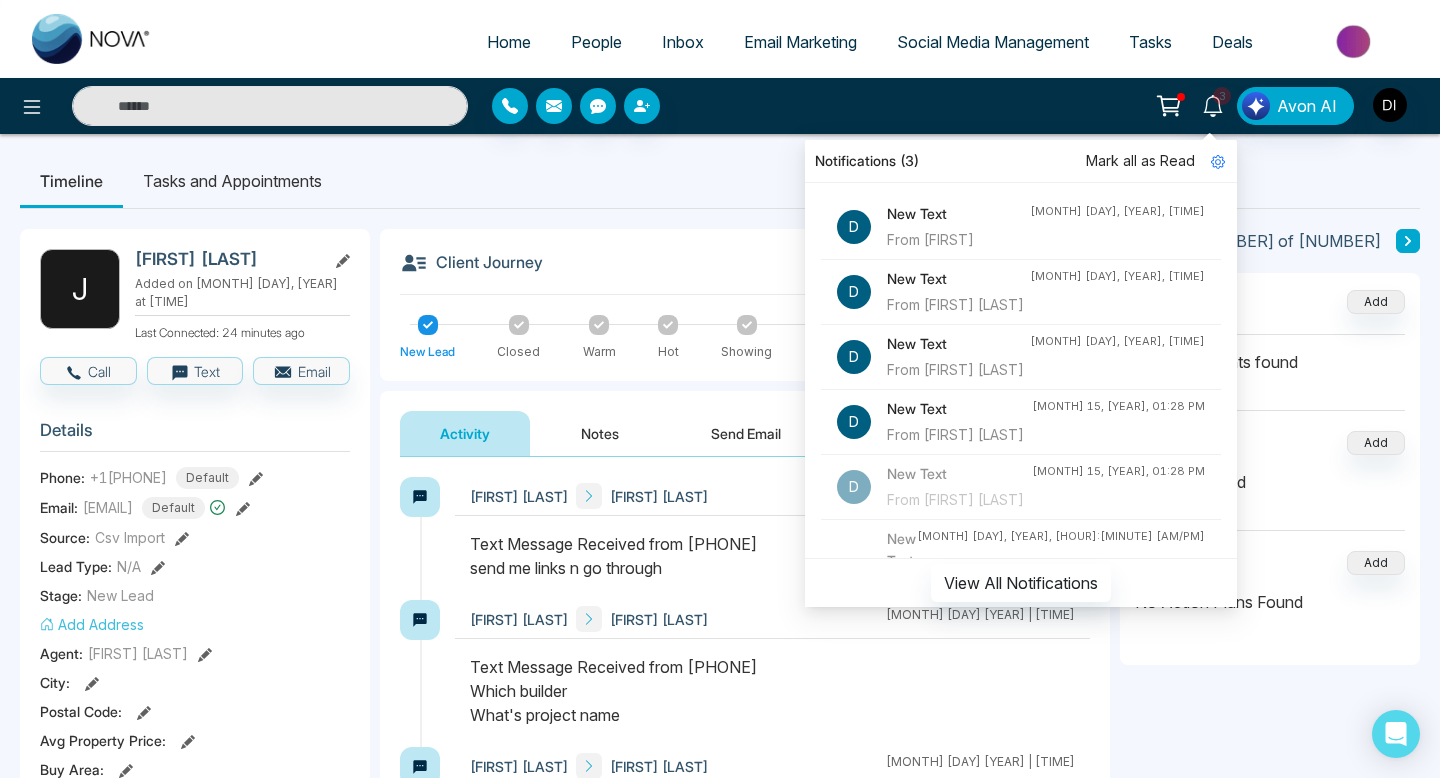 click on "From [FIRST] [LAST]" at bounding box center [959, 435] 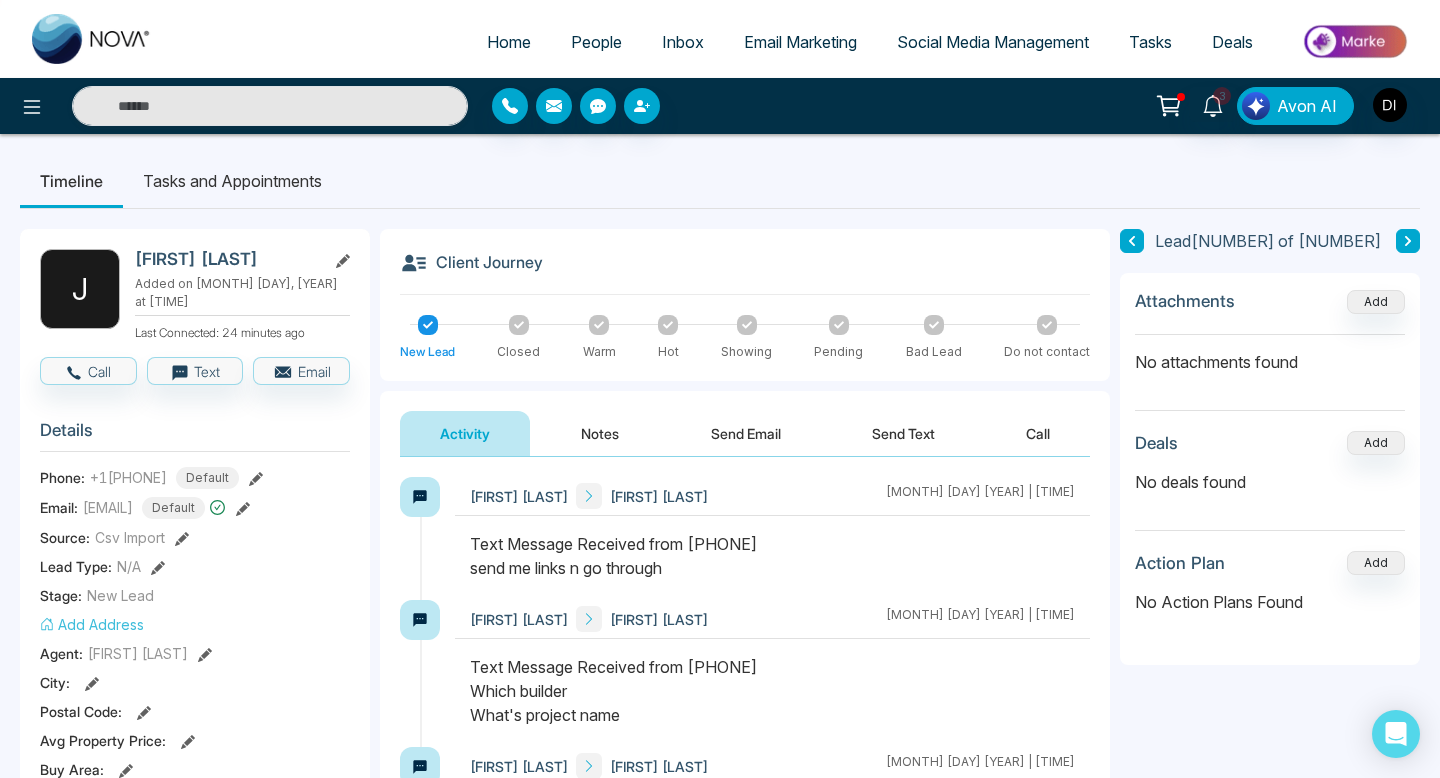 click on "Timeline Tasks and Appointments" at bounding box center (720, 181) 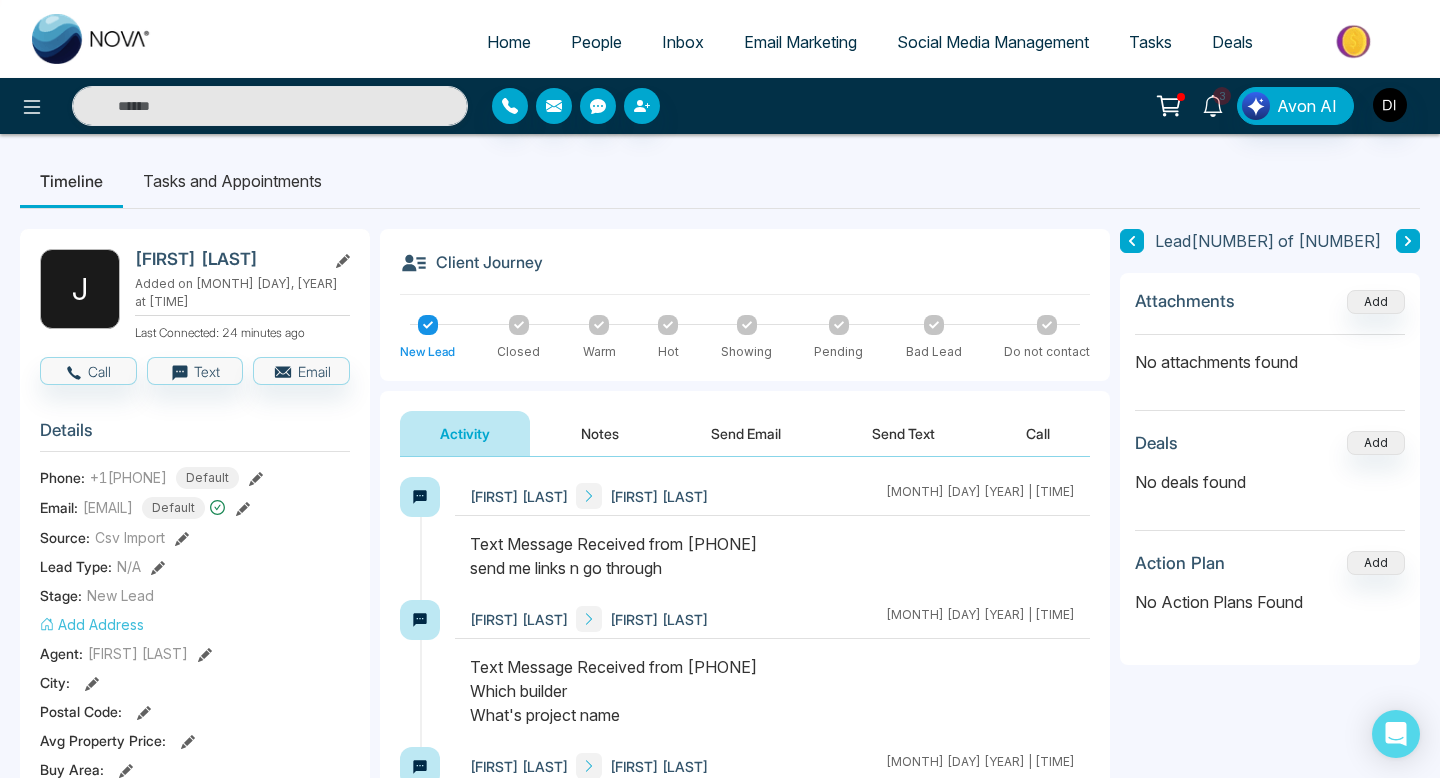 click 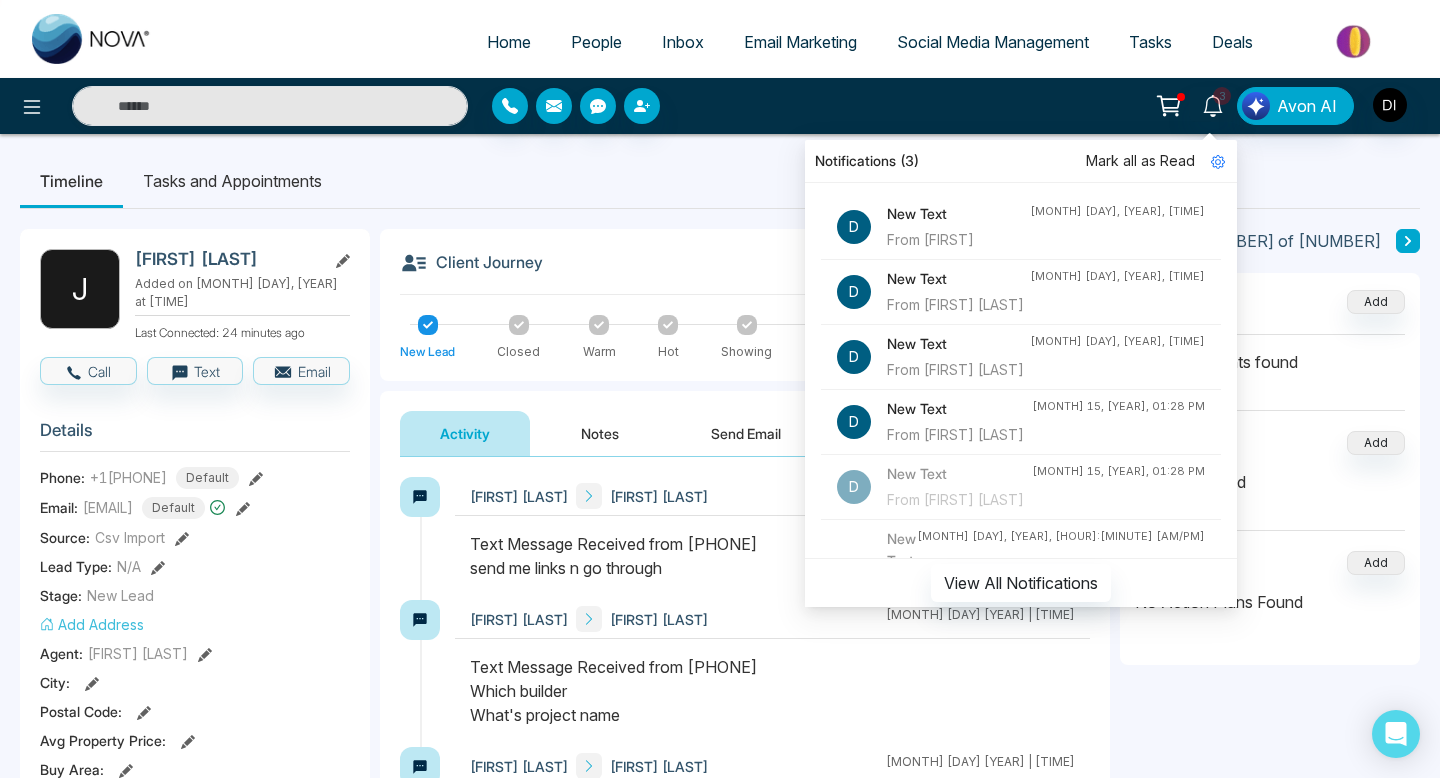 click on "From [FIRST] [LAST]" at bounding box center [958, 370] 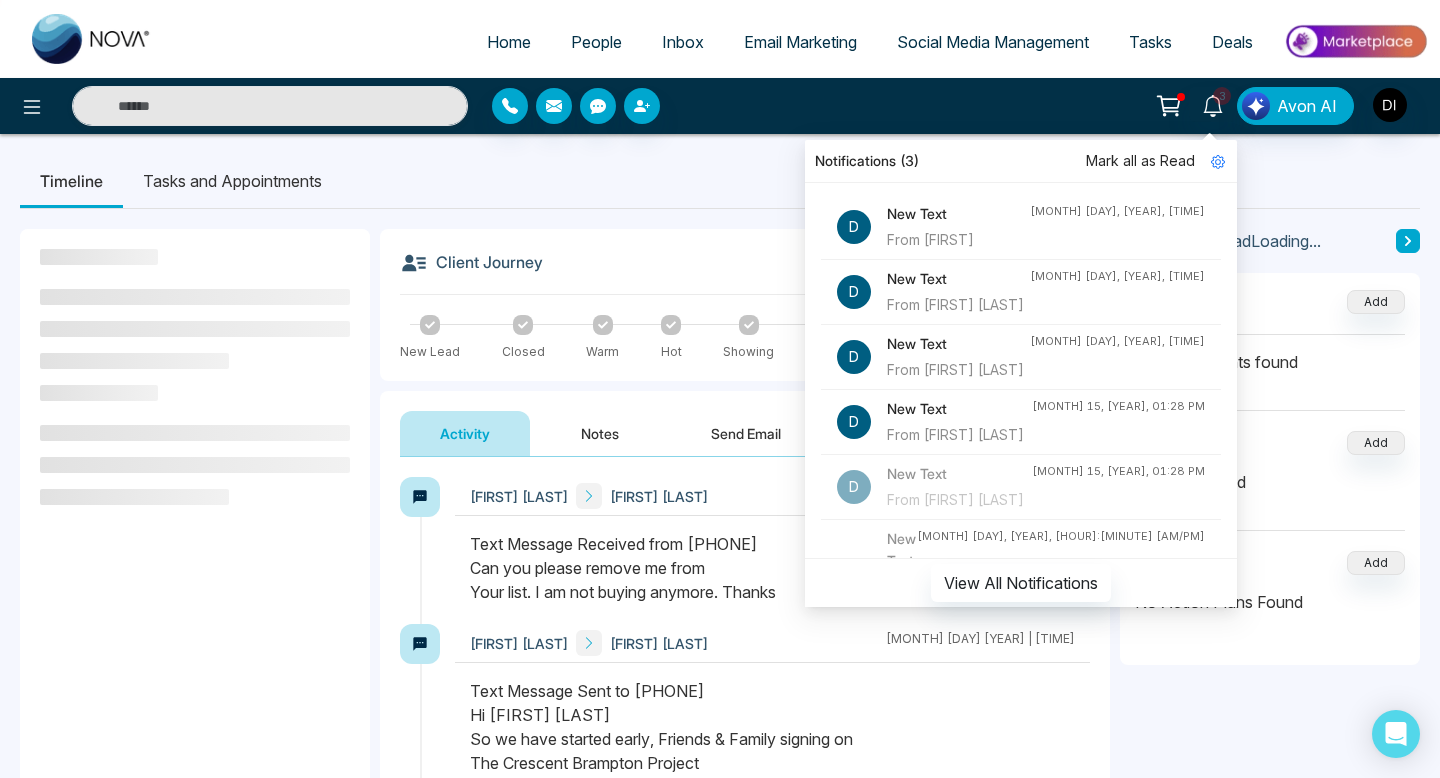 click on "Timeline Tasks and Appointments" at bounding box center [720, 181] 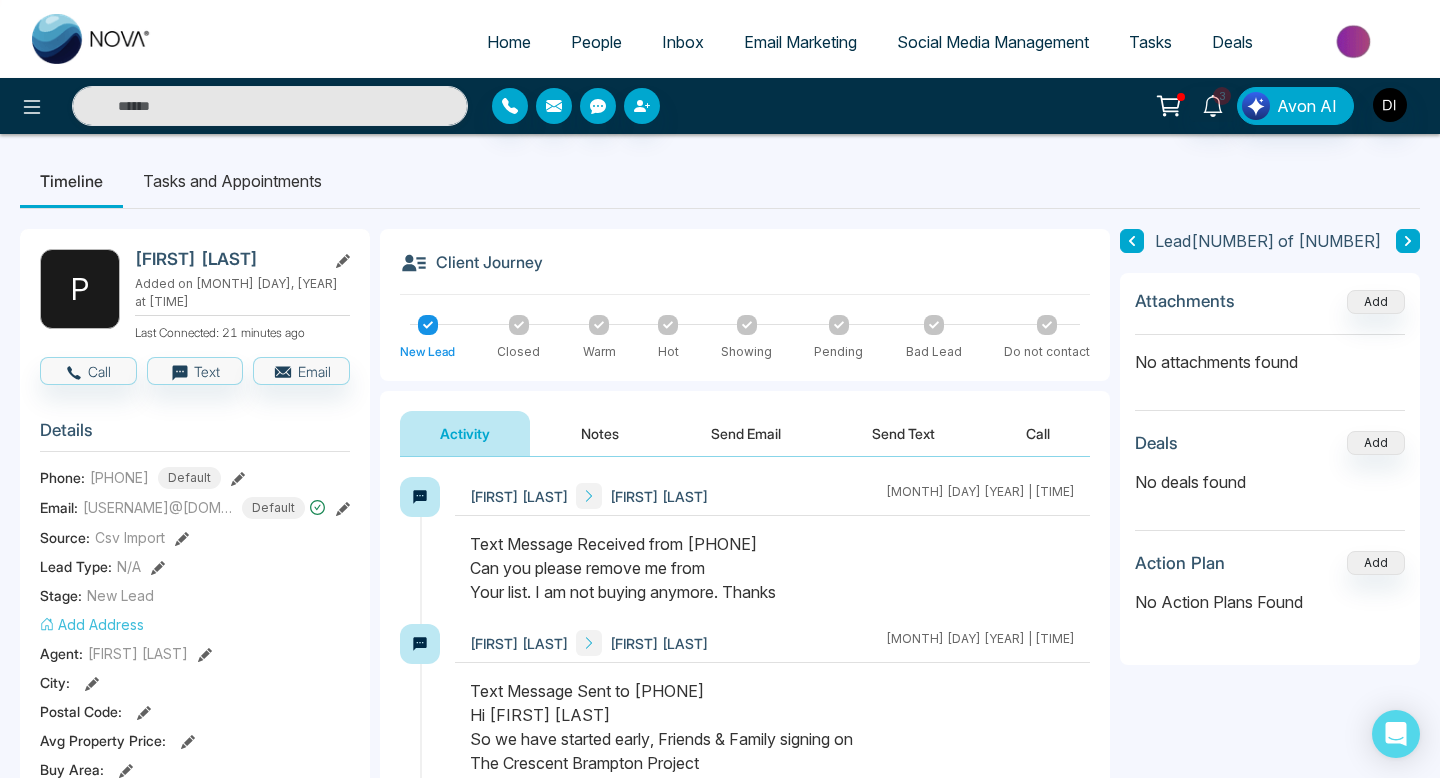 drag, startPoint x: 703, startPoint y: 542, endPoint x: 805, endPoint y: 546, distance: 102.0784 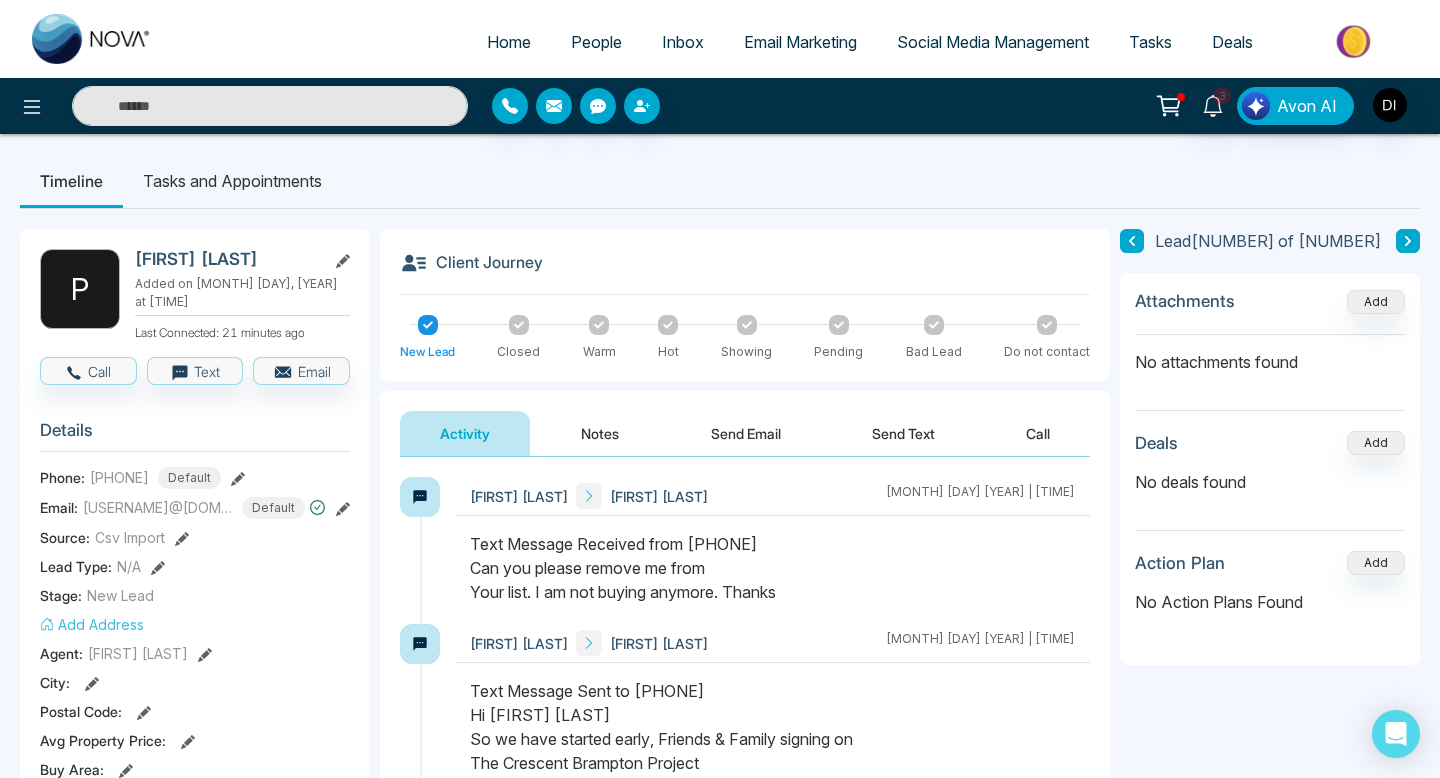 click on "Text Message Received from [PHONE] Can you please remove me from
Your list. I am not buying anymore. Thanks" at bounding box center (772, 568) 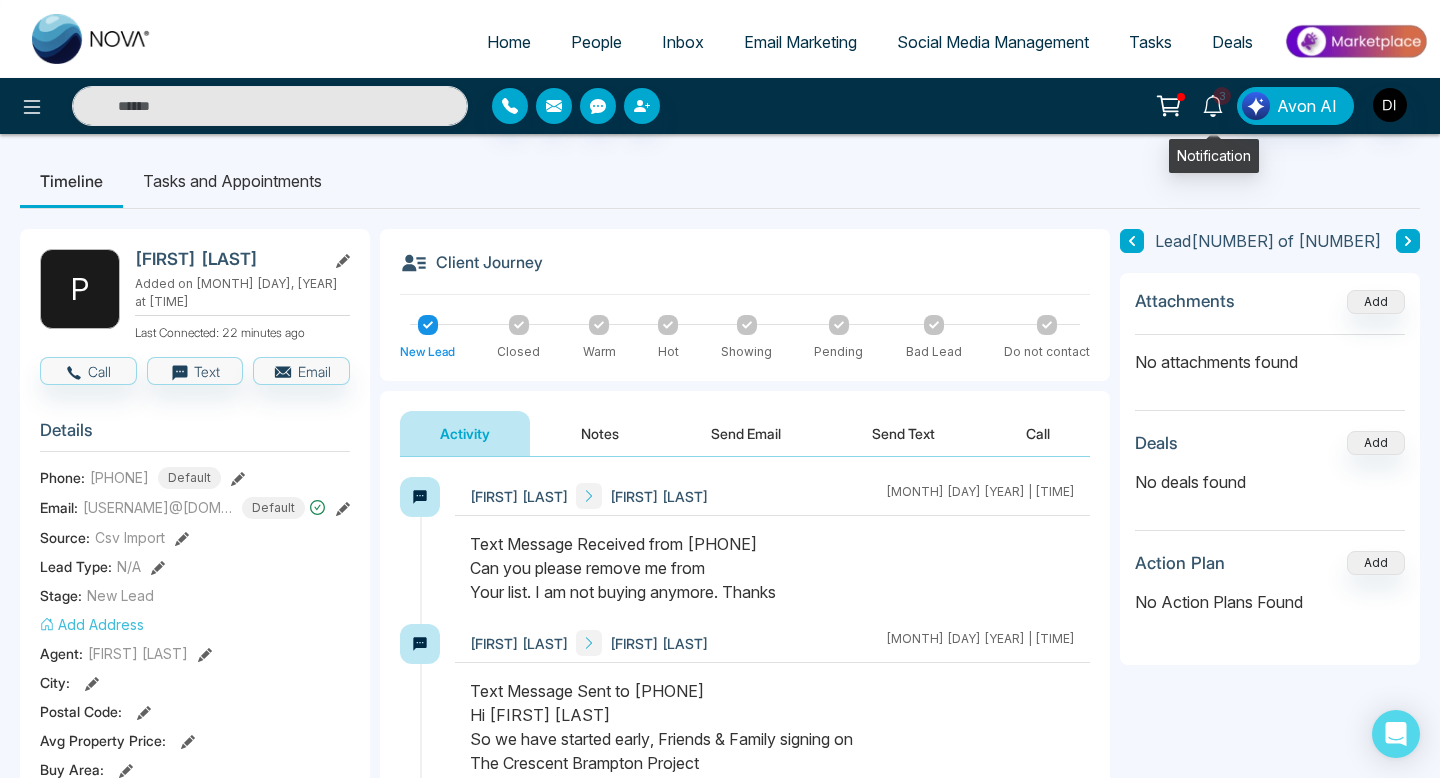 click 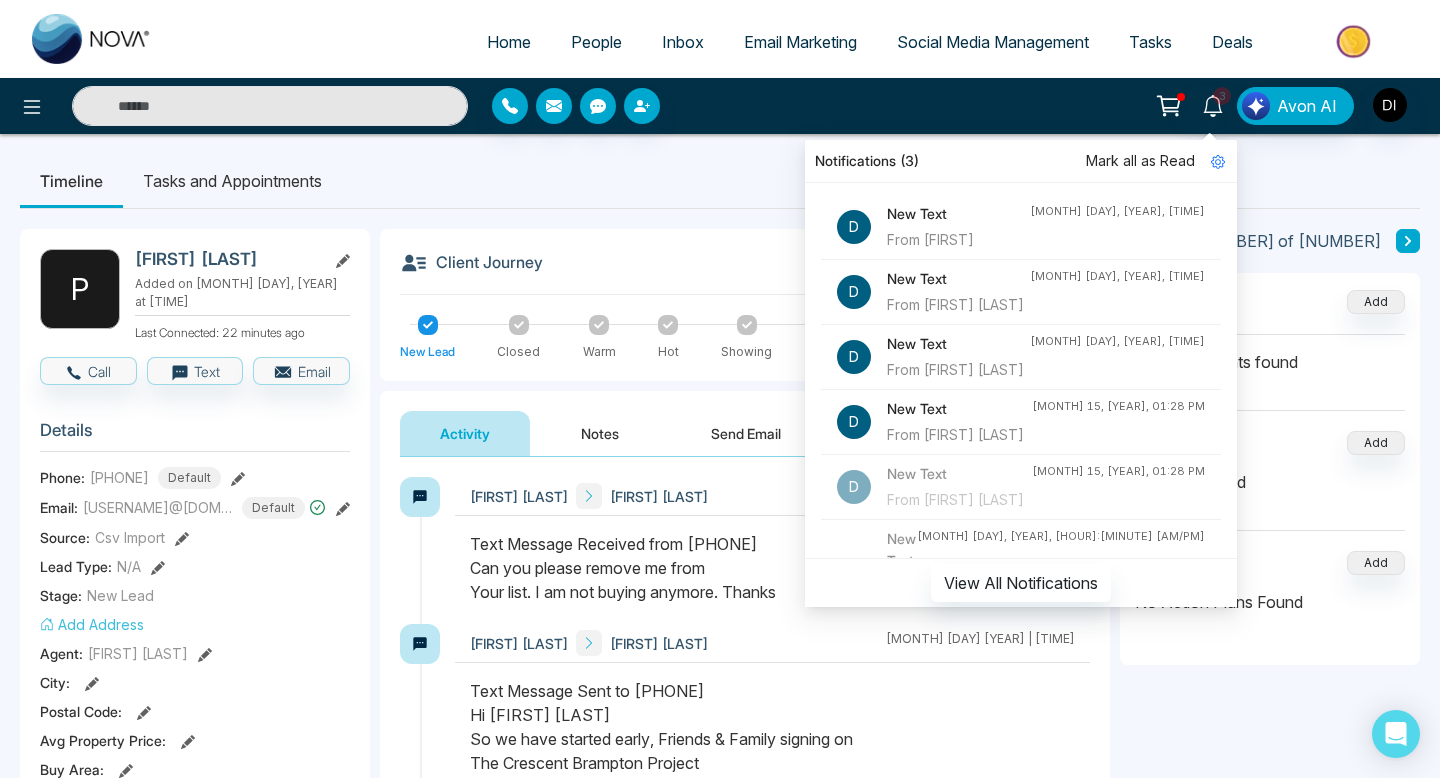 click on "From [FIRST]" at bounding box center [958, 240] 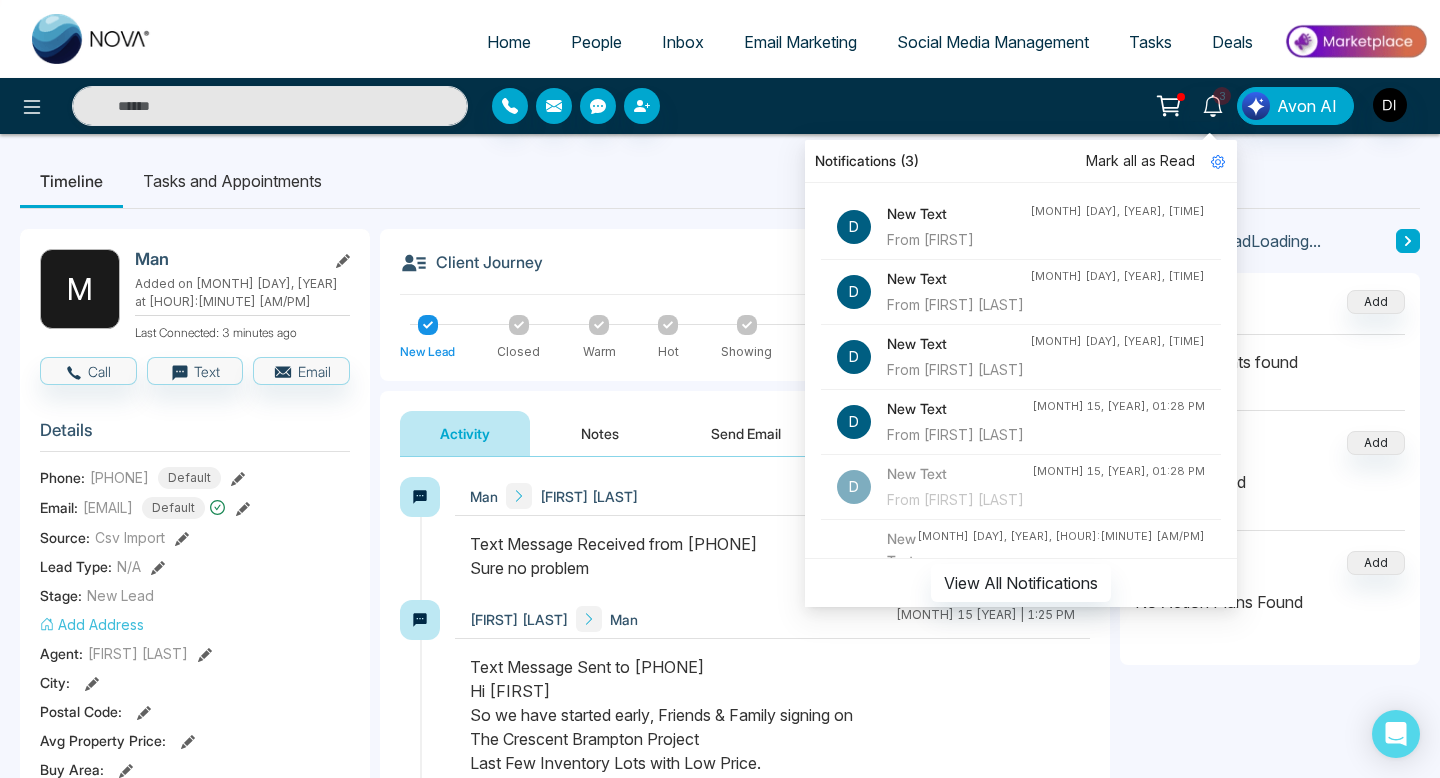 click on "Timeline Tasks and Appointments" at bounding box center (720, 181) 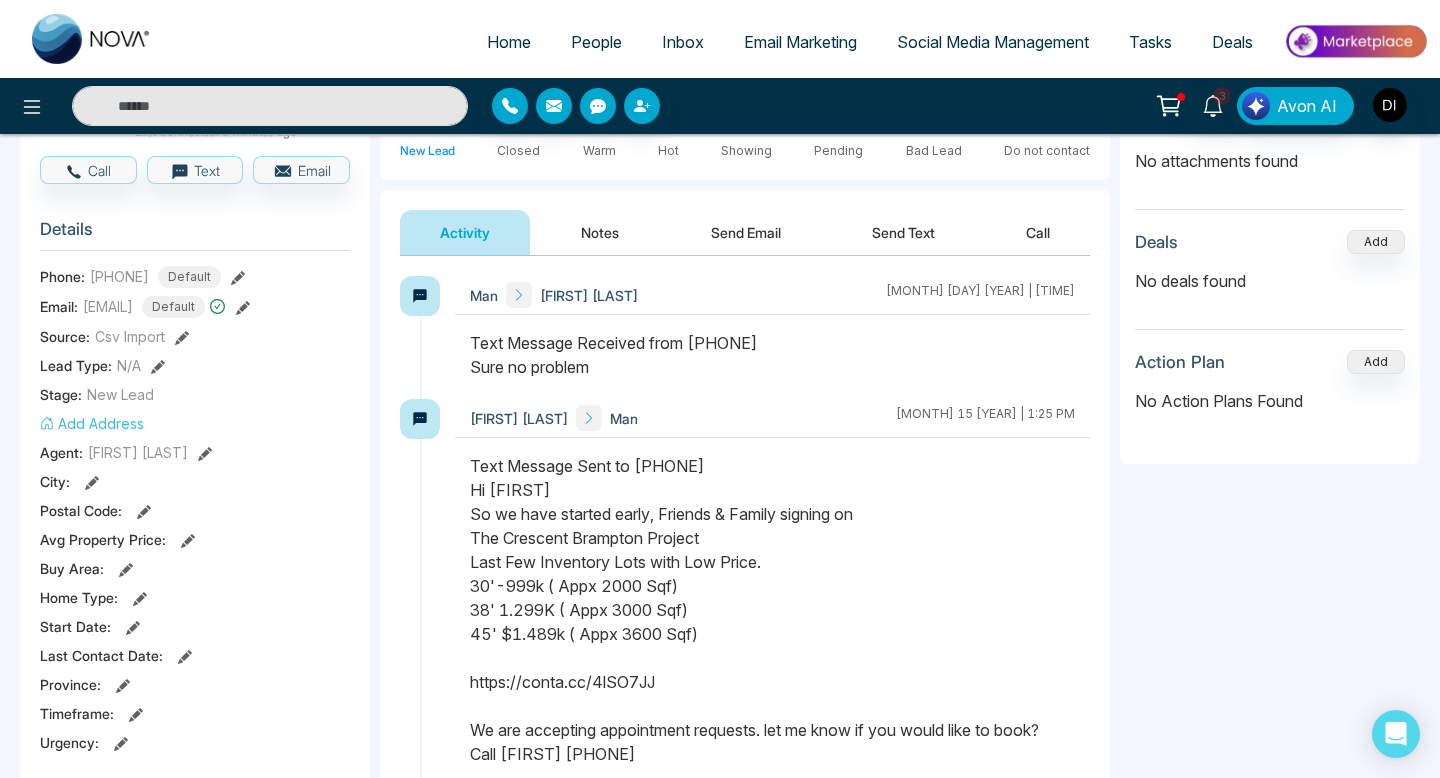 scroll, scrollTop: 130, scrollLeft: 0, axis: vertical 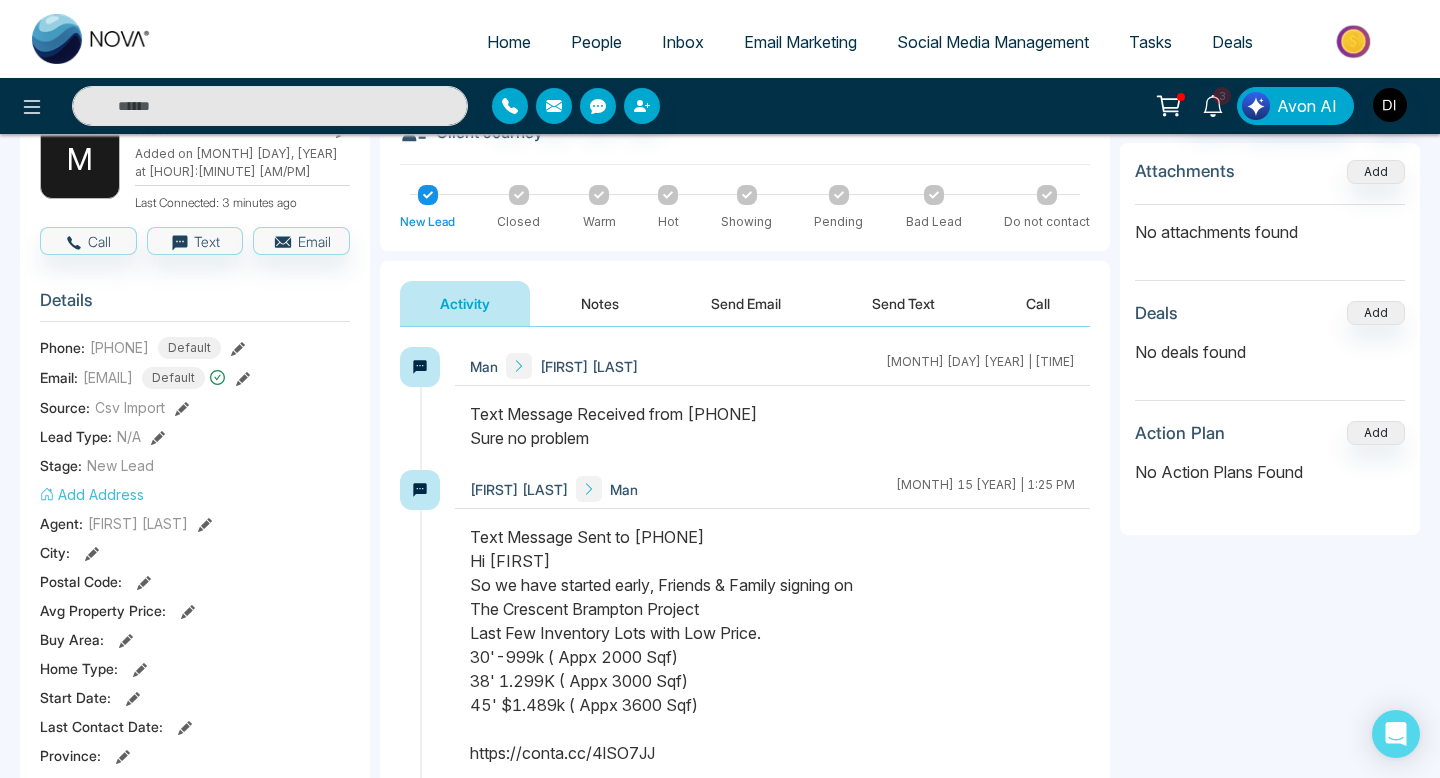drag, startPoint x: 704, startPoint y: 415, endPoint x: 813, endPoint y: 419, distance: 109.07337 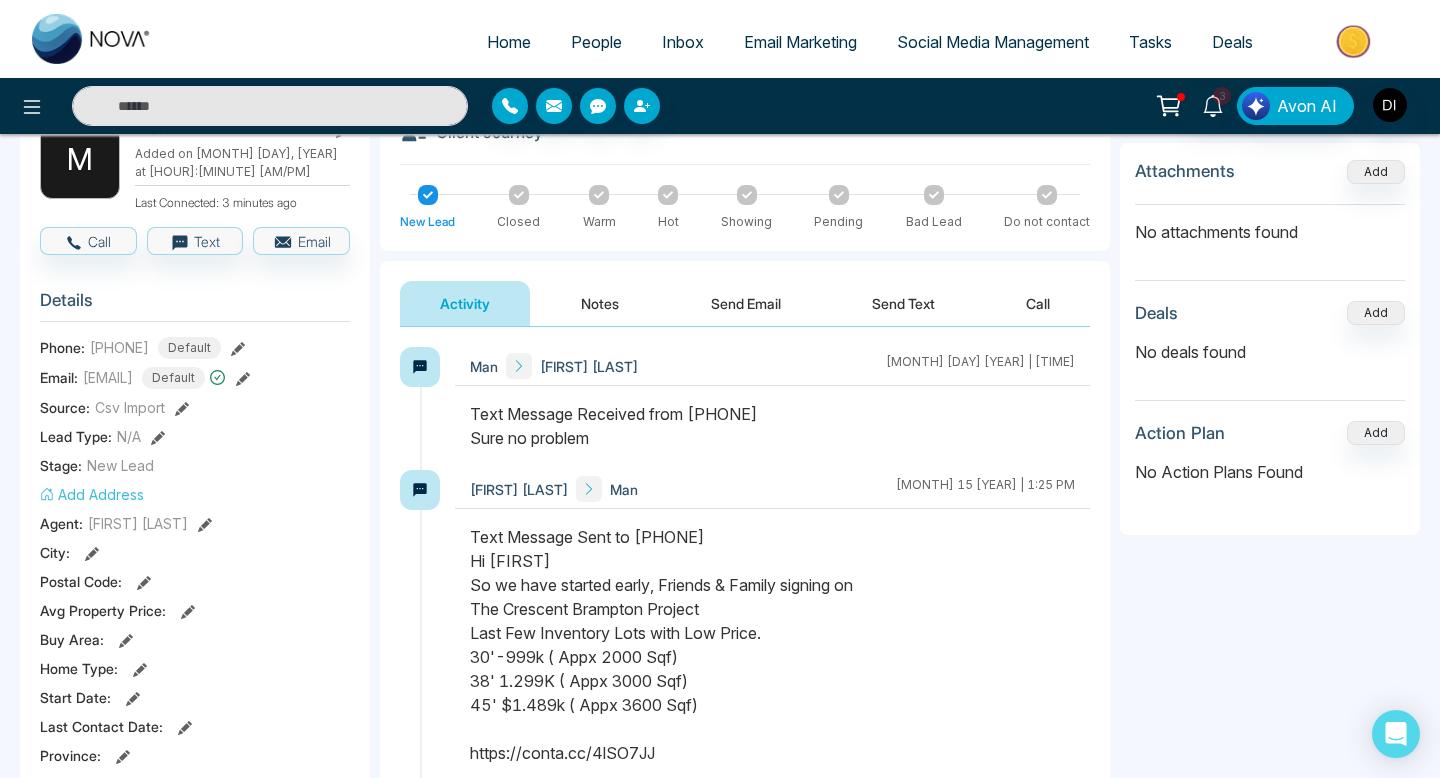click on "Text Message Received from [PHONE]  Sure no problem" at bounding box center (772, 426) 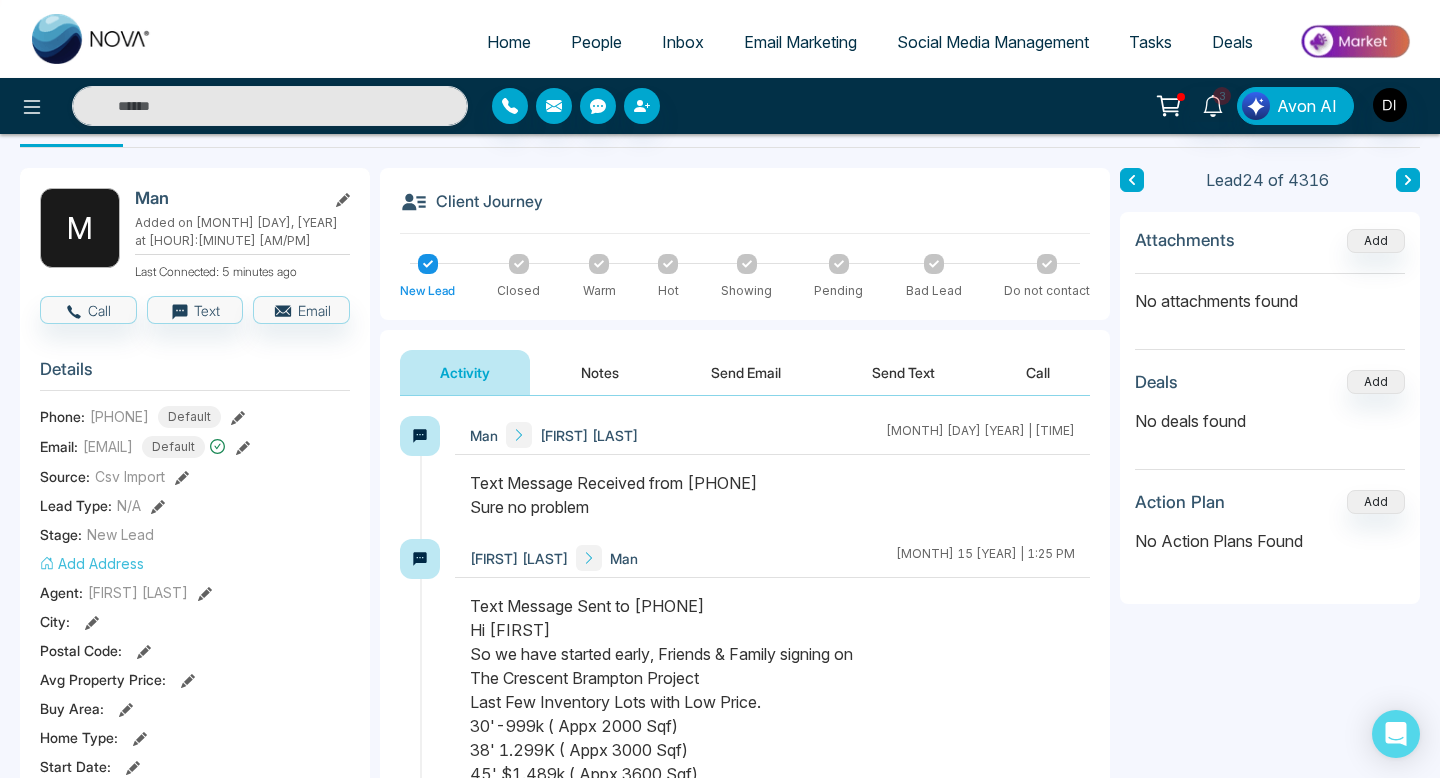 scroll, scrollTop: 42, scrollLeft: 0, axis: vertical 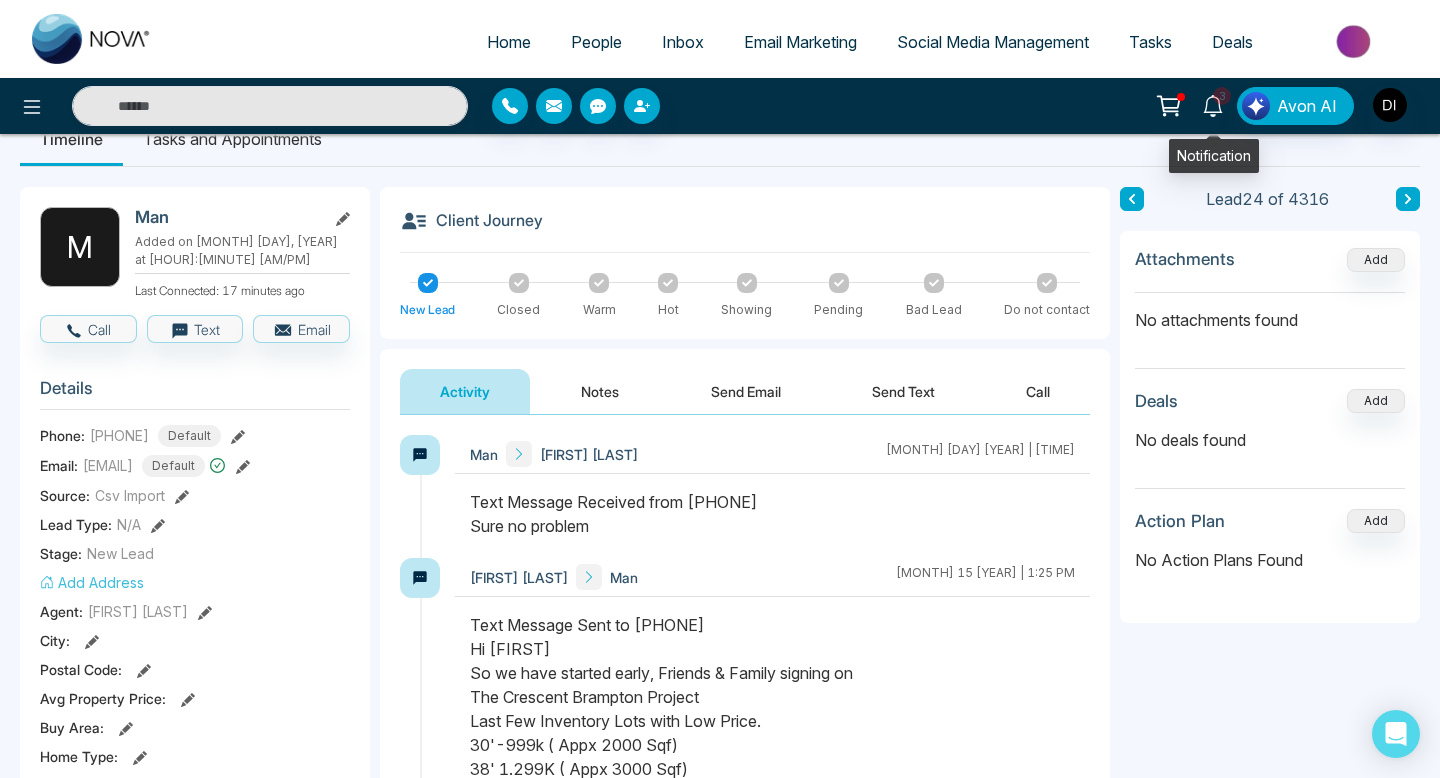 click on "3" at bounding box center [1222, 96] 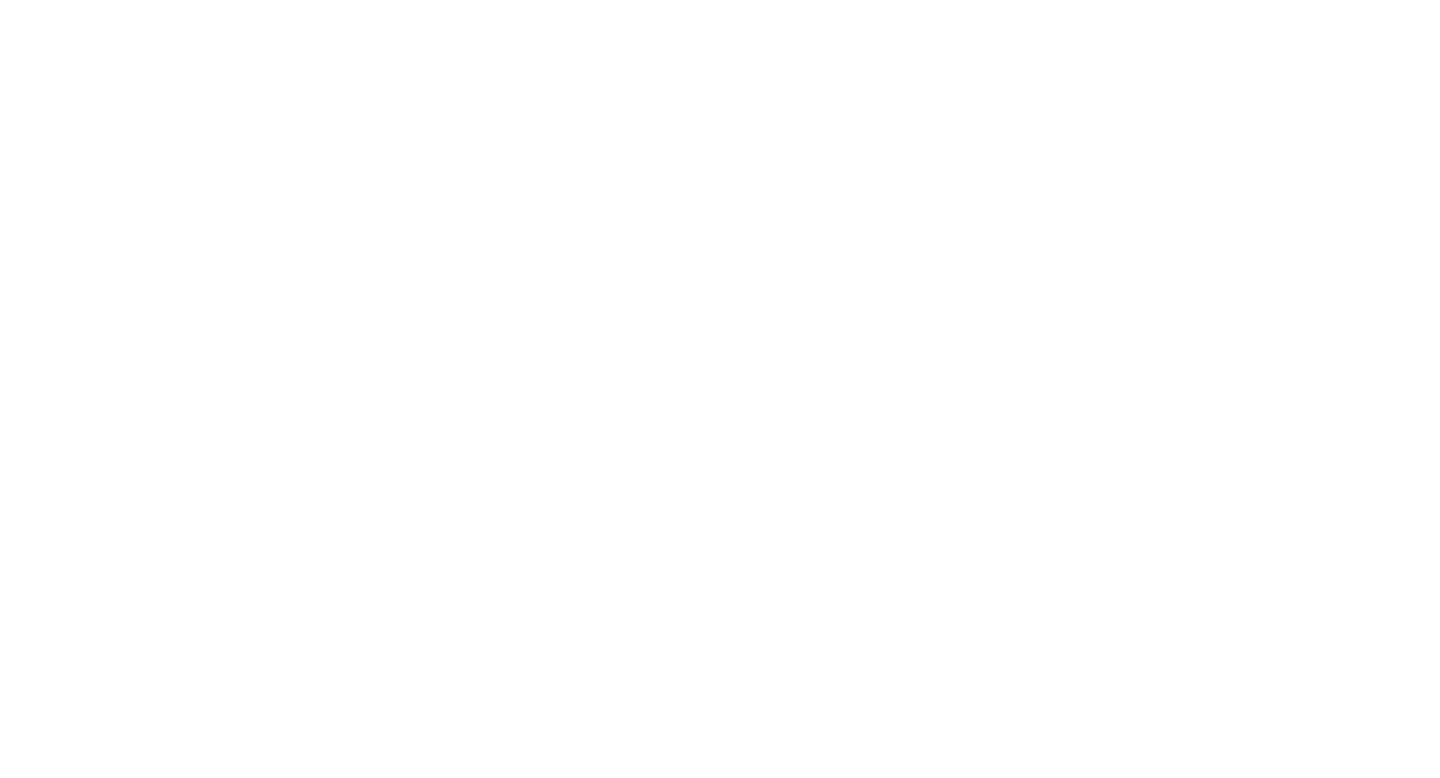 scroll, scrollTop: 0, scrollLeft: 0, axis: both 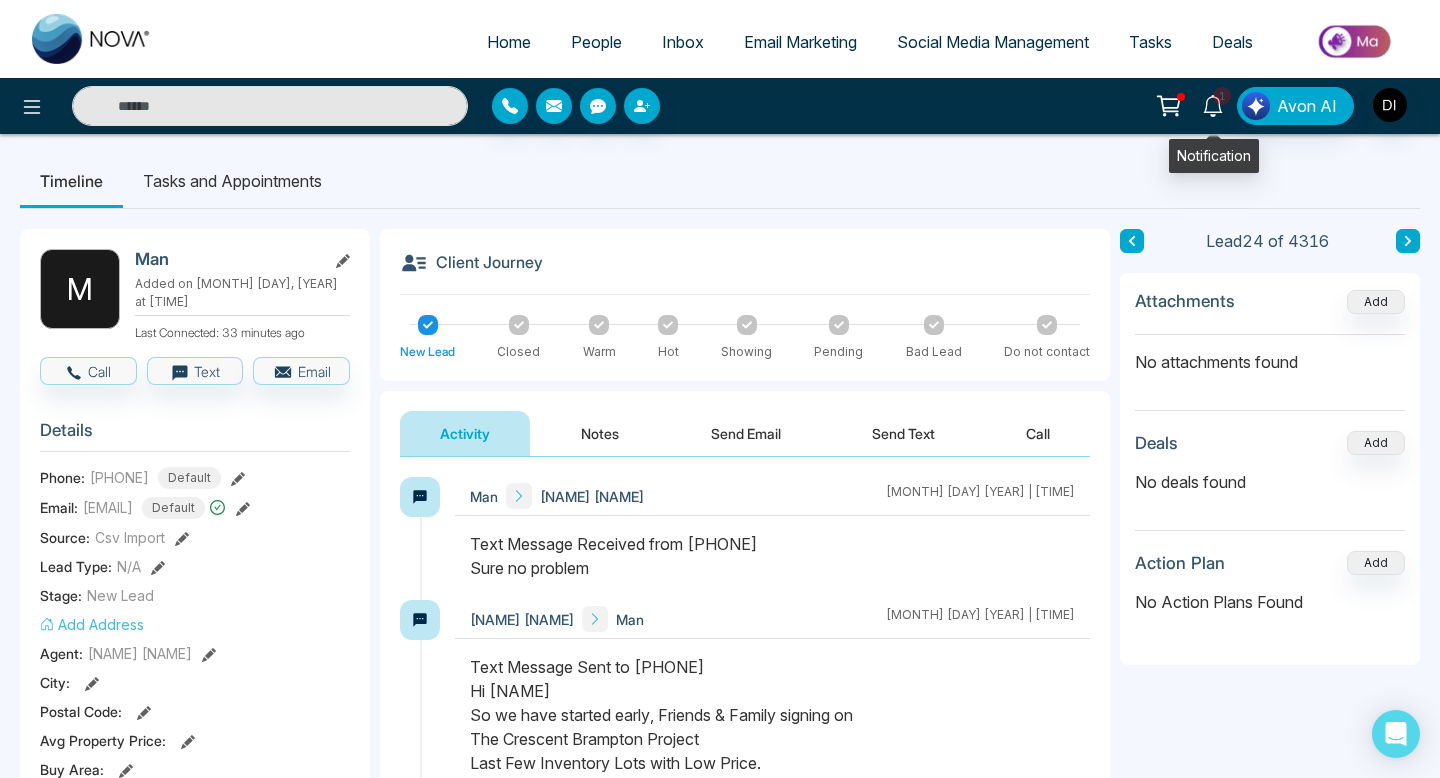 click 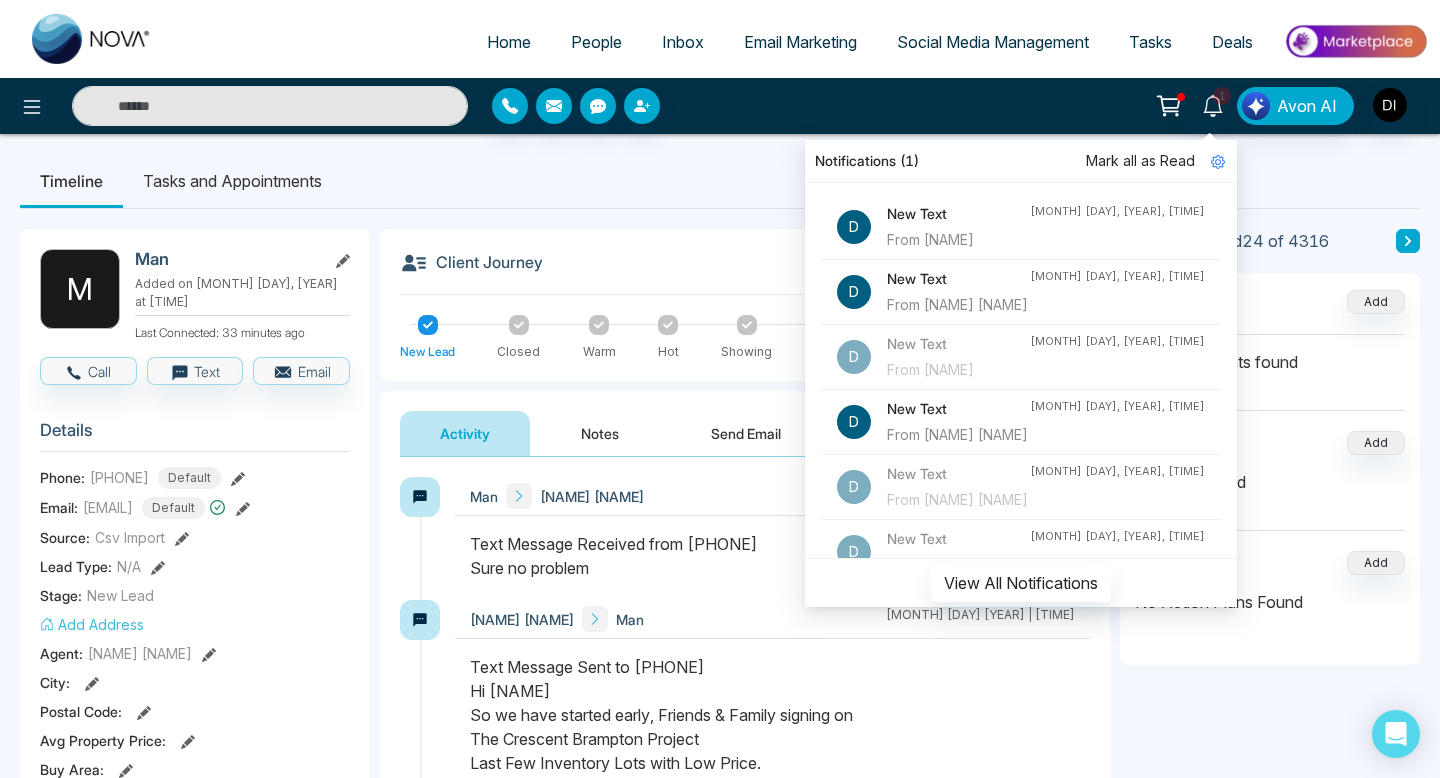 click on "From [NAME] [NAME]" at bounding box center [958, 305] 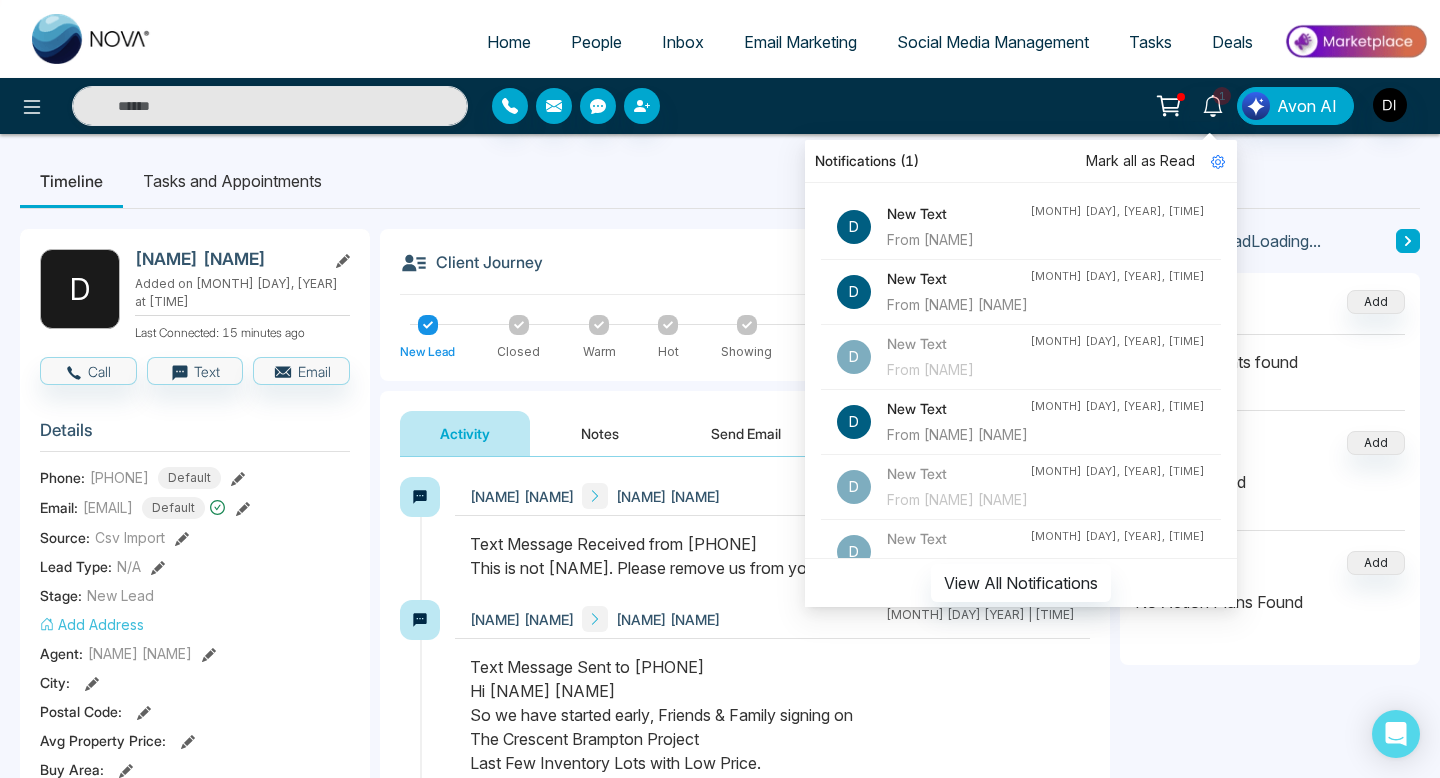 click on "Timeline Tasks and Appointments" at bounding box center (720, 181) 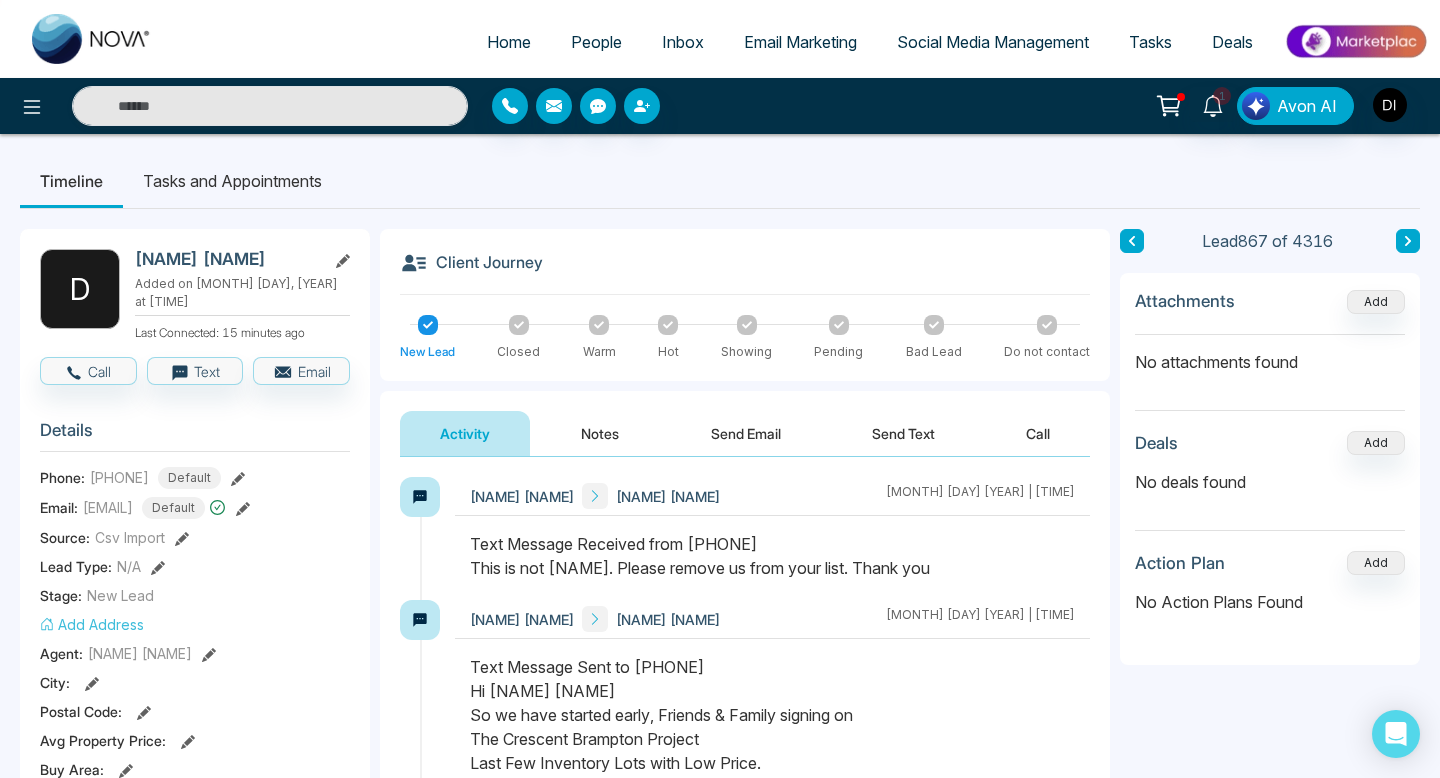 drag, startPoint x: 705, startPoint y: 545, endPoint x: 803, endPoint y: 551, distance: 98.1835 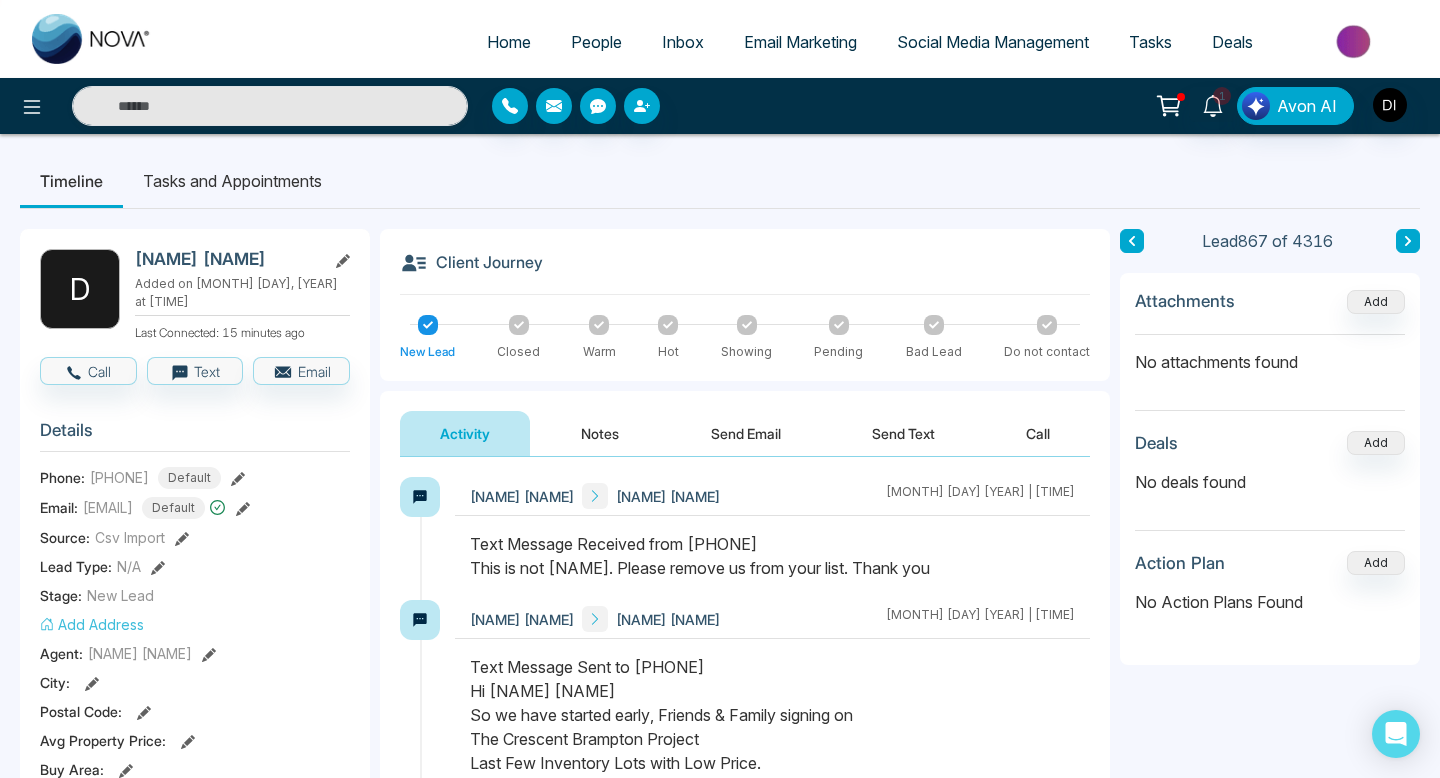 click on "Text Message Received from [PHONE]  This is not [NAME]. Please remove us from your list. Thank you" at bounding box center (772, 556) 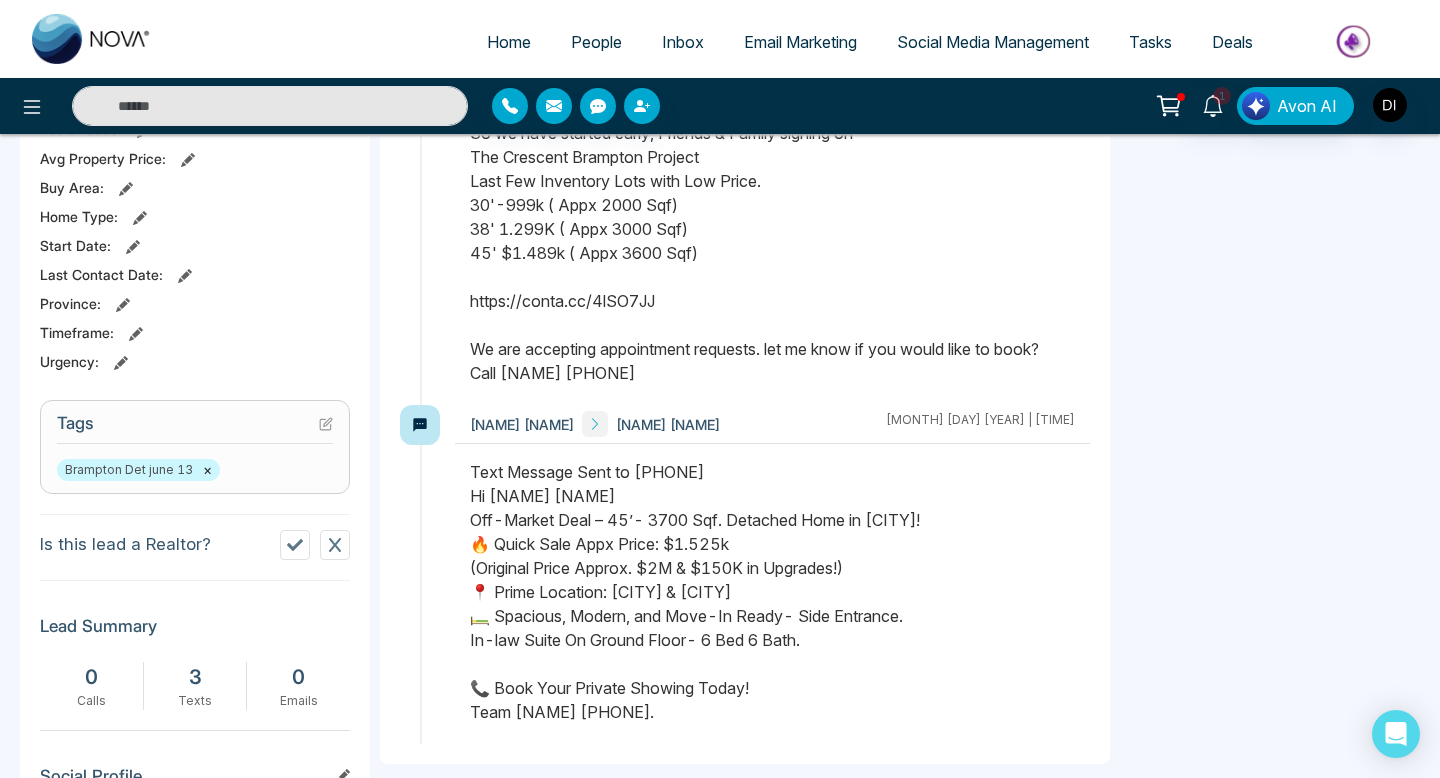 scroll, scrollTop: 878, scrollLeft: 0, axis: vertical 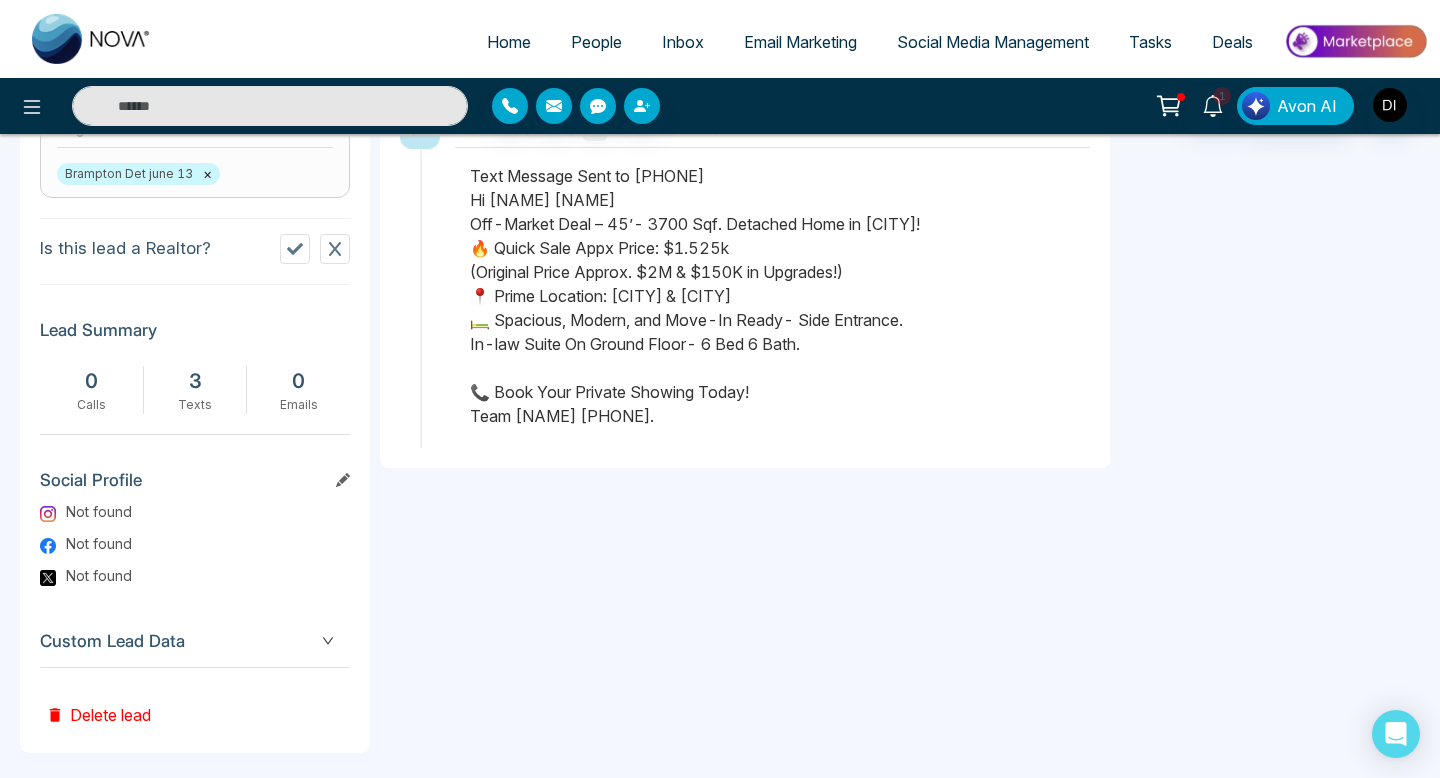 click on "Delete lead" at bounding box center [98, 700] 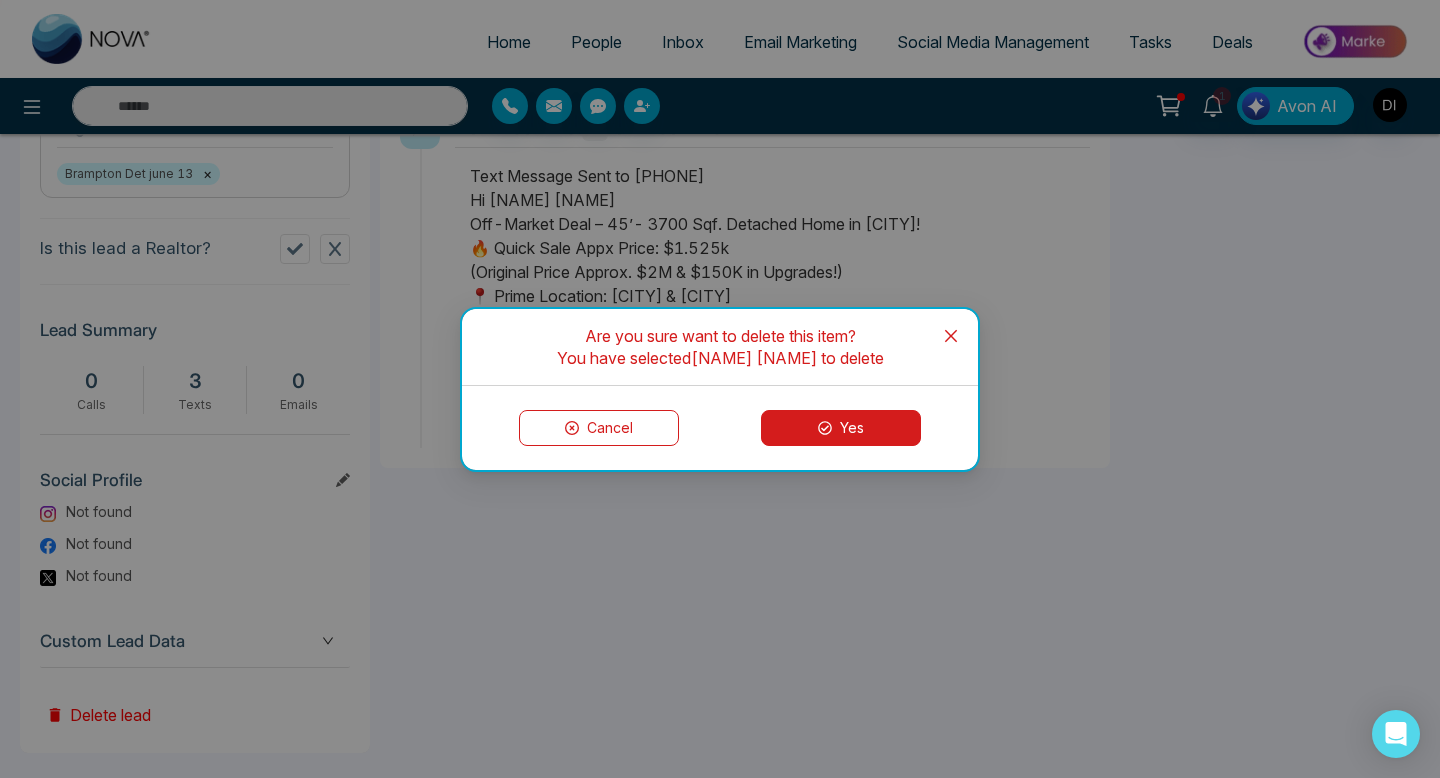 click on "Yes" at bounding box center (841, 428) 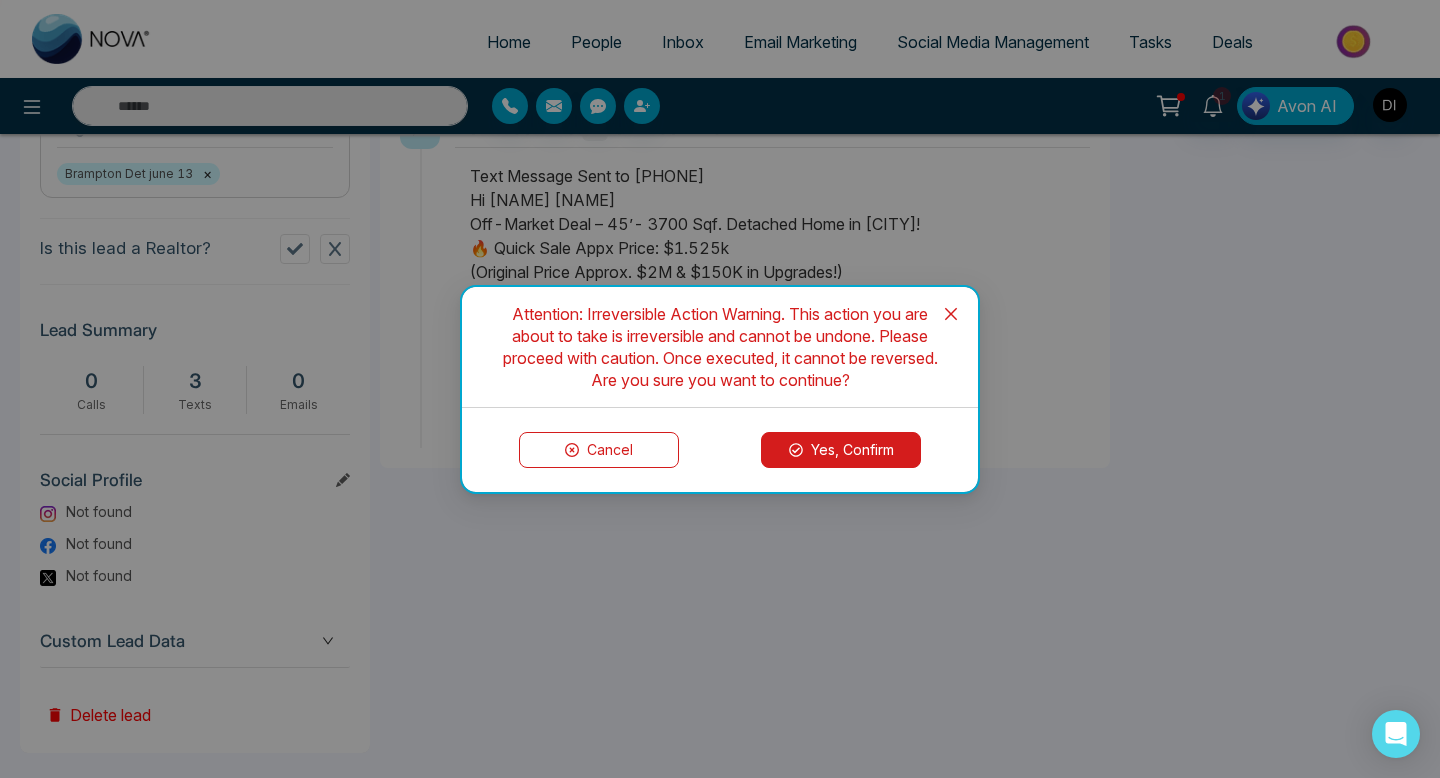 click on "Yes, Confirm" at bounding box center [841, 450] 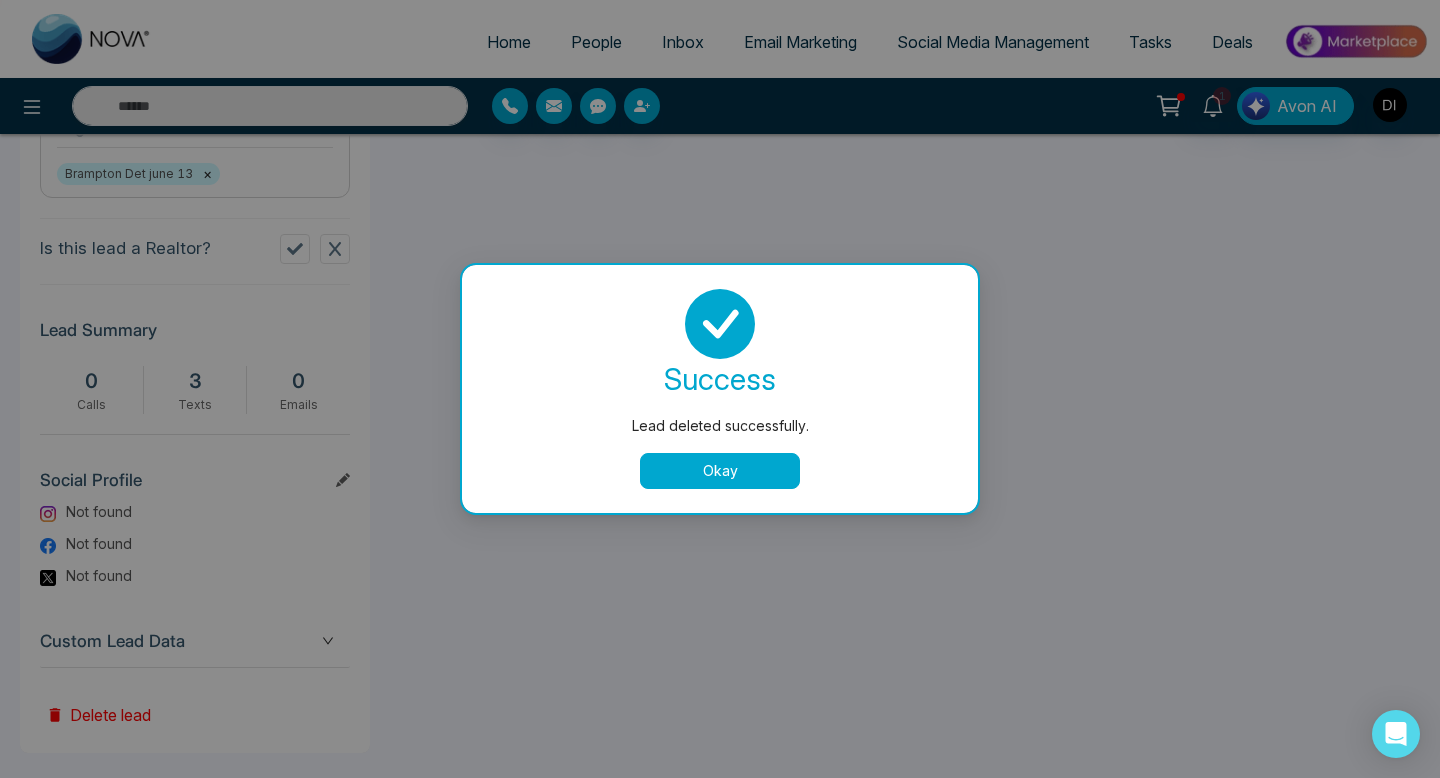 click on "Okay" at bounding box center (720, 471) 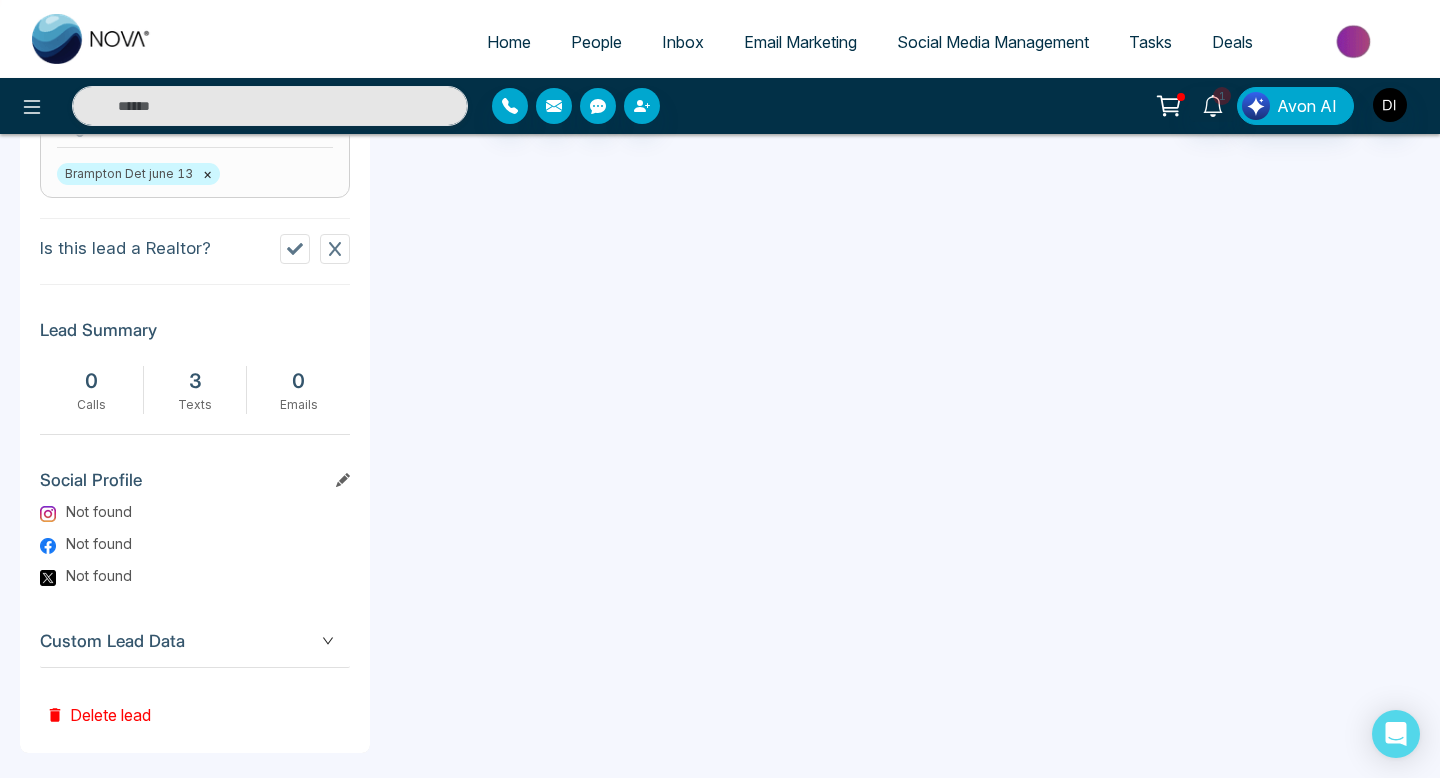 scroll, scrollTop: 0, scrollLeft: 0, axis: both 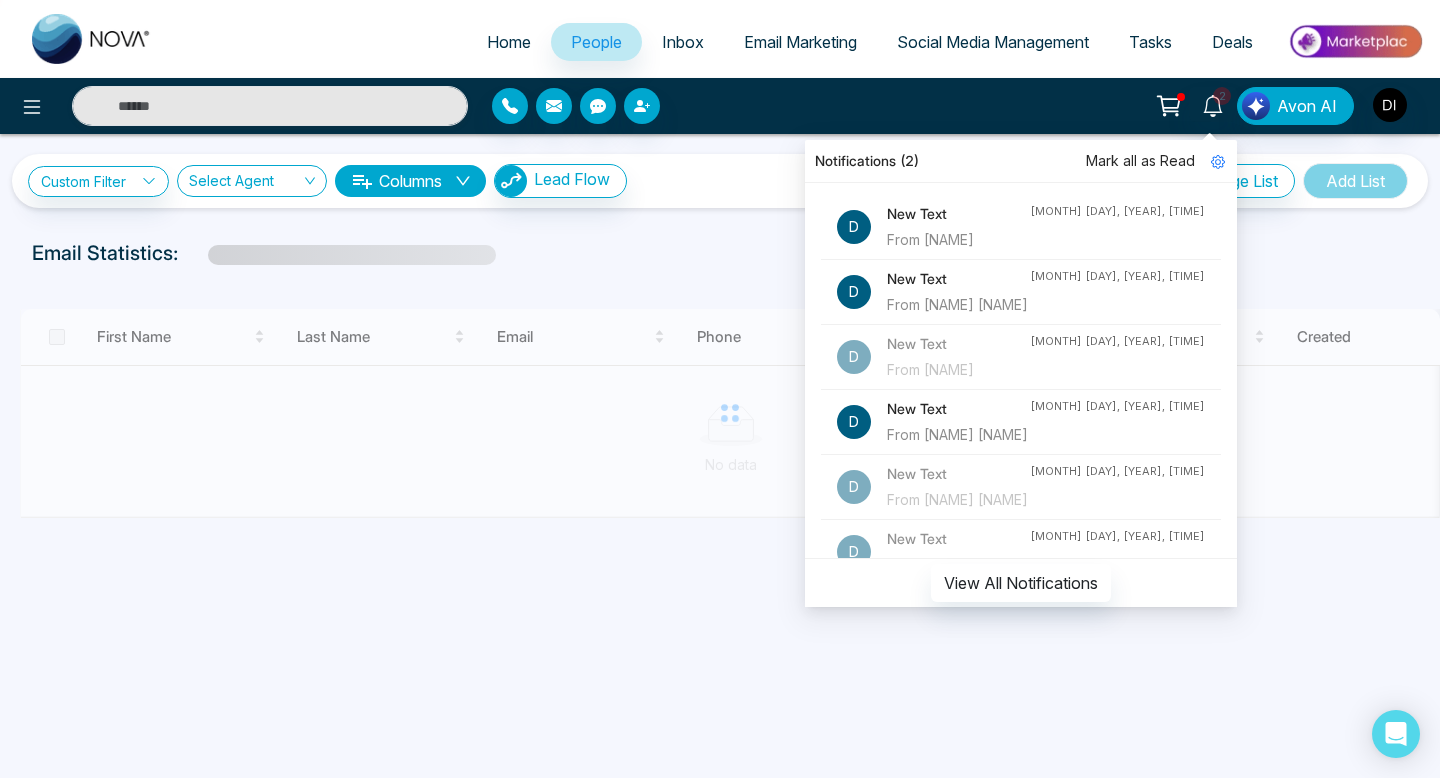 click on "From [NAME]" at bounding box center [958, 240] 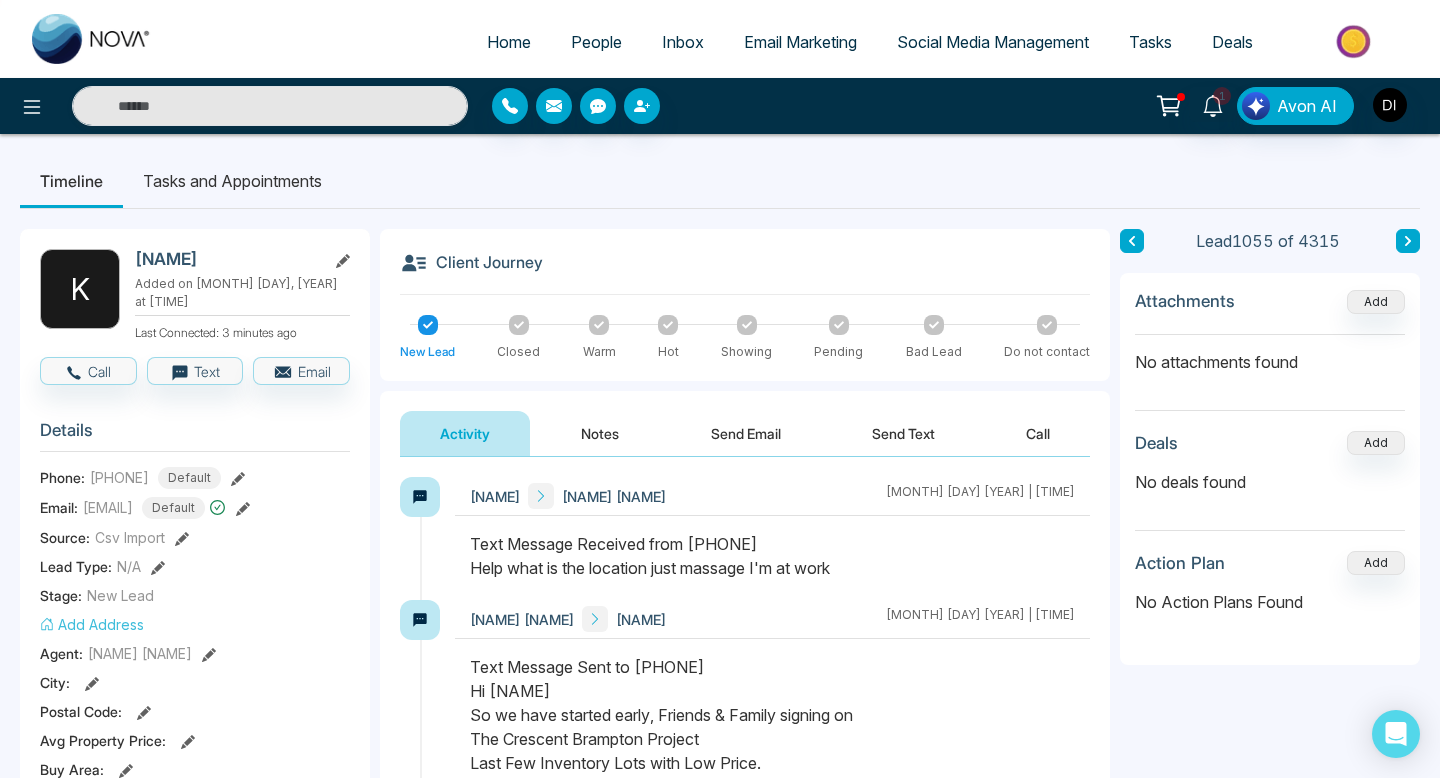 drag, startPoint x: 705, startPoint y: 542, endPoint x: 804, endPoint y: 543, distance: 99.00505 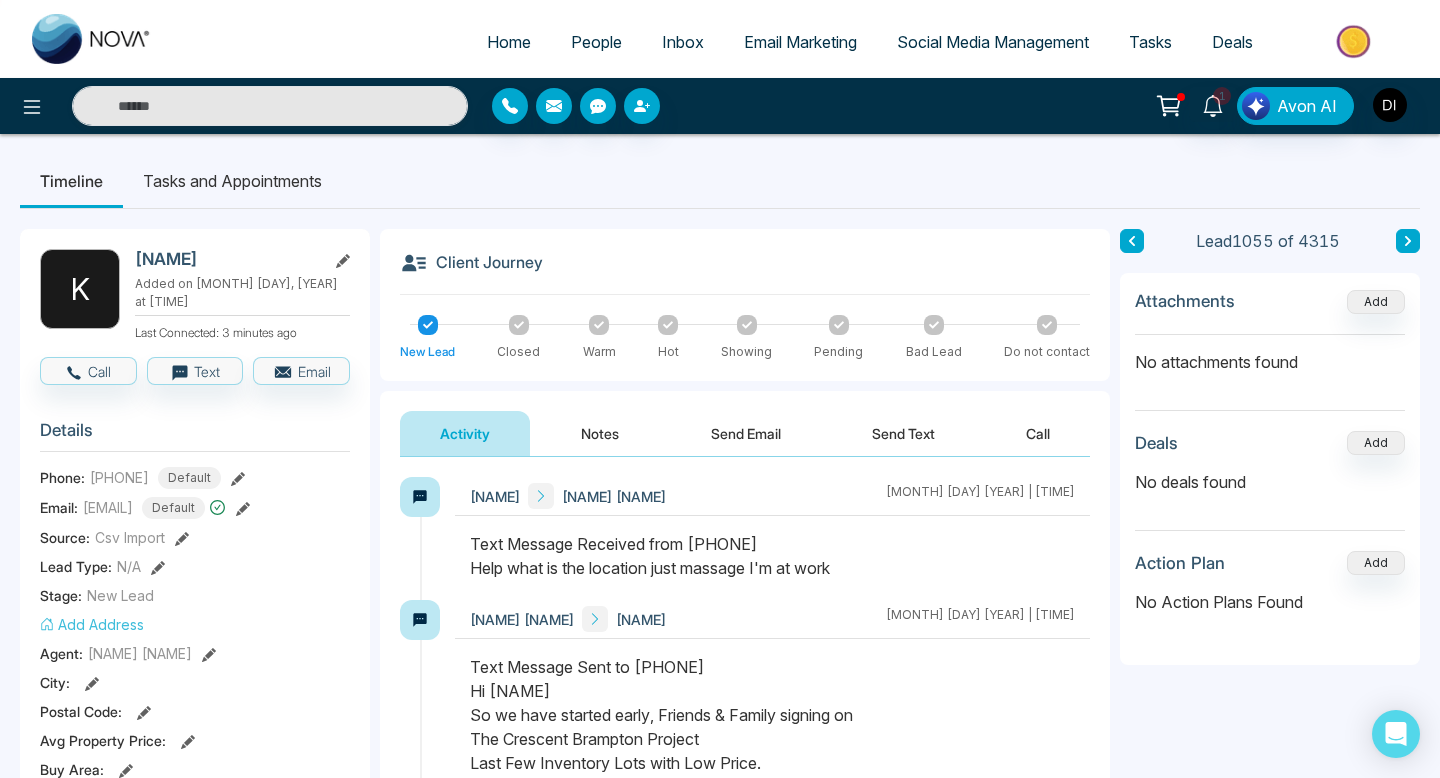 click on "Text Message Received from [PHONE]  Help what is the location just massage I'm at work" at bounding box center (772, 556) 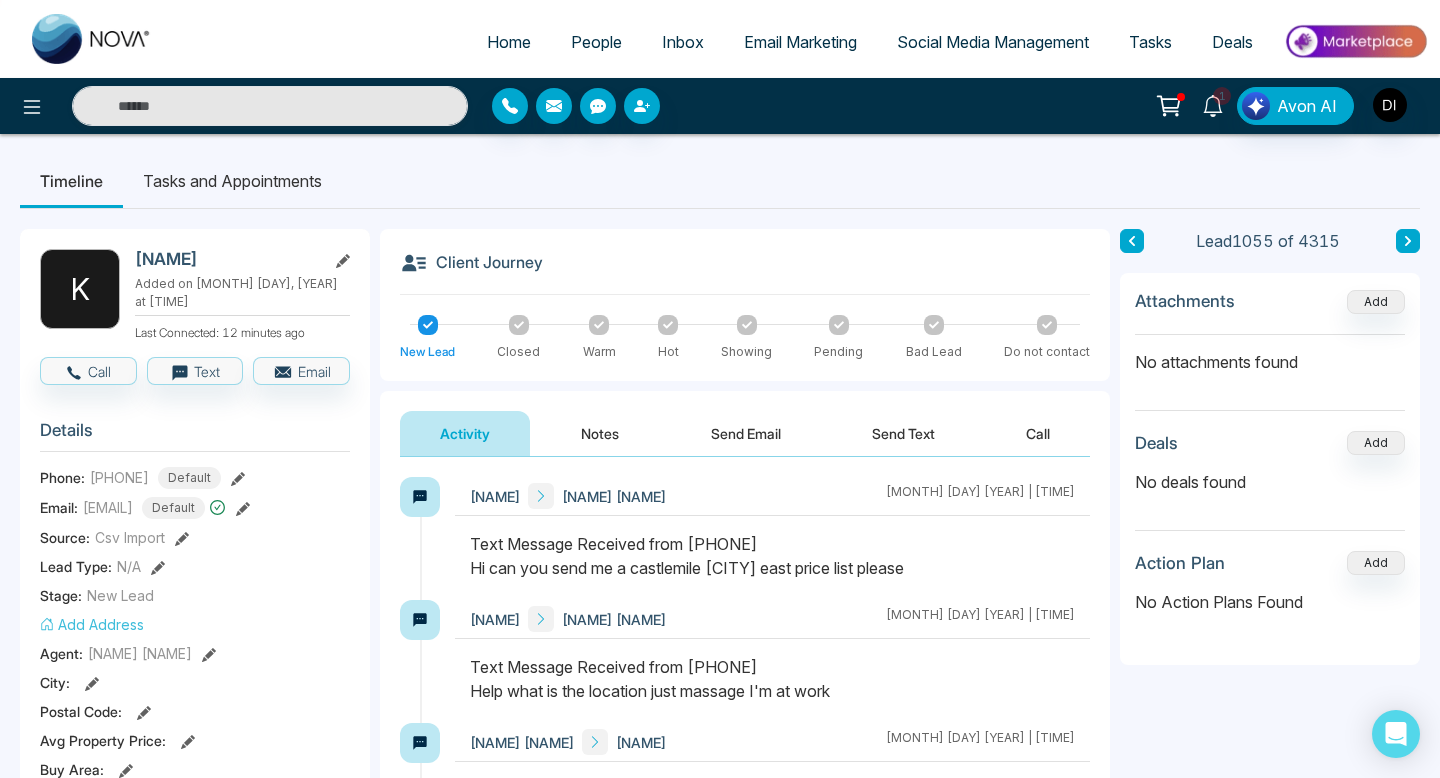 click 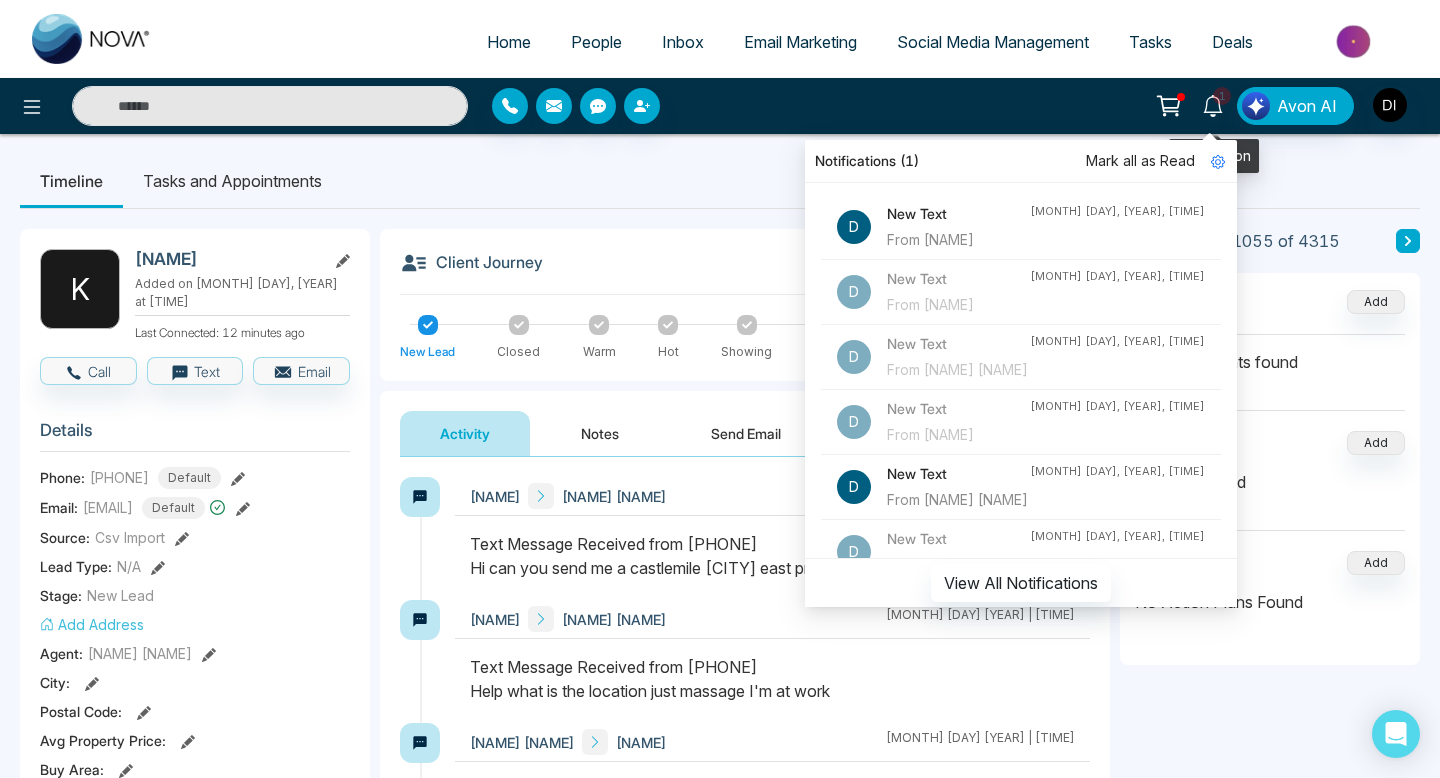 click 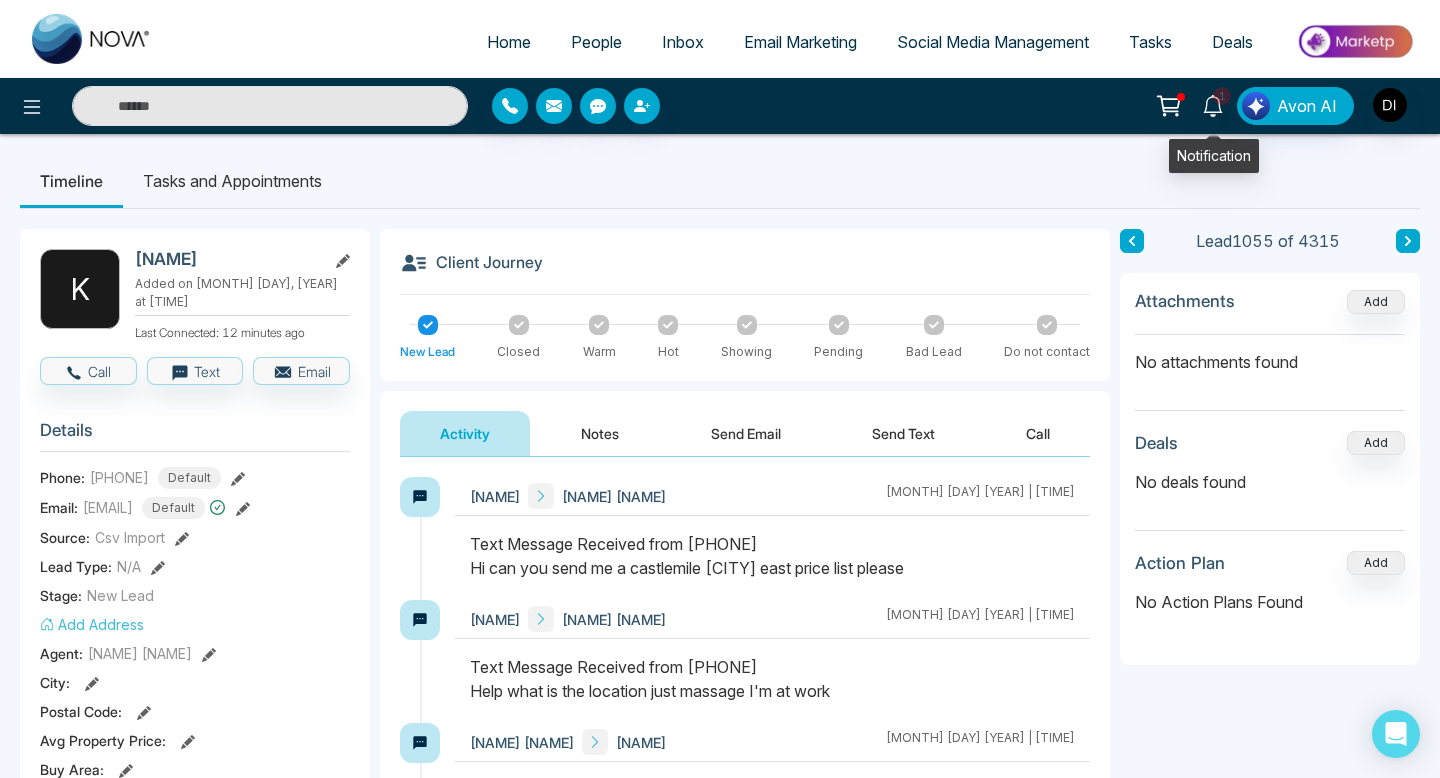 click 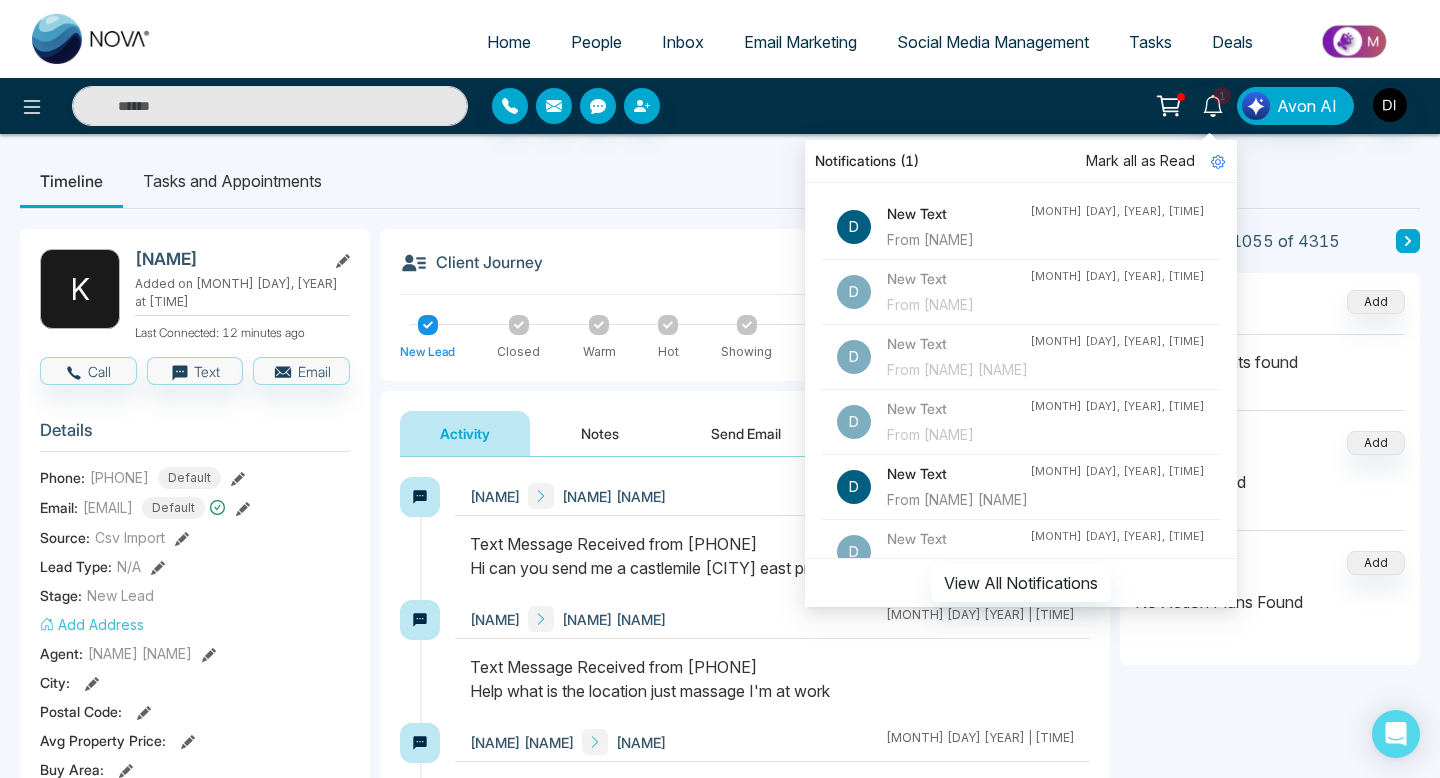 click on "Timeline Tasks and Appointments" at bounding box center [720, 181] 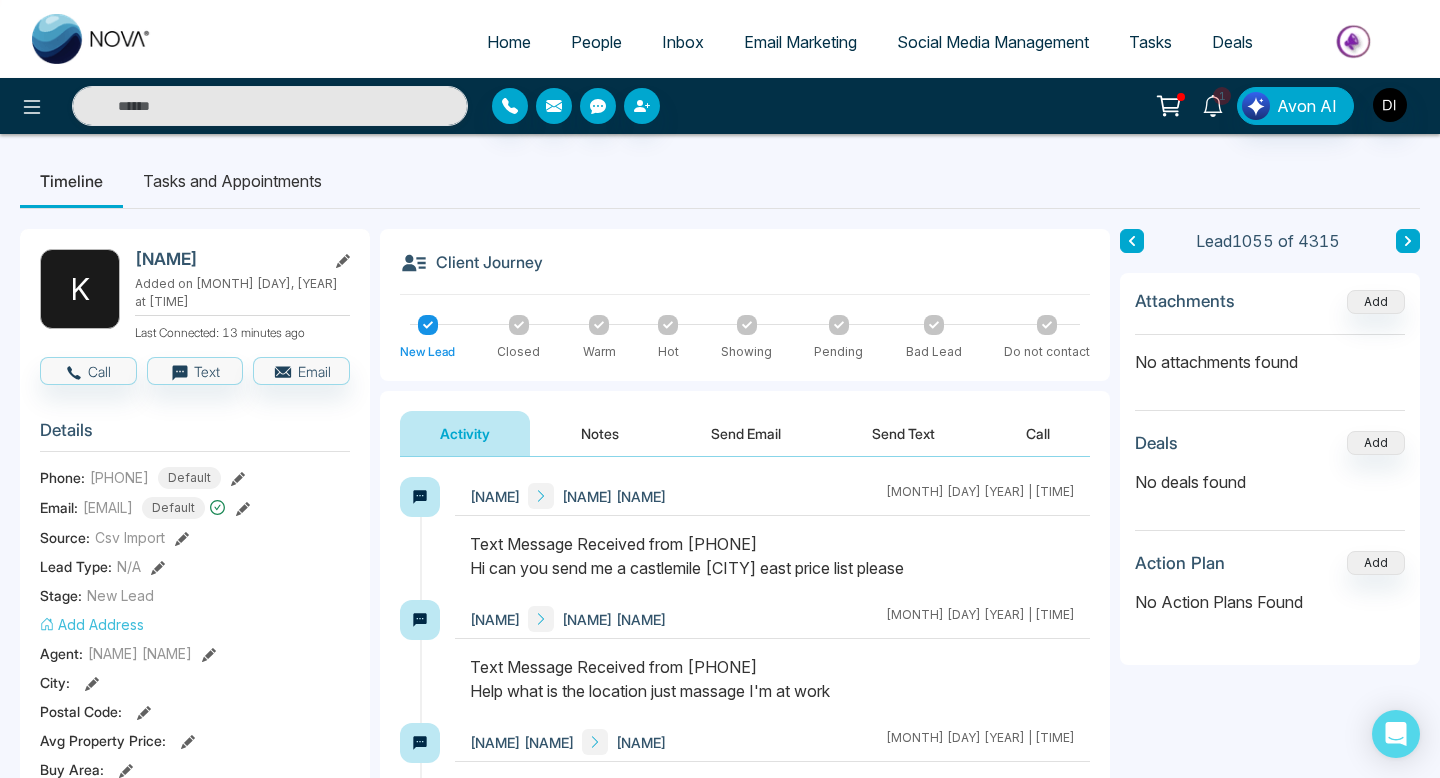 click on "1" at bounding box center (1222, 96) 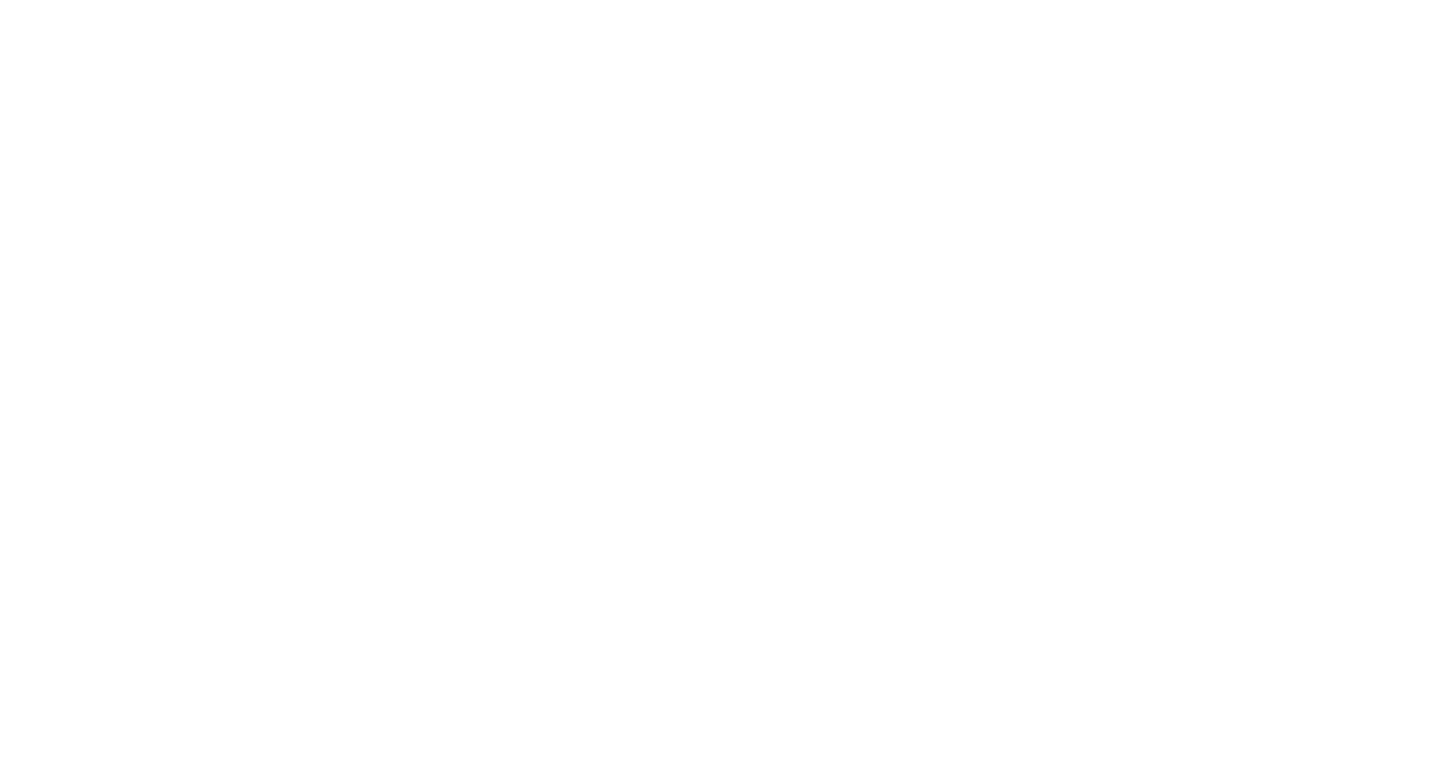scroll, scrollTop: 0, scrollLeft: 0, axis: both 